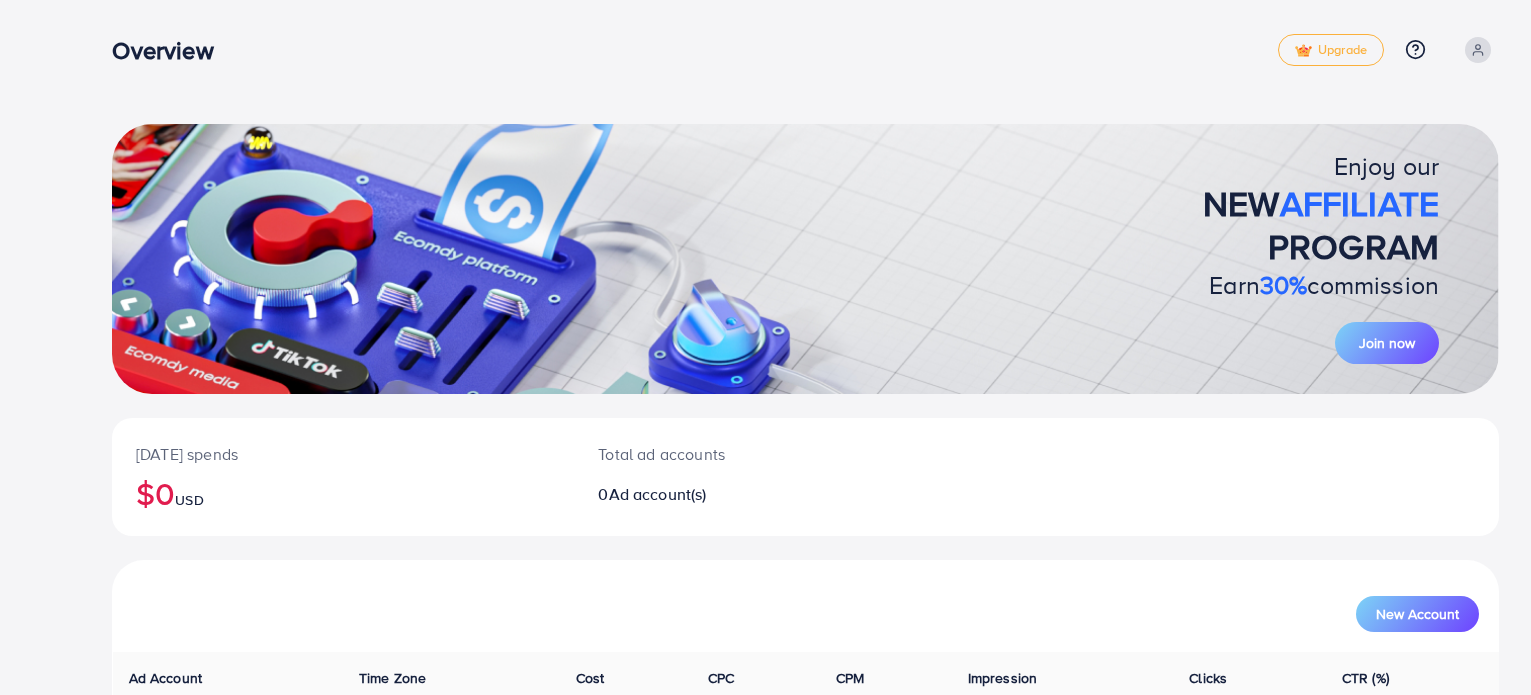 scroll, scrollTop: 0, scrollLeft: 0, axis: both 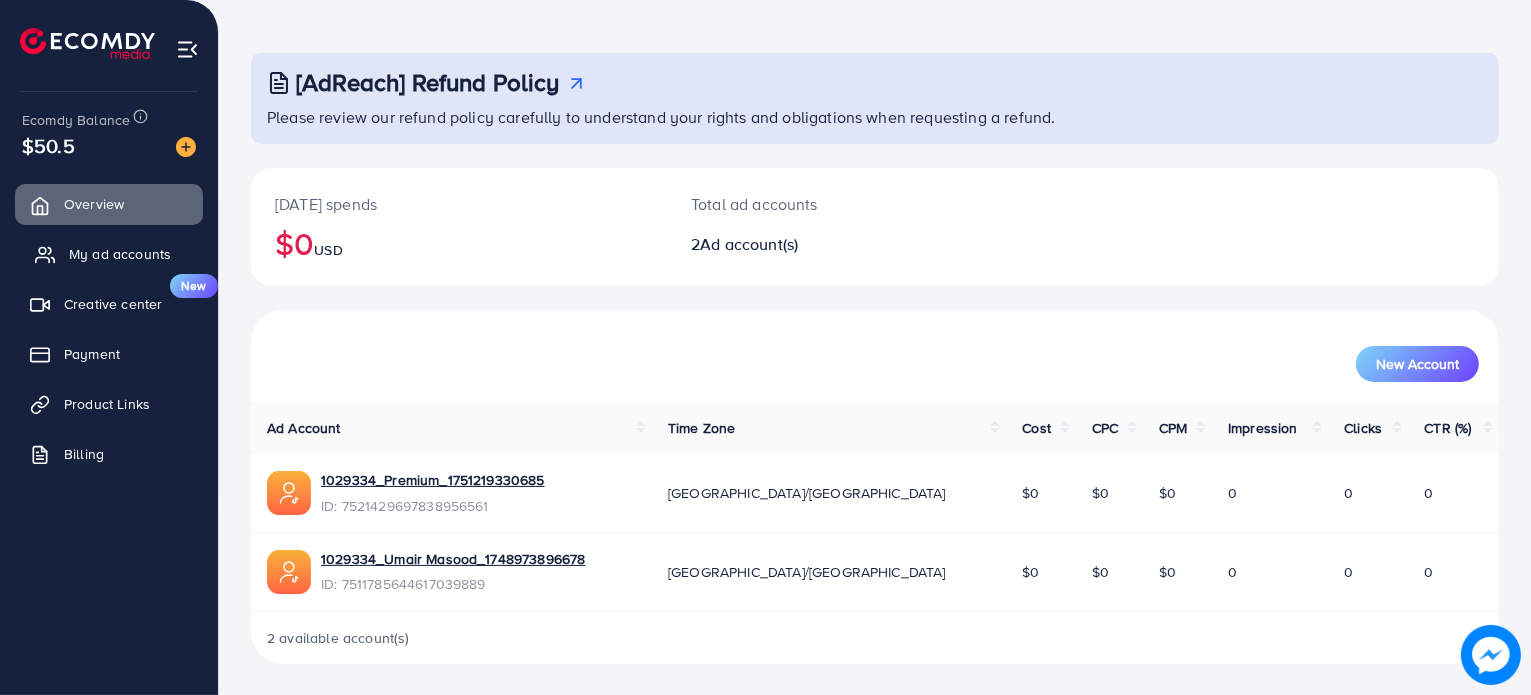 click on "My ad accounts" at bounding box center [109, 254] 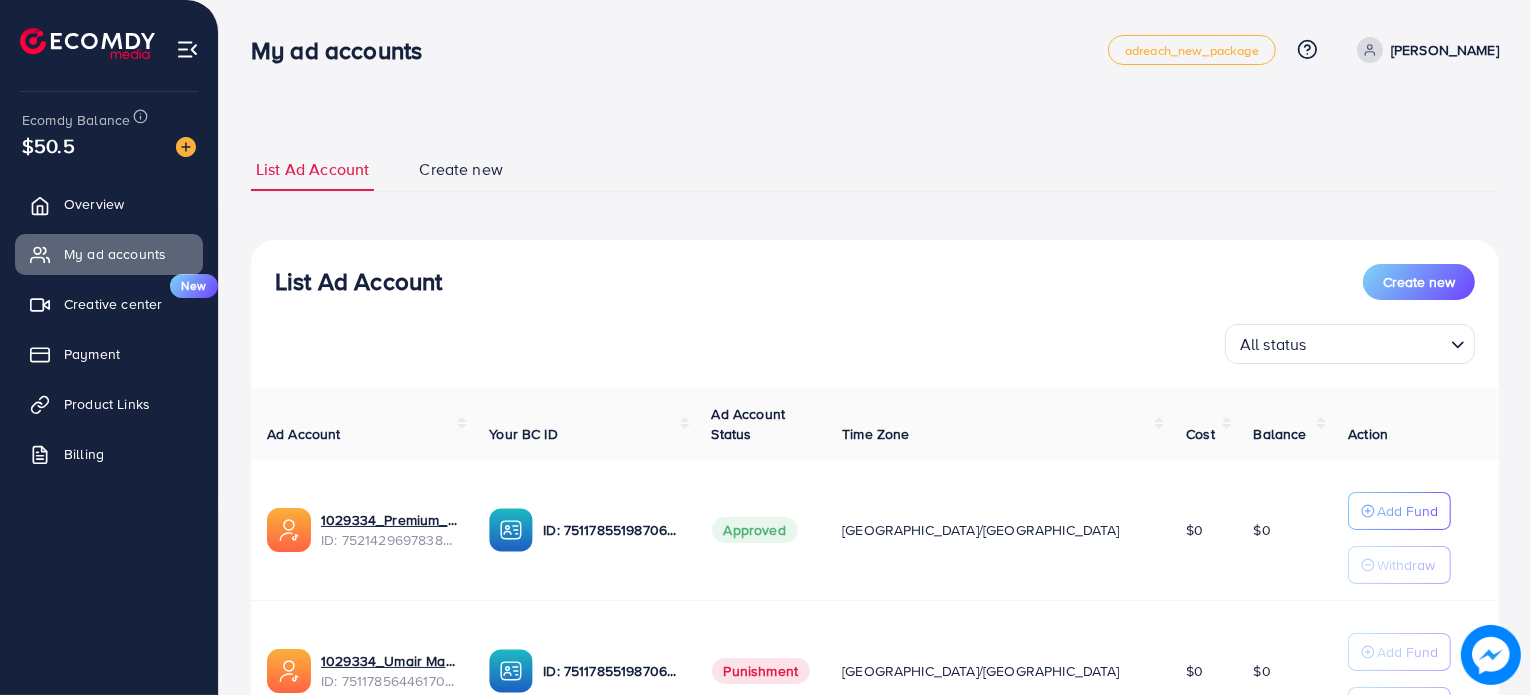 scroll, scrollTop: 188, scrollLeft: 0, axis: vertical 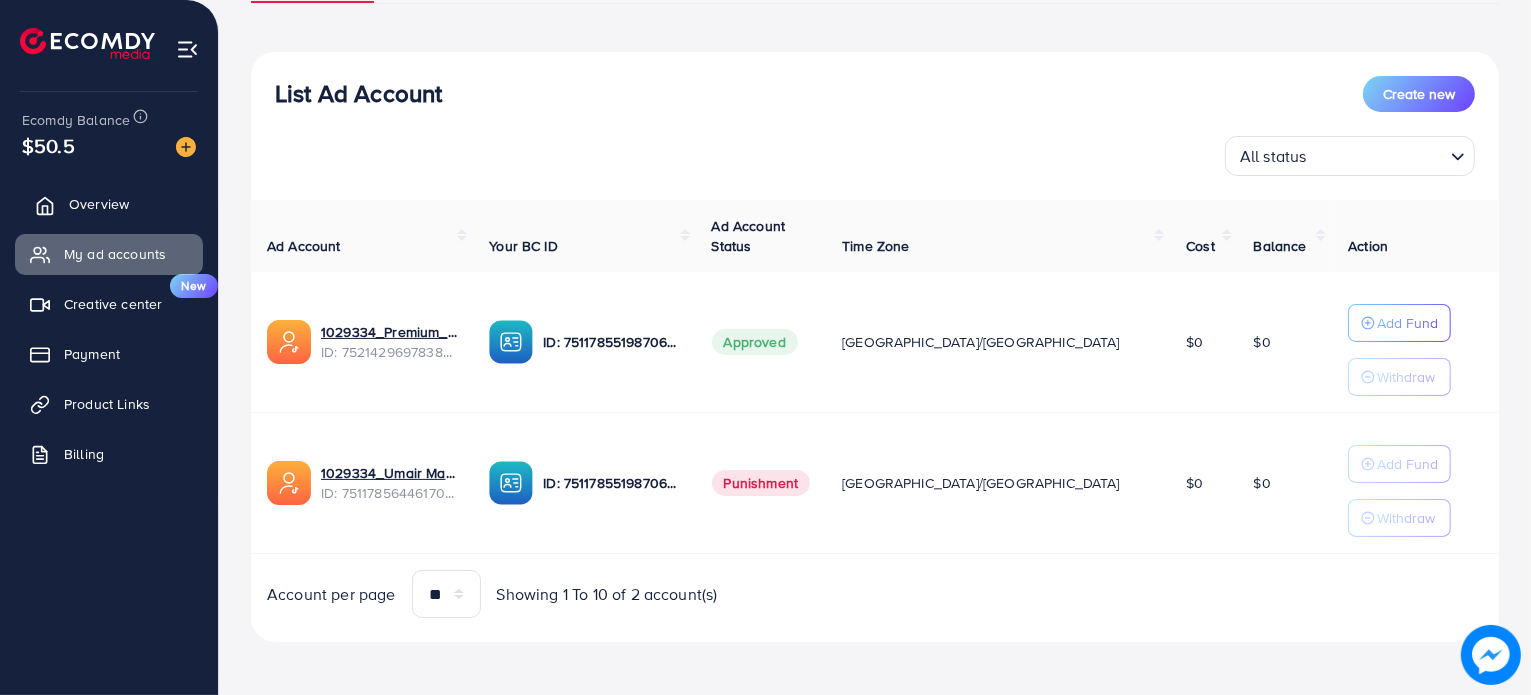 click on "Overview" at bounding box center [99, 204] 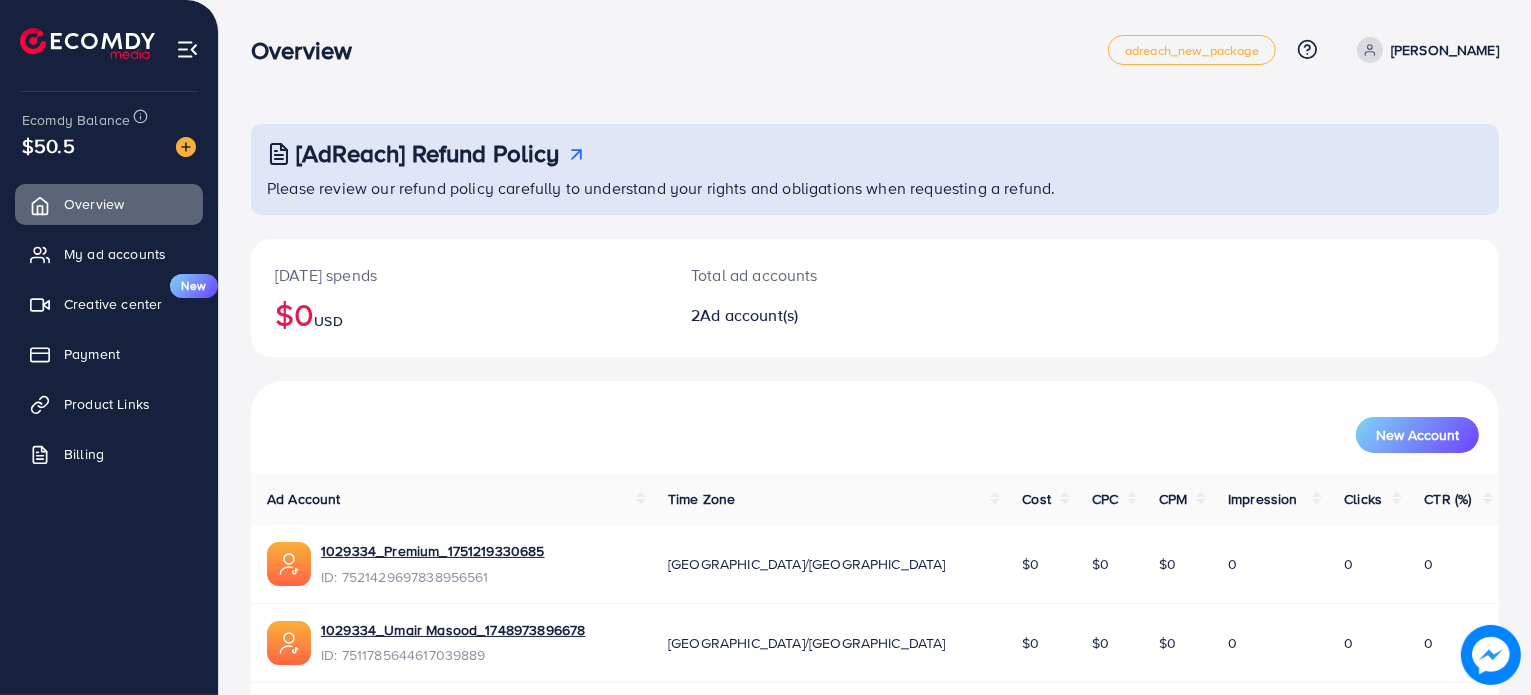 scroll, scrollTop: 71, scrollLeft: 0, axis: vertical 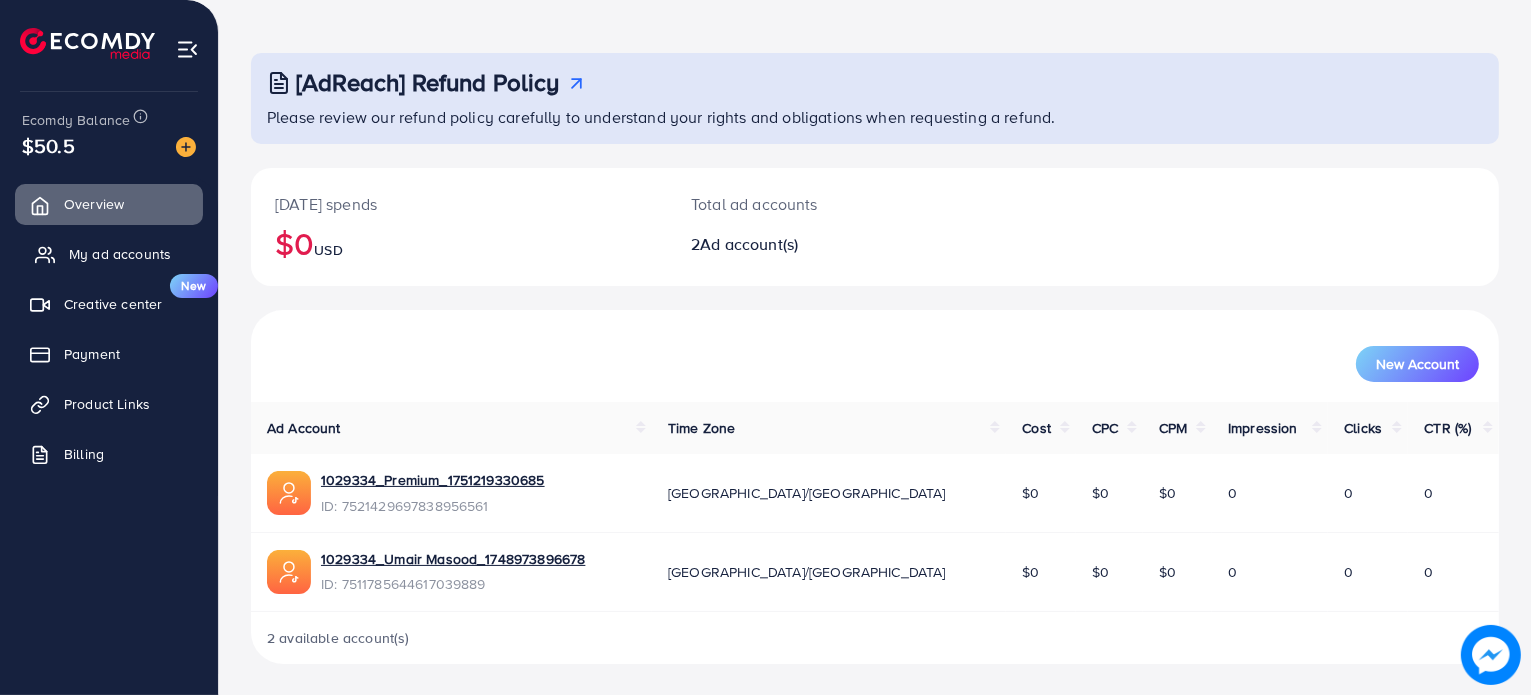 click on "My ad accounts" at bounding box center (120, 254) 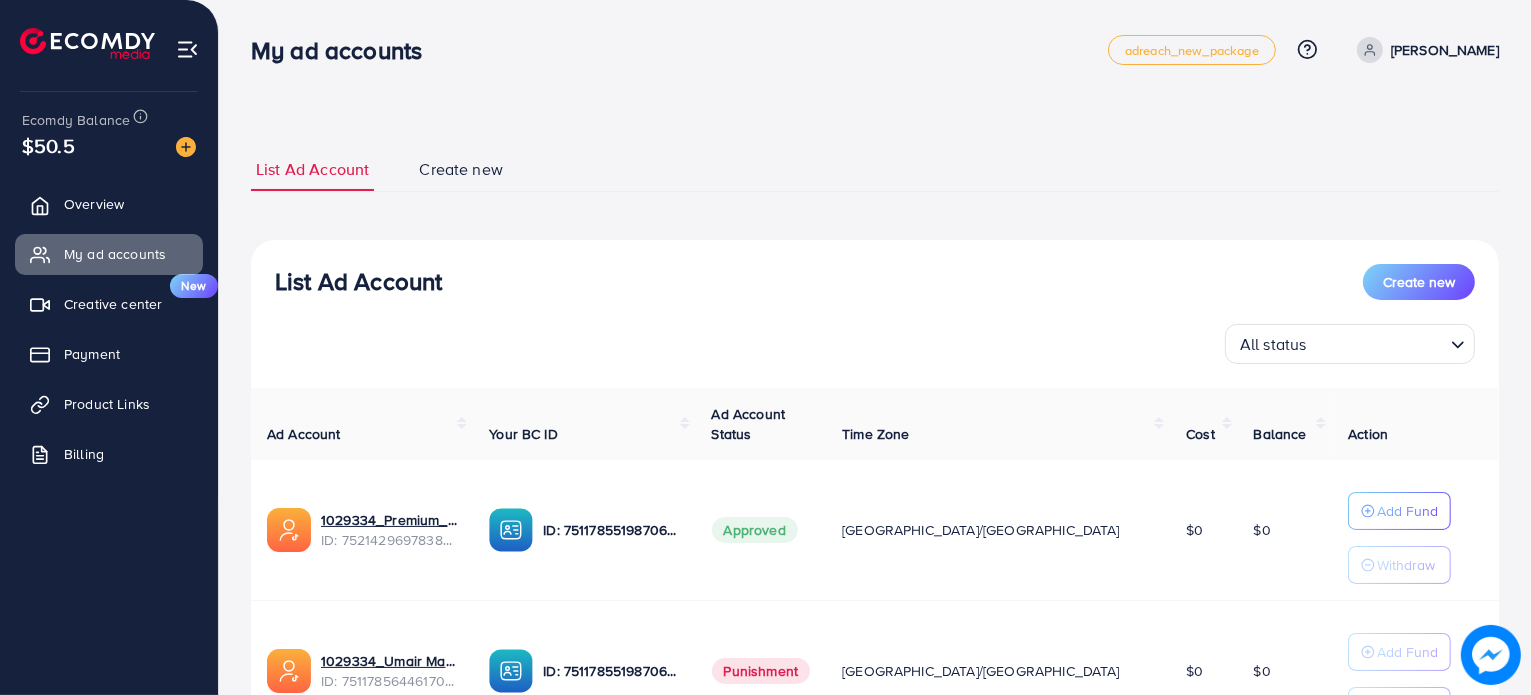 scroll, scrollTop: 188, scrollLeft: 0, axis: vertical 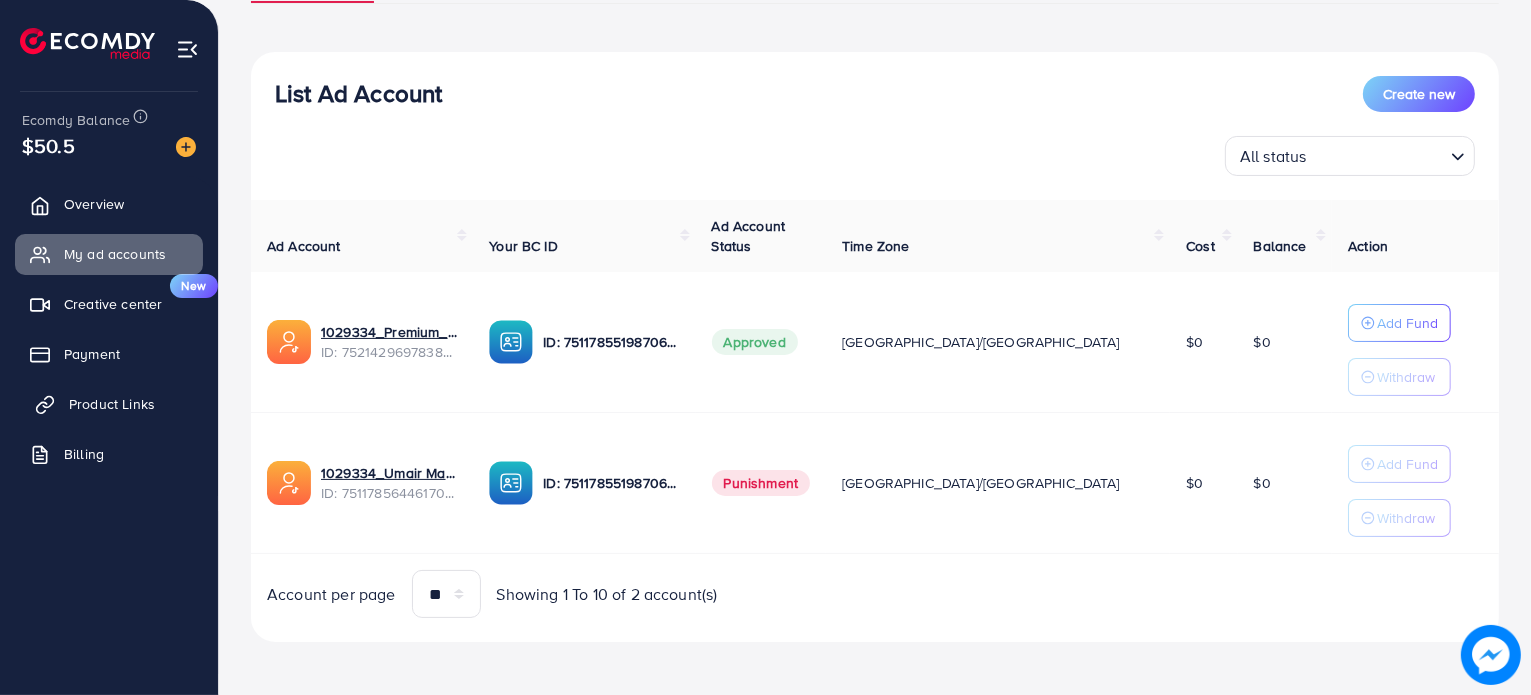 click on "Product Links" at bounding box center [109, 404] 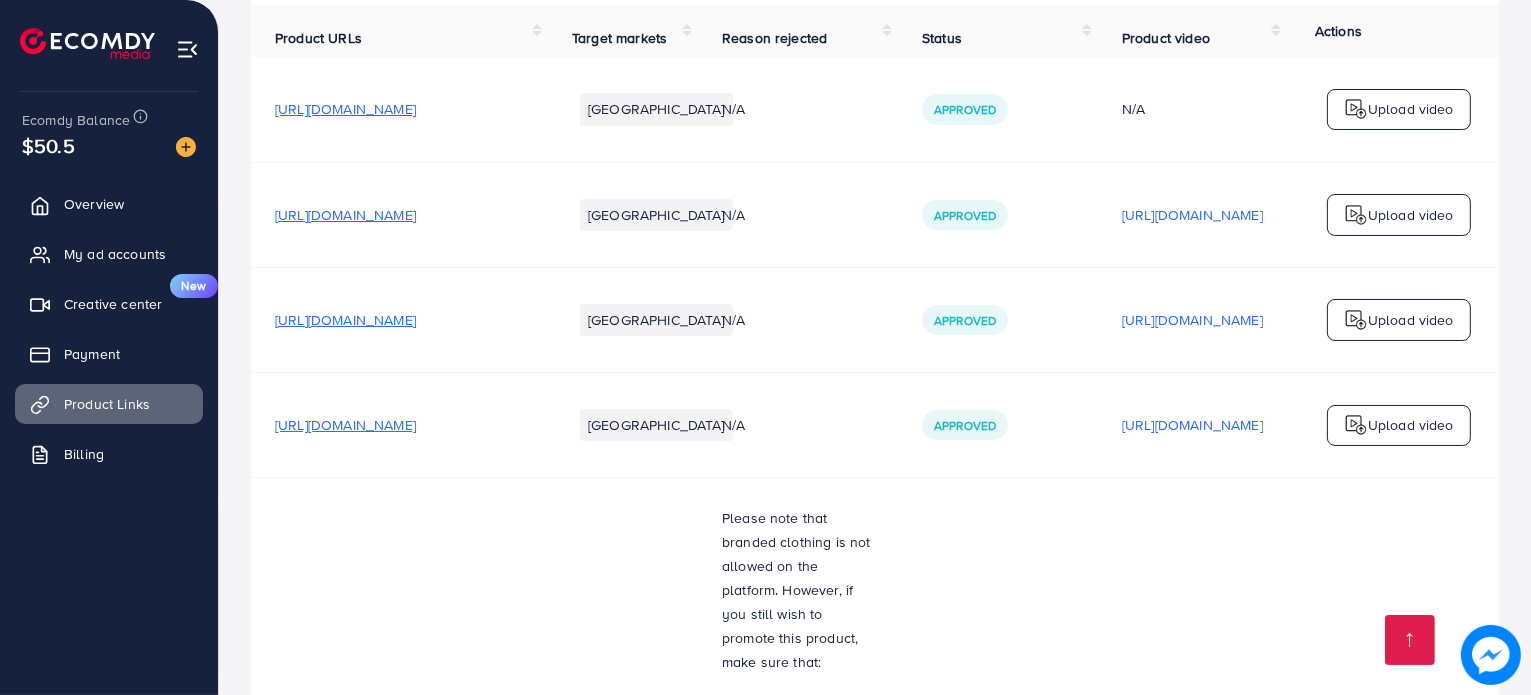 scroll, scrollTop: 215, scrollLeft: 0, axis: vertical 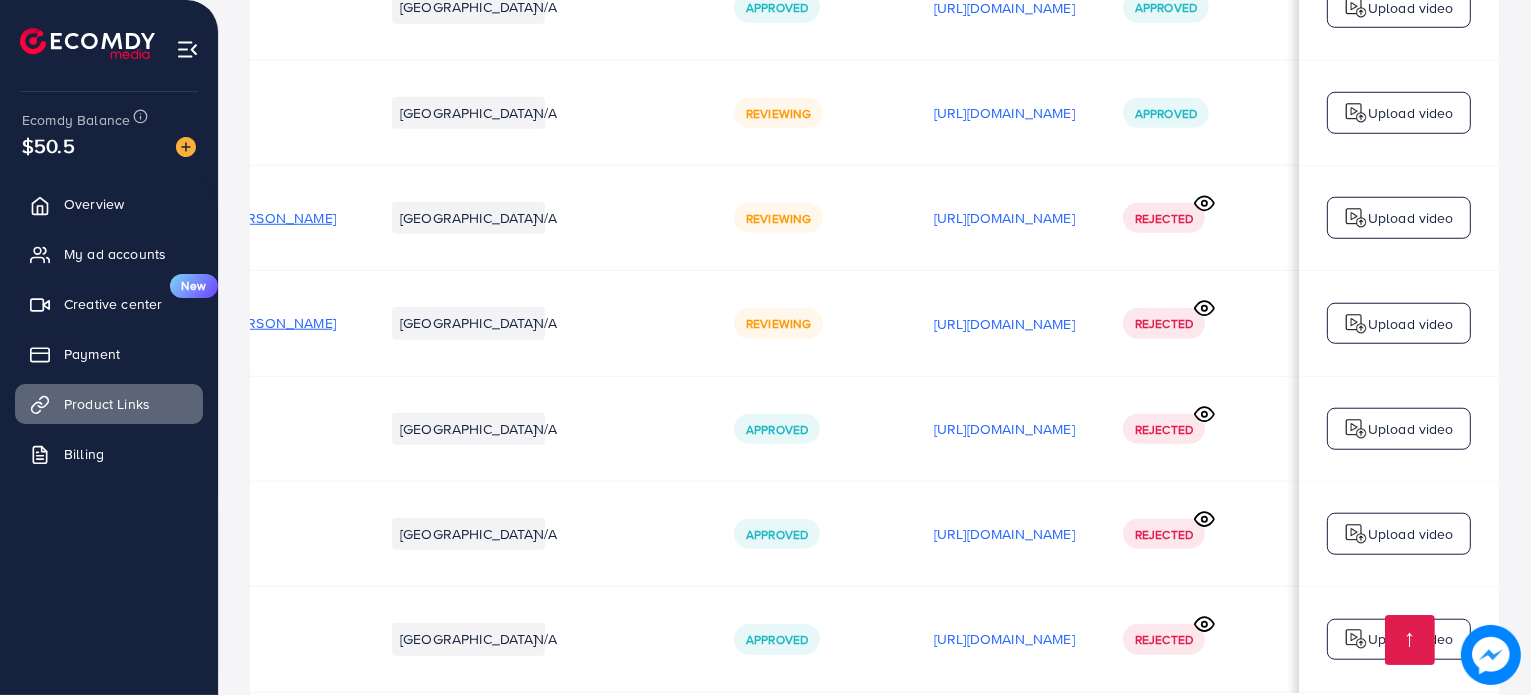 click 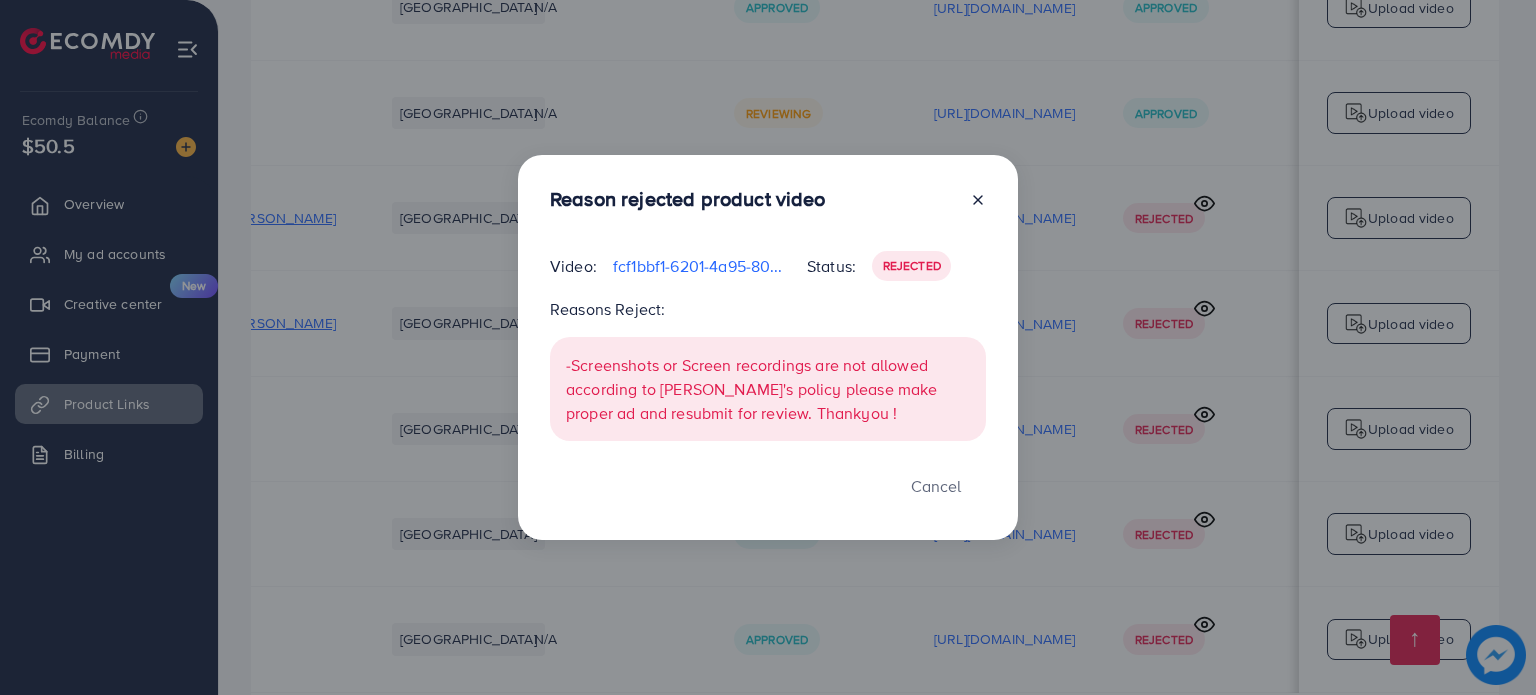 click 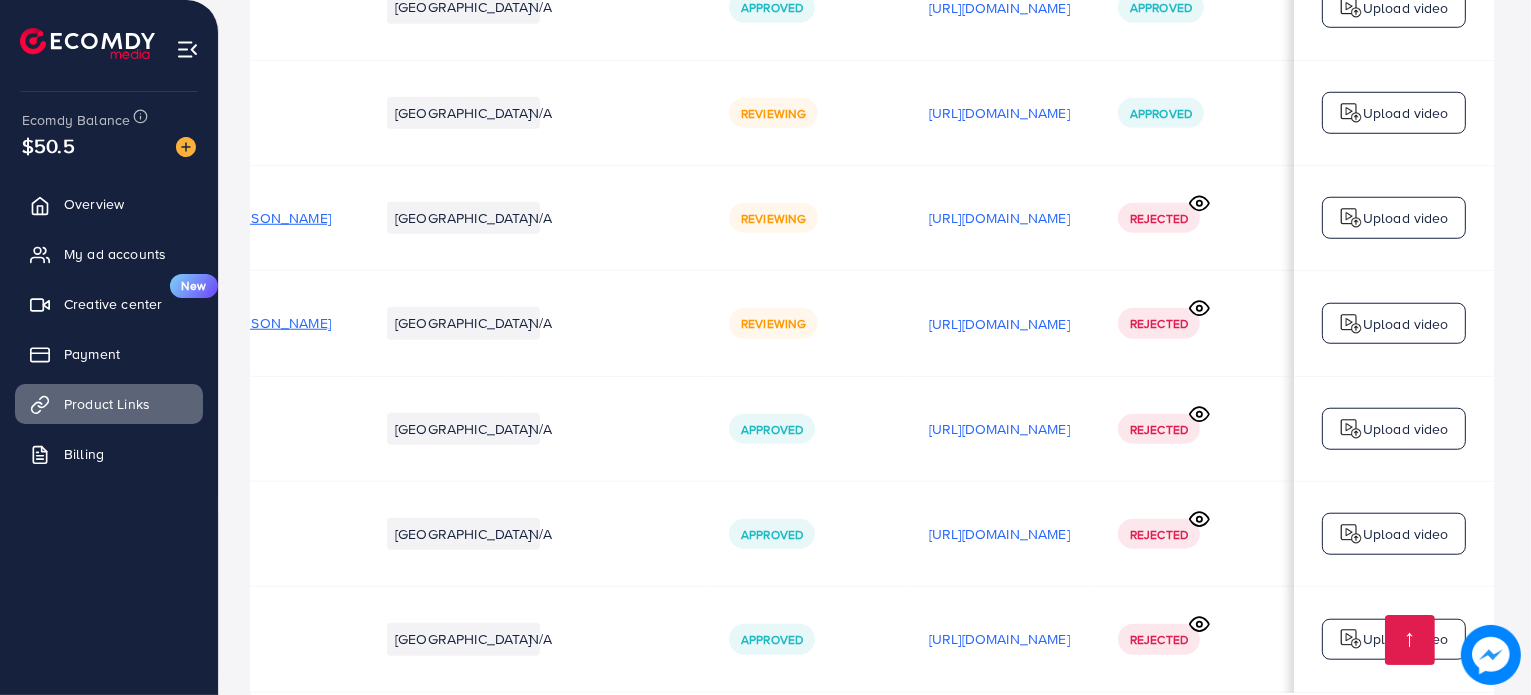 scroll, scrollTop: 0, scrollLeft: 336, axis: horizontal 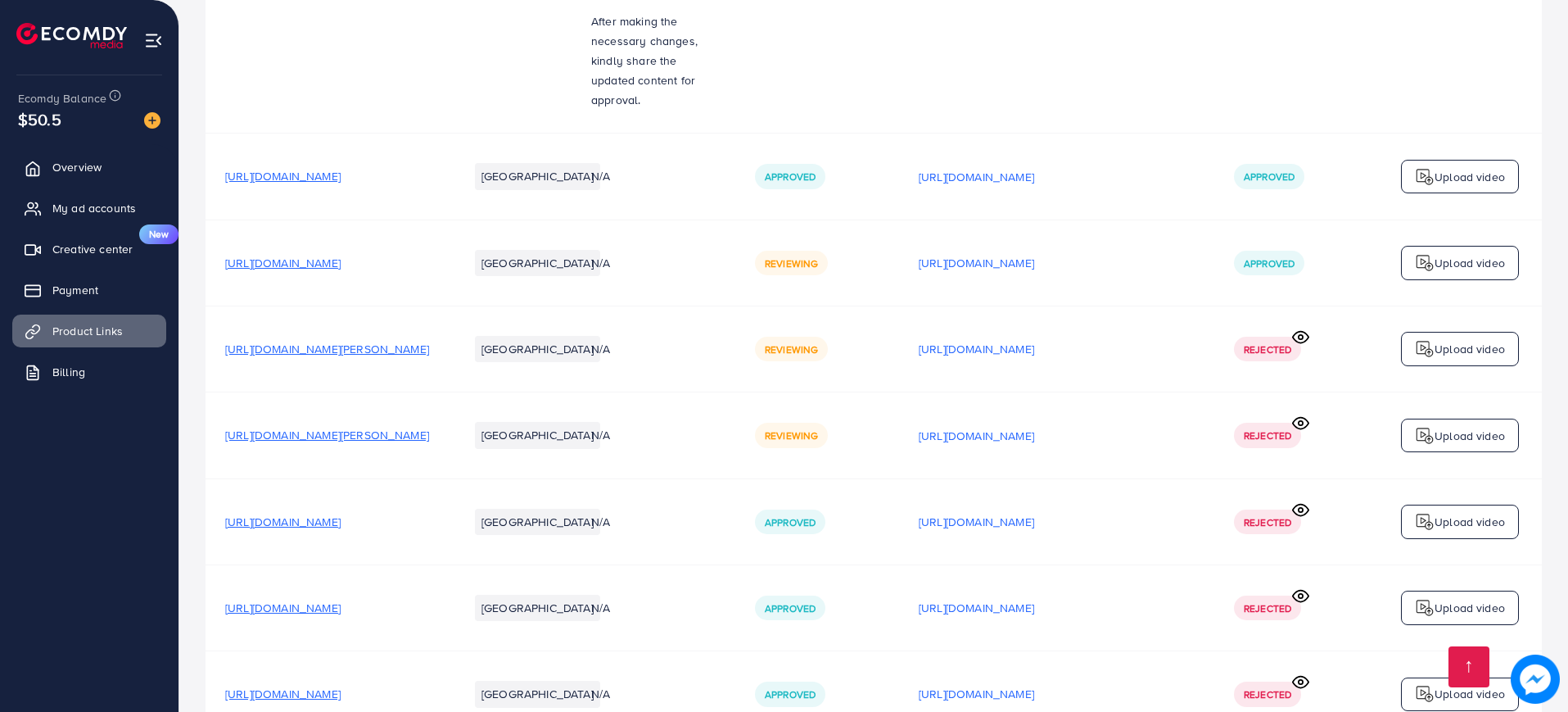 click on "[URL][DOMAIN_NAME]" at bounding box center (282, 263) 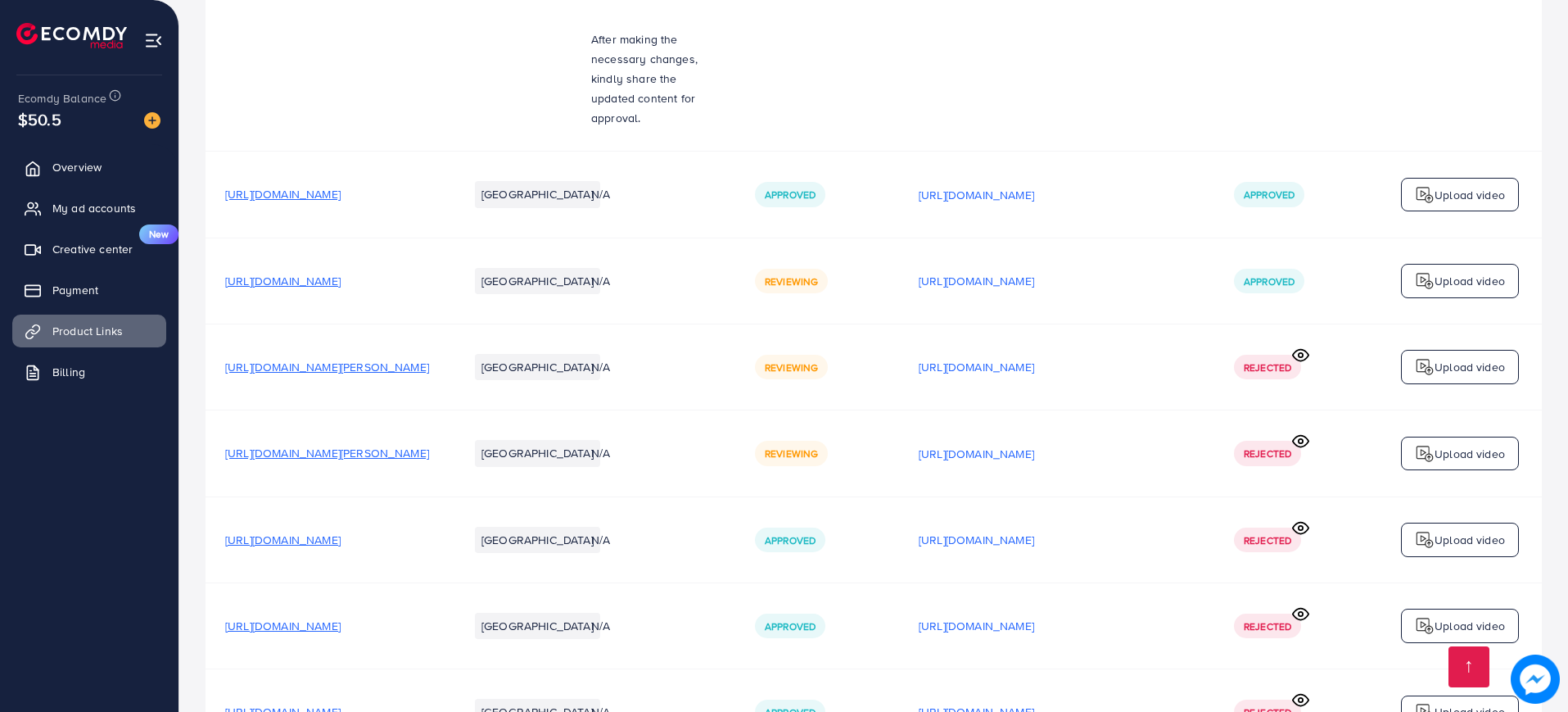 scroll, scrollTop: 1212, scrollLeft: 0, axis: vertical 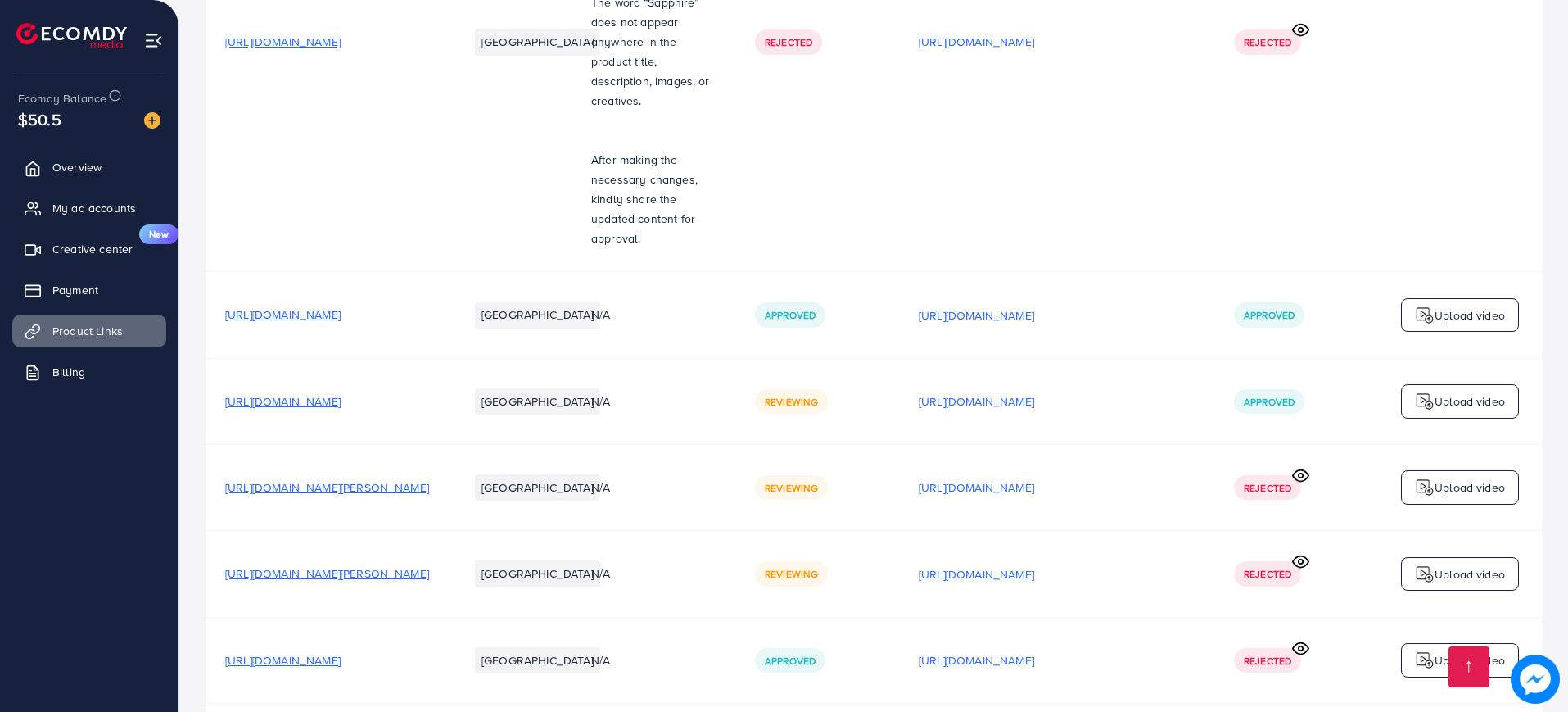 click on "Upload video" at bounding box center [1470, 401] 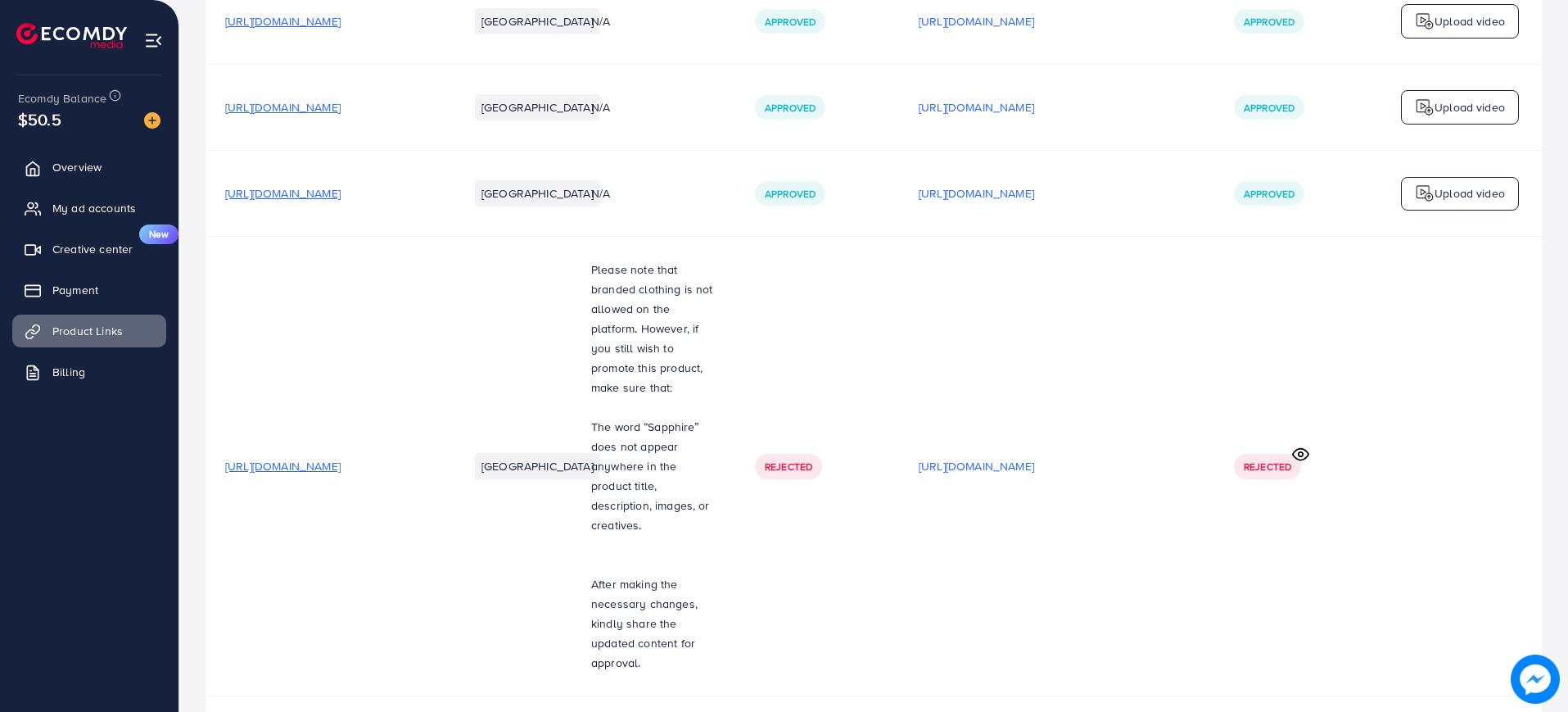 scroll, scrollTop: 0, scrollLeft: 0, axis: both 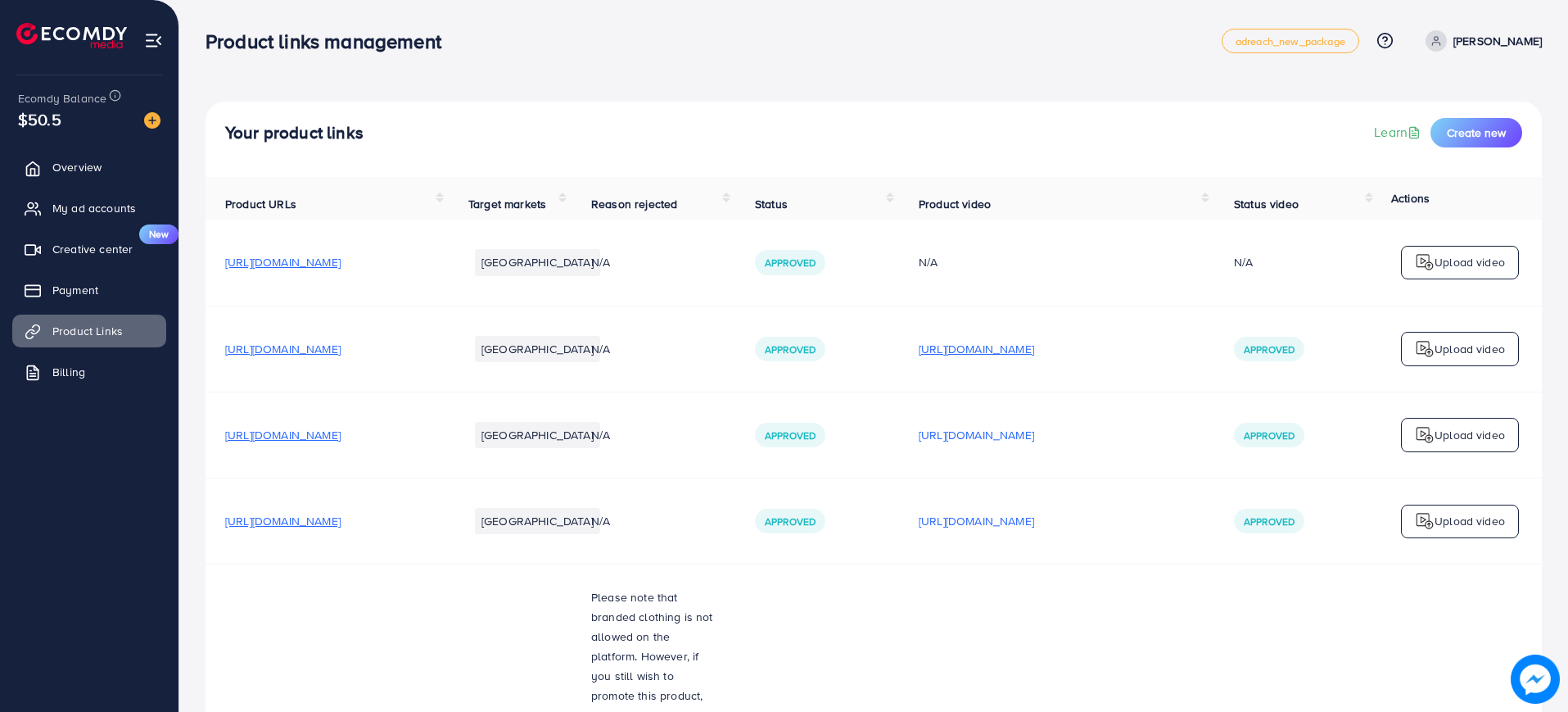 click on "[URL][DOMAIN_NAME]" at bounding box center (976, 349) 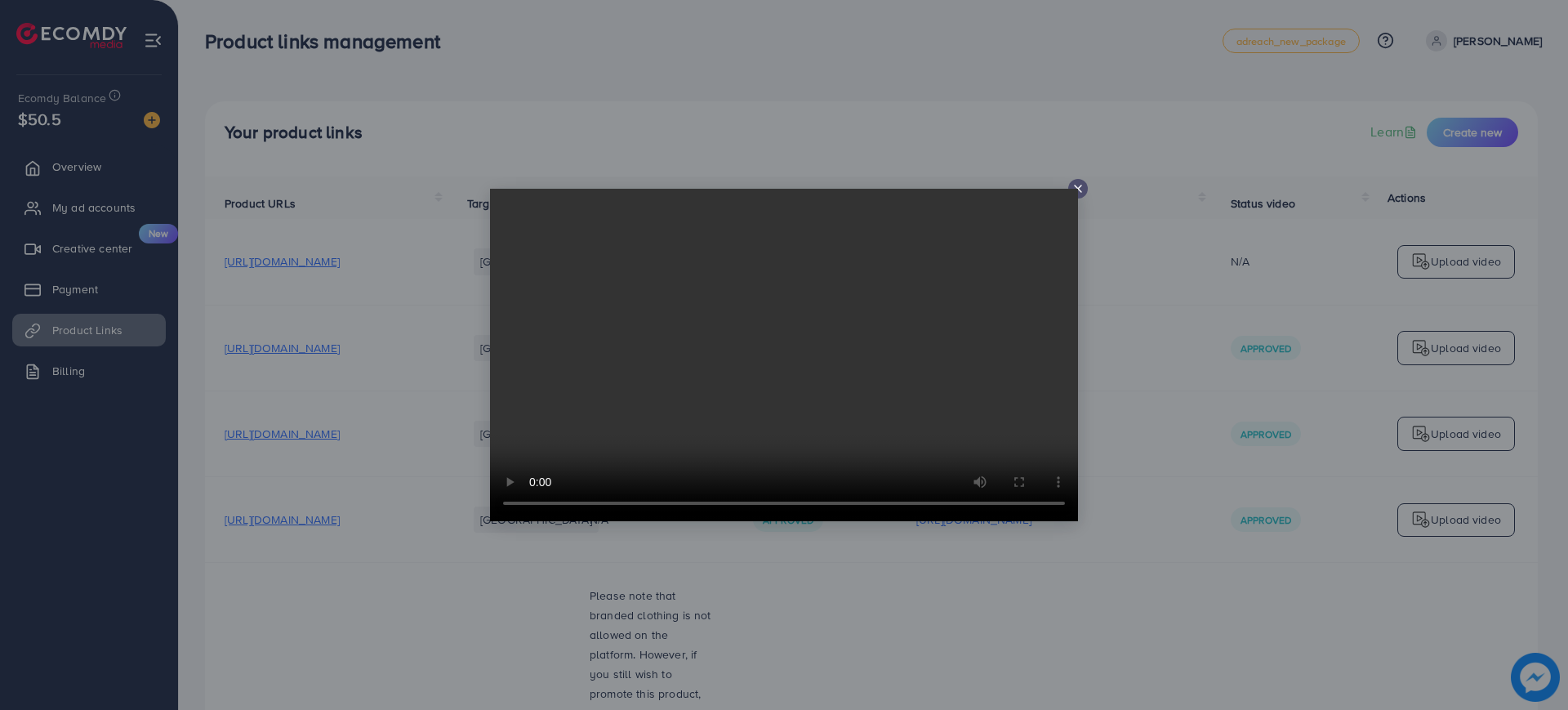 click 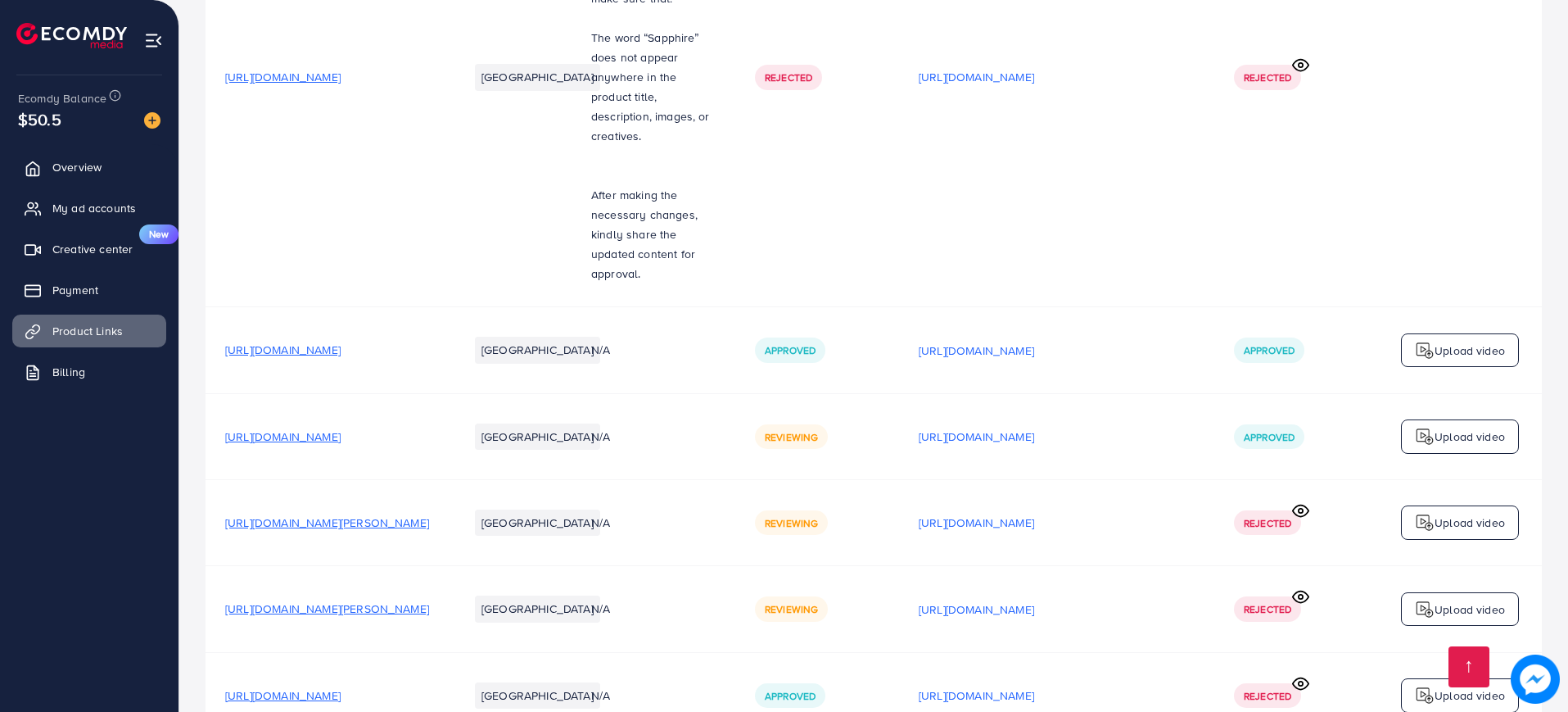scroll, scrollTop: 1376, scrollLeft: 0, axis: vertical 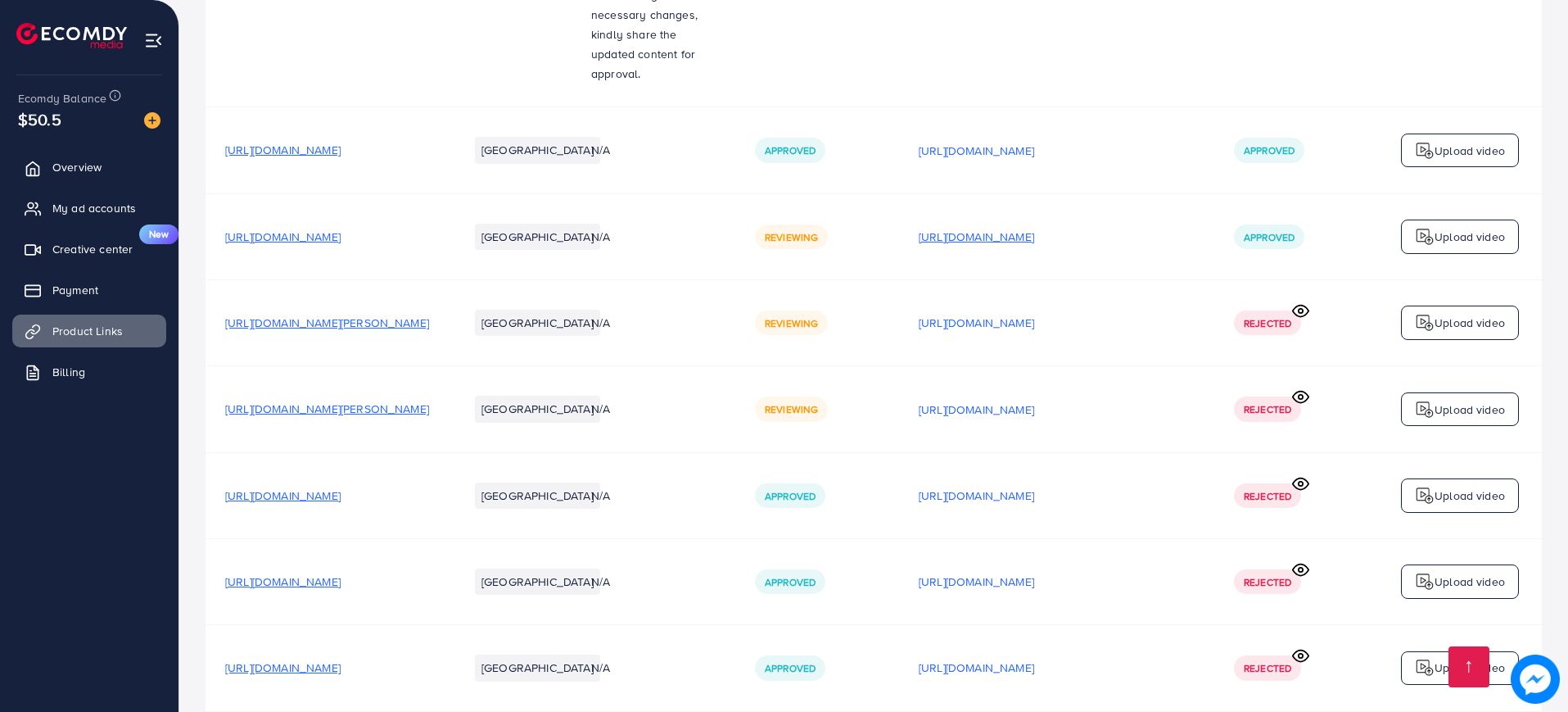 click on "[URL][DOMAIN_NAME]" at bounding box center [976, 237] 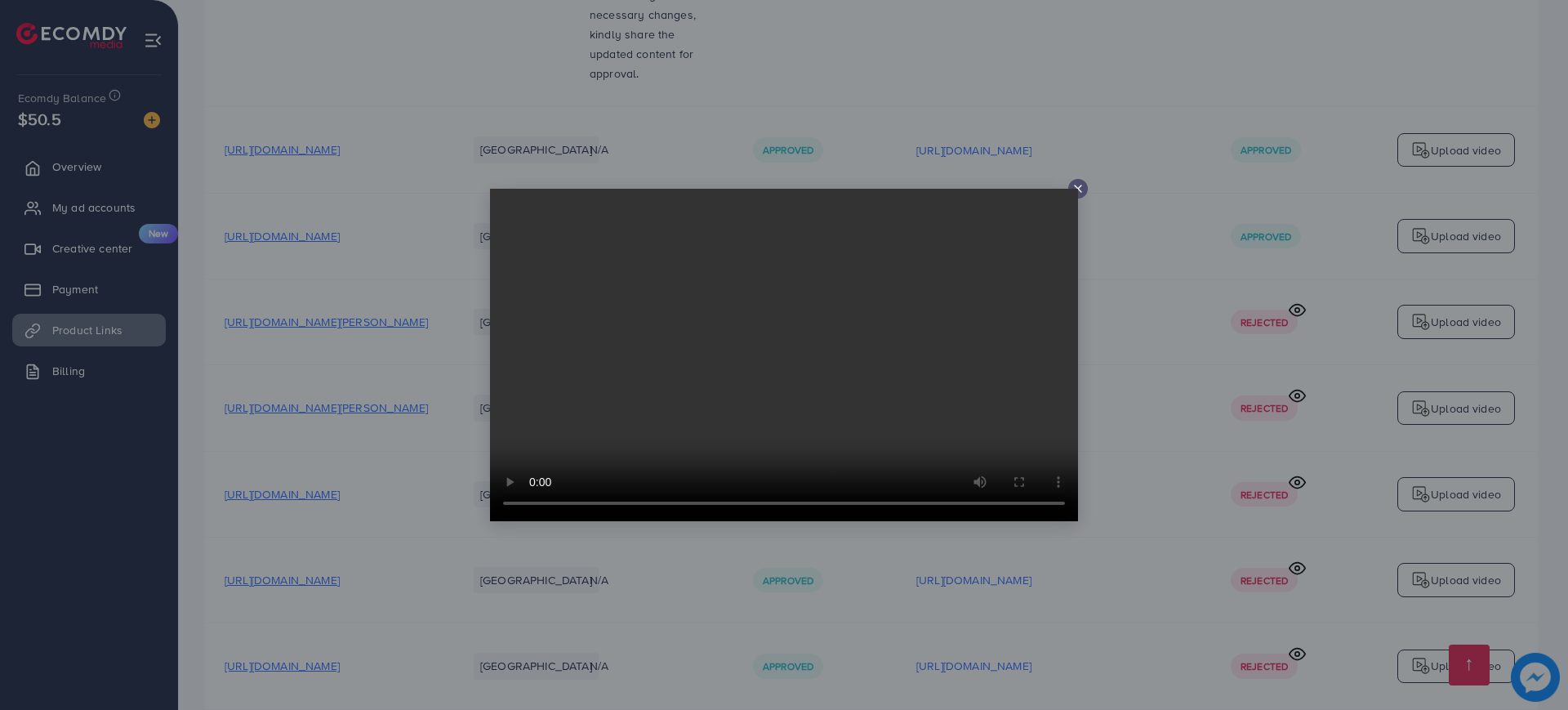 click at bounding box center (784, 355) 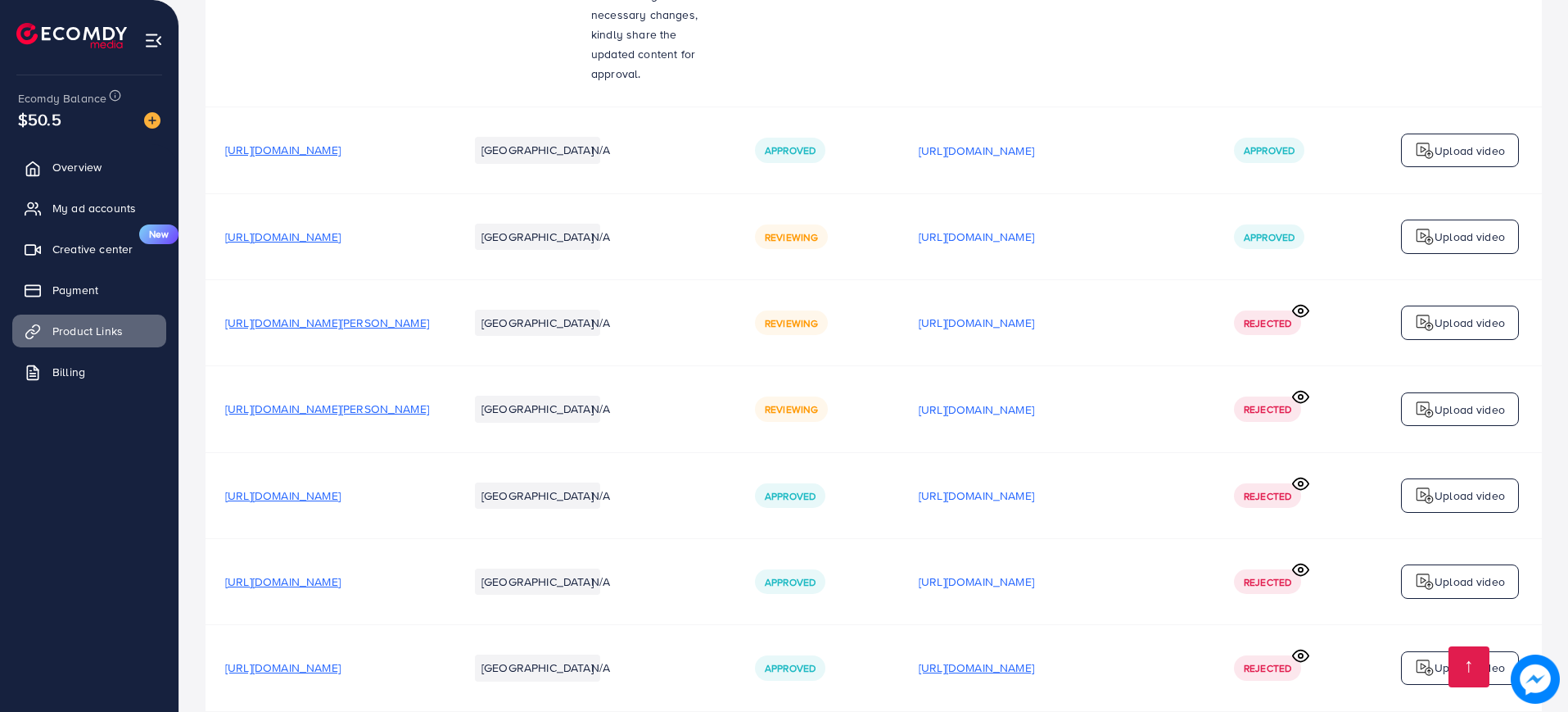 click on "[URL][DOMAIN_NAME]" at bounding box center [976, 668] 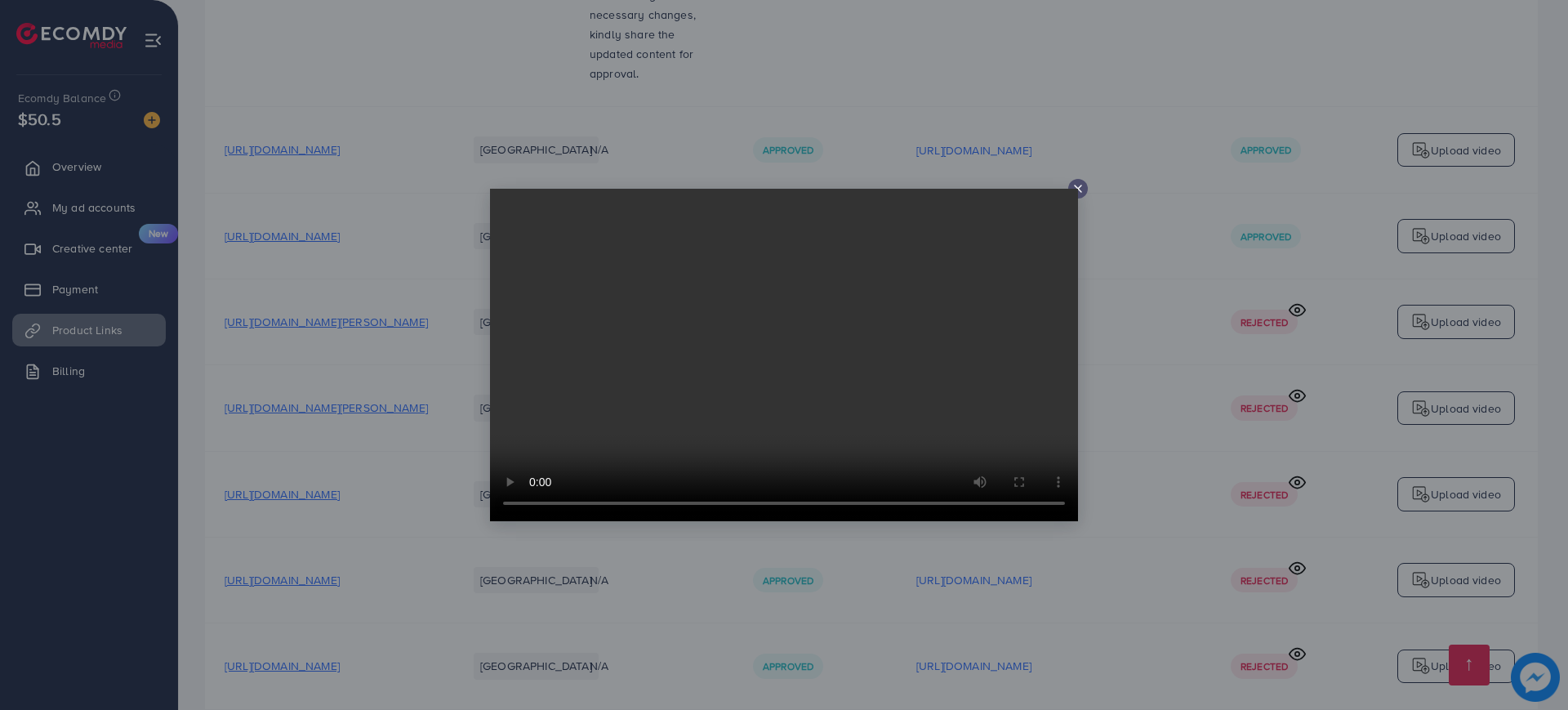 click at bounding box center [784, 355] 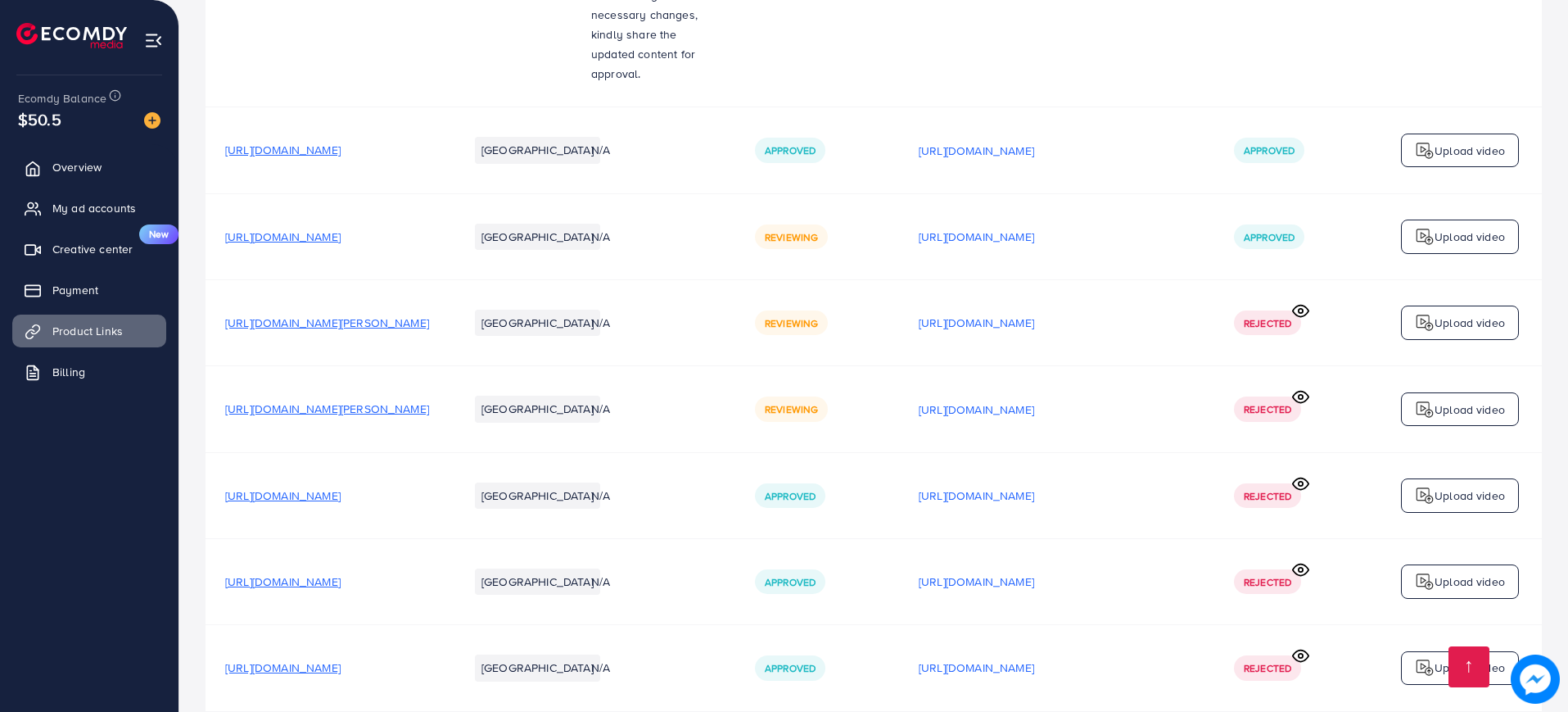 click on "[URL][DOMAIN_NAME]" at bounding box center [1056, 582] 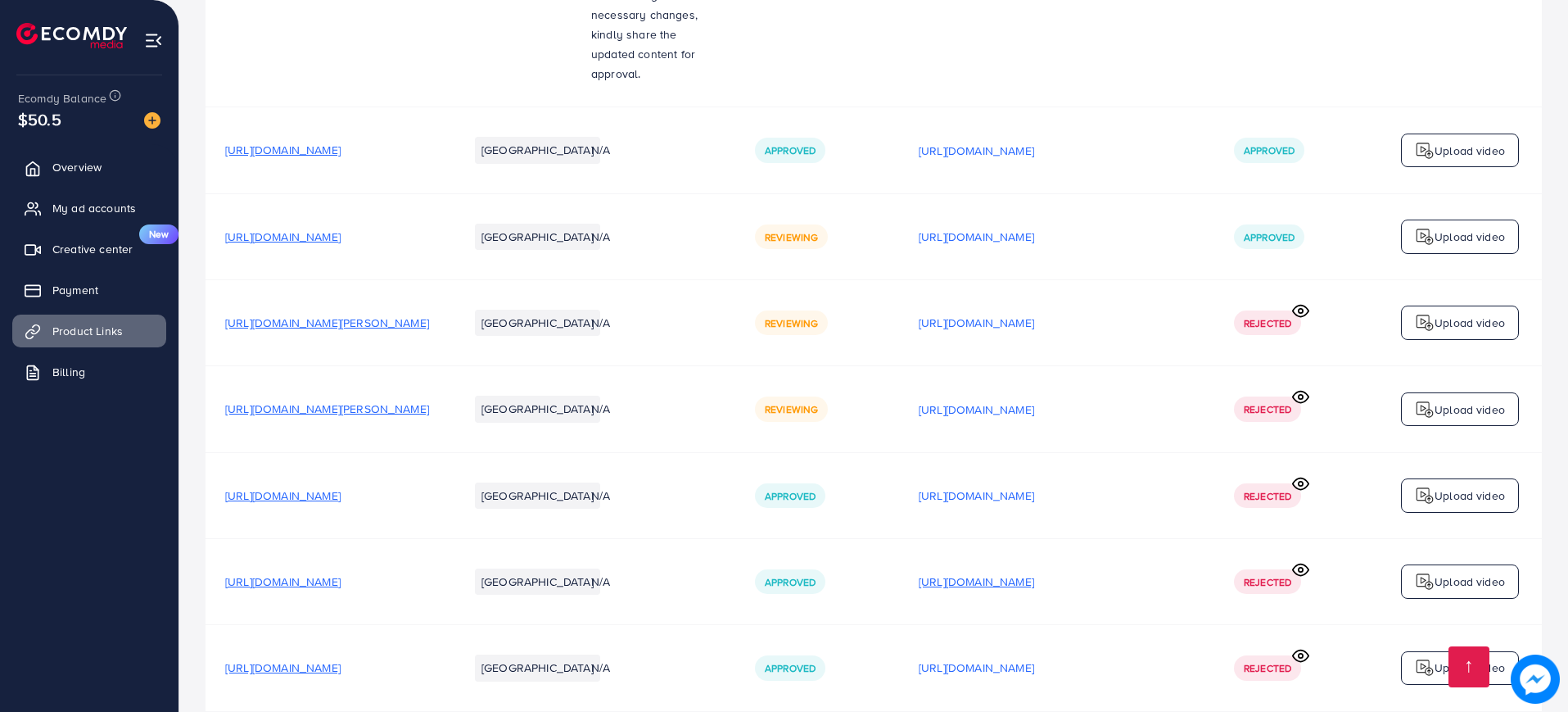 click on "[URL][DOMAIN_NAME]" at bounding box center (976, 582) 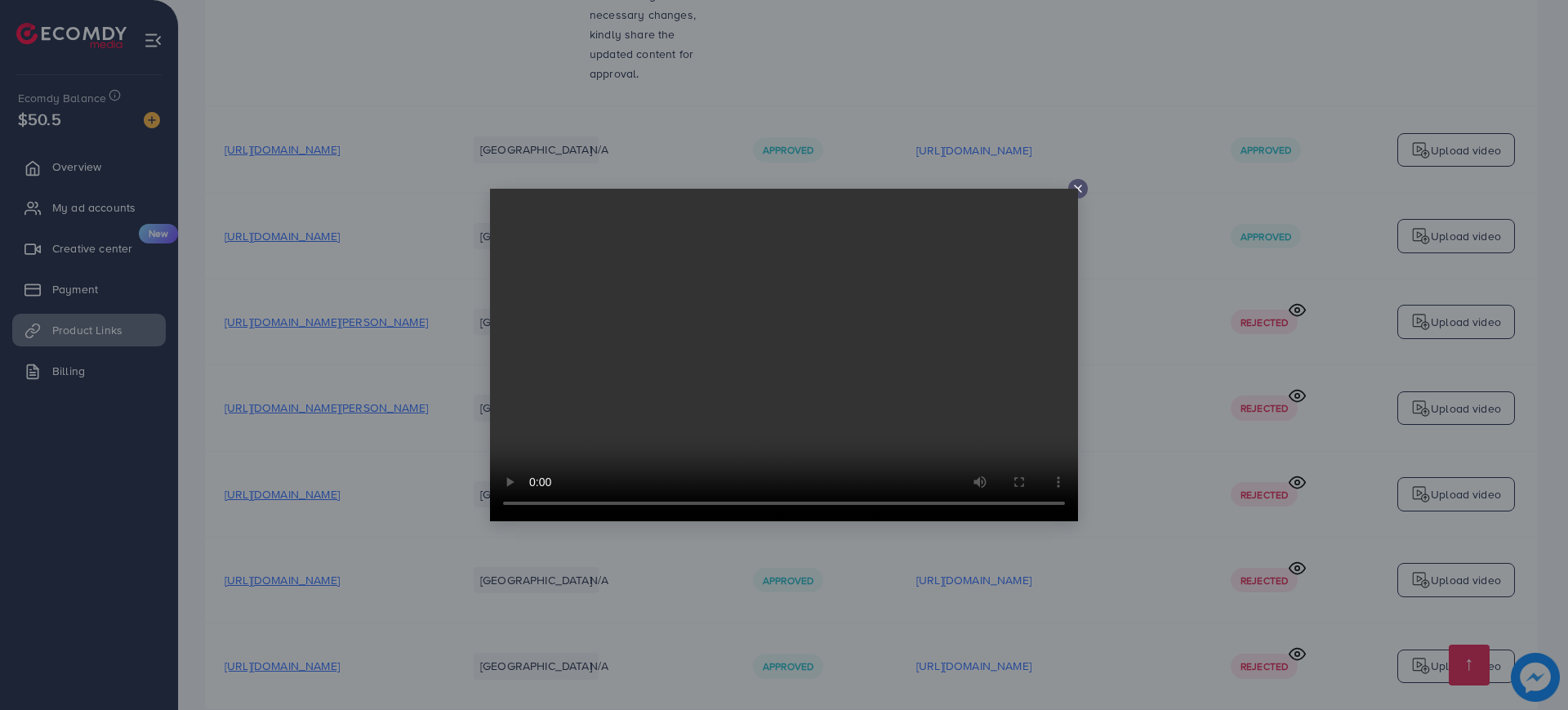 click at bounding box center [784, 355] 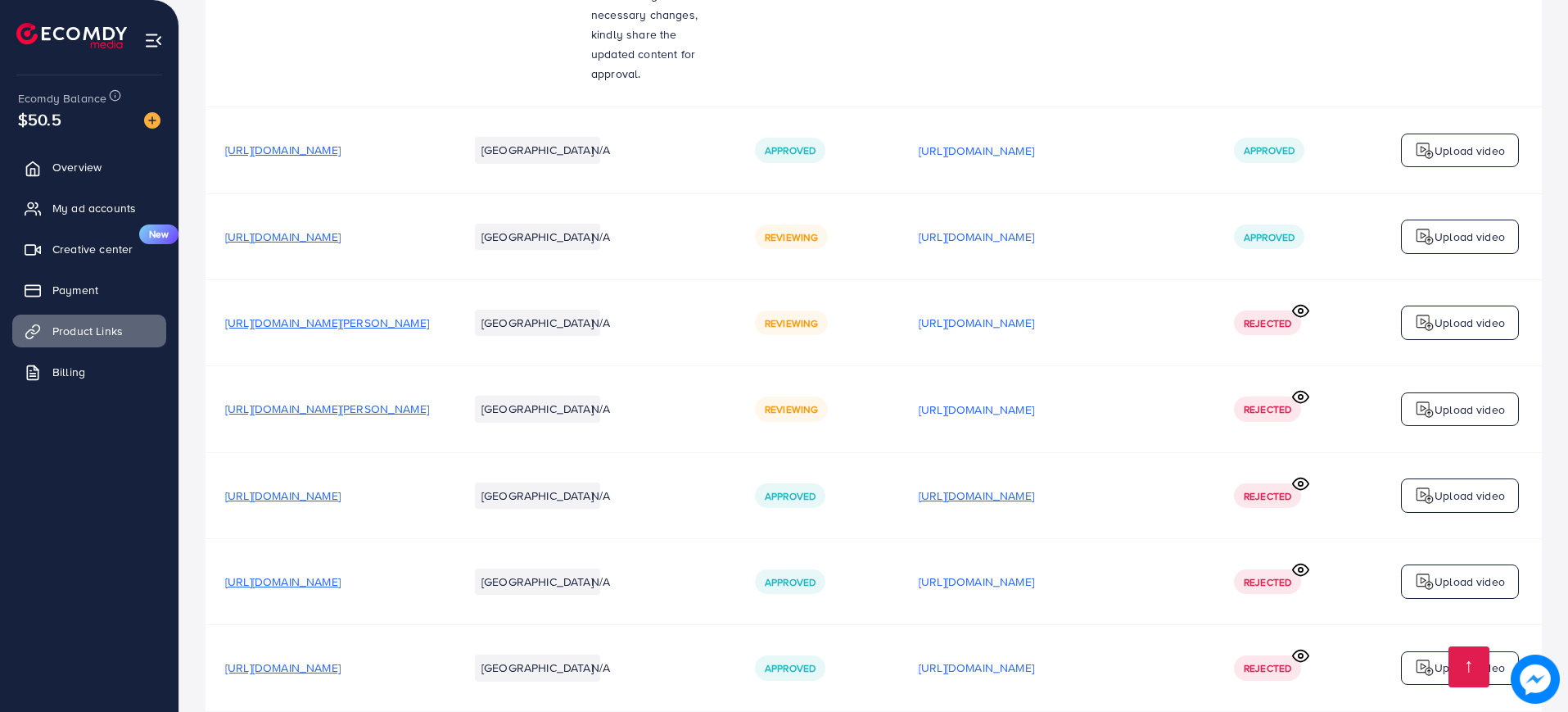 click on "[URL][DOMAIN_NAME]" at bounding box center [976, 496] 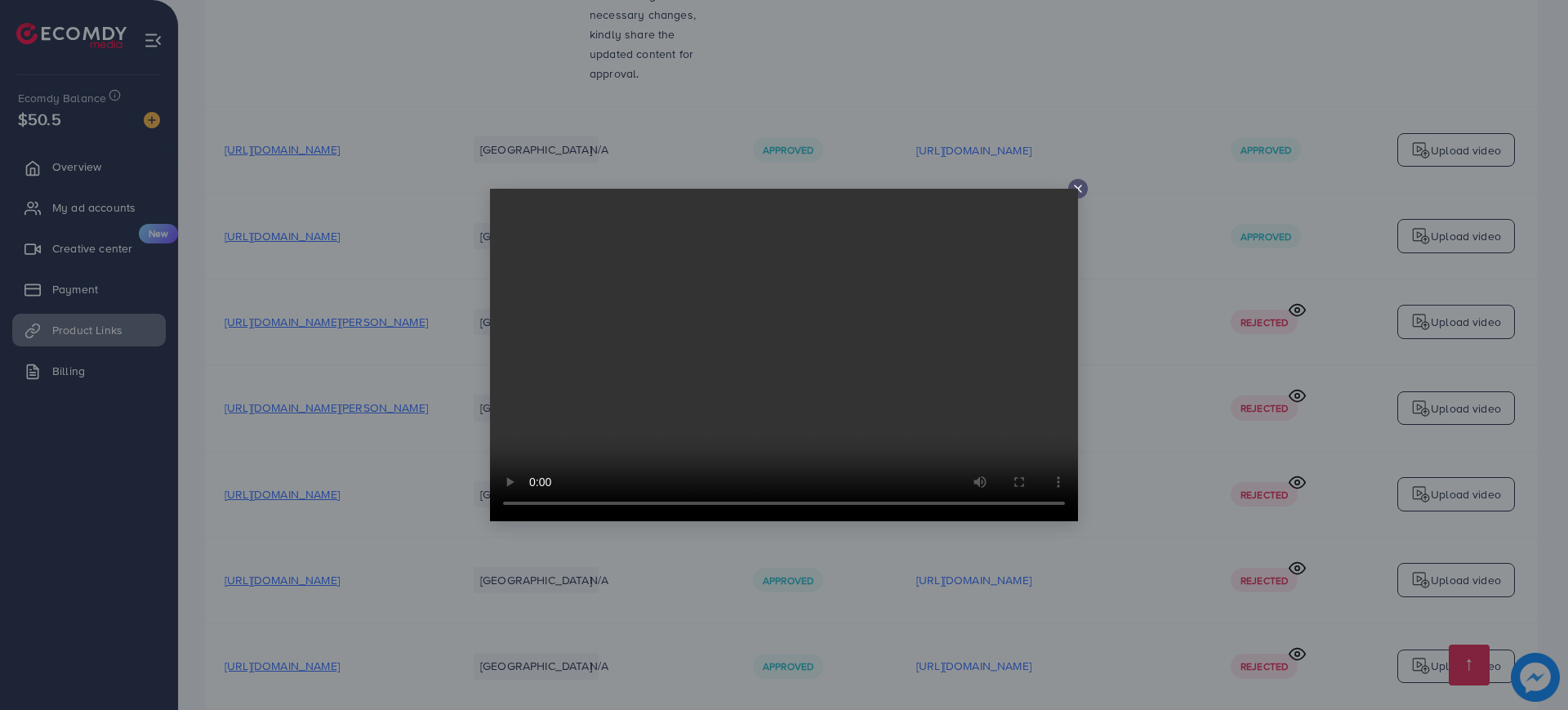 type 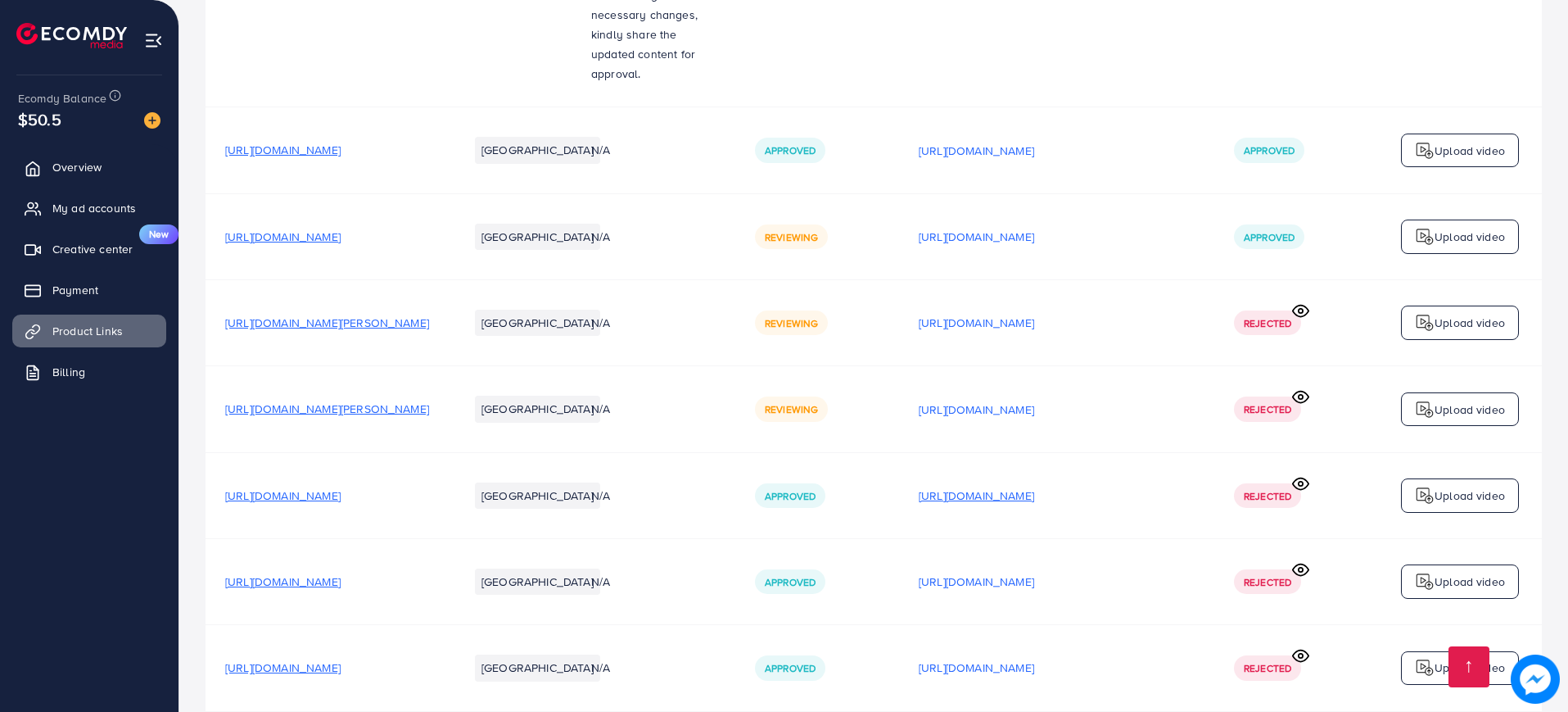 click on "[URL][DOMAIN_NAME]" at bounding box center (976, 496) 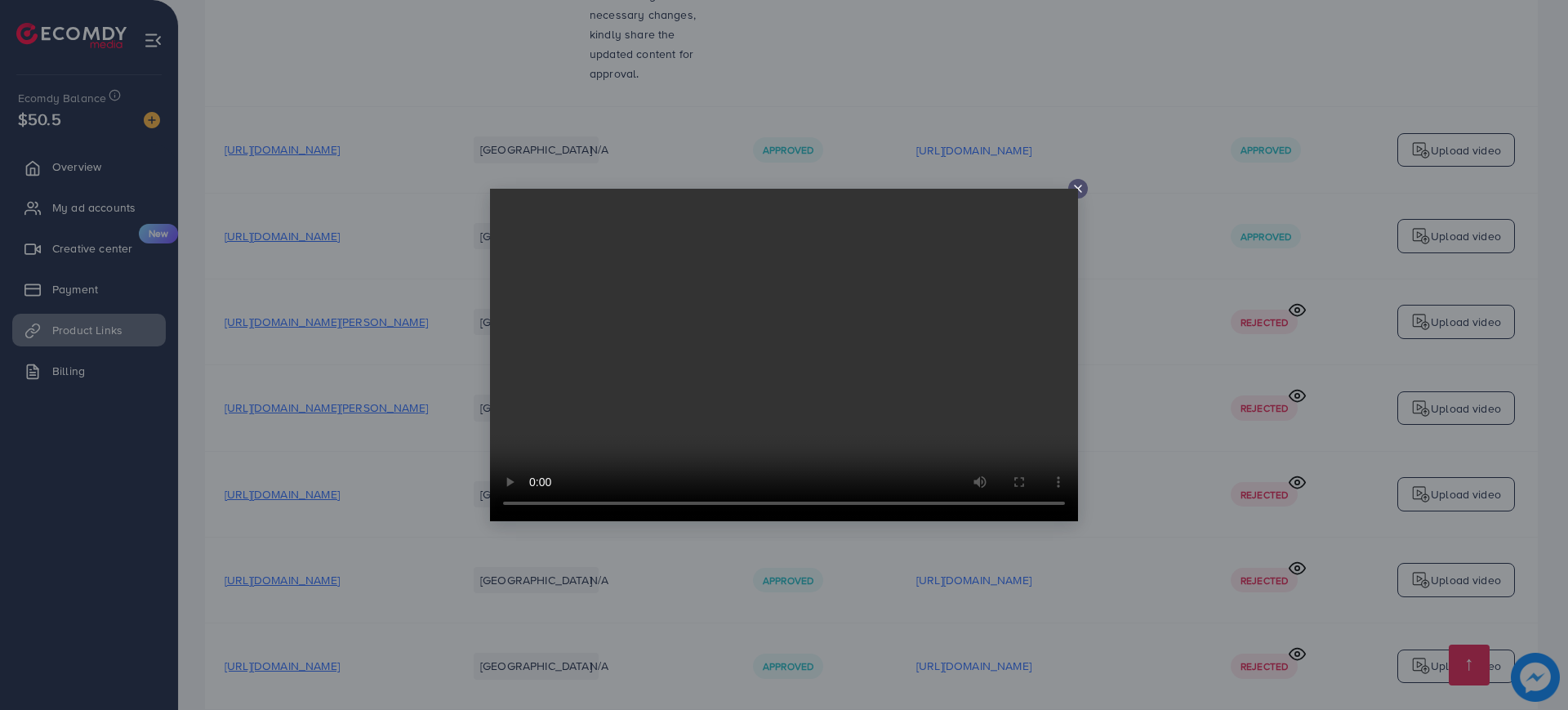 click at bounding box center (784, 355) 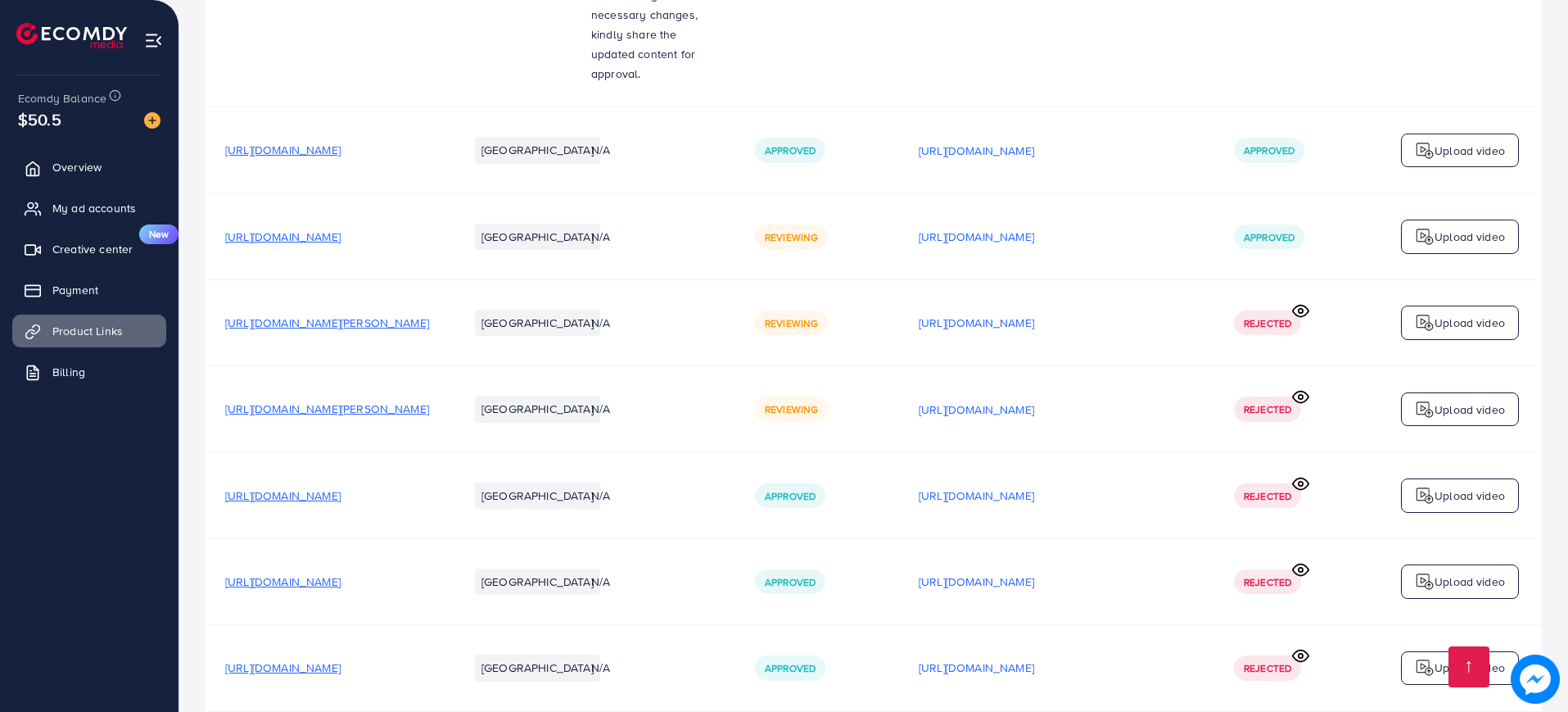 click 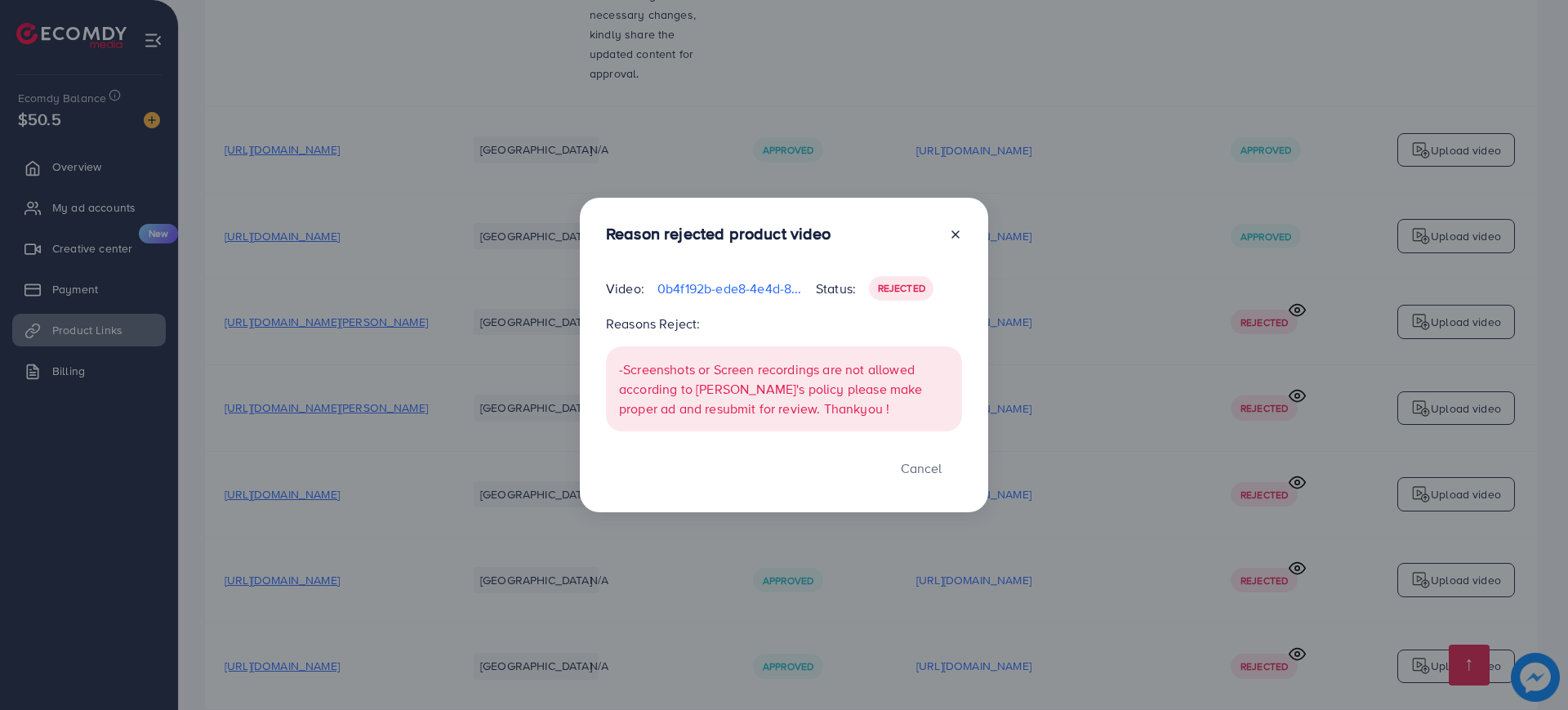 click on "Reason rejected product video   Video:  0b4f192b-ede8-4e4d-8fc7-791e96c159c2-1751139974501.mp4  Status:  Rejected Reasons Reject: -Screenshots or Screen recordings are not allowed according to TIktok's policy please make proper ad and resubmit for review. Thankyou !  Cancel" at bounding box center (784, 355) 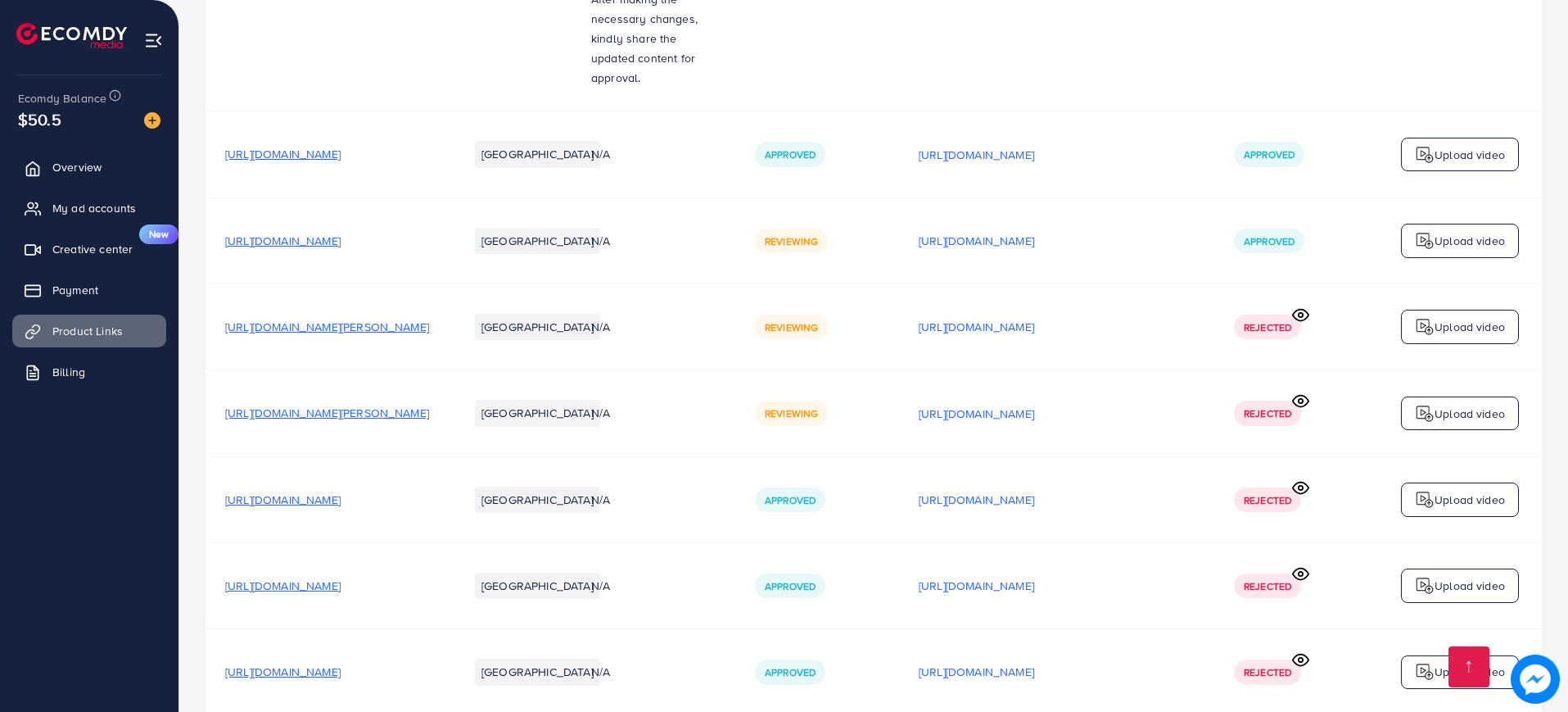 scroll, scrollTop: 1376, scrollLeft: 0, axis: vertical 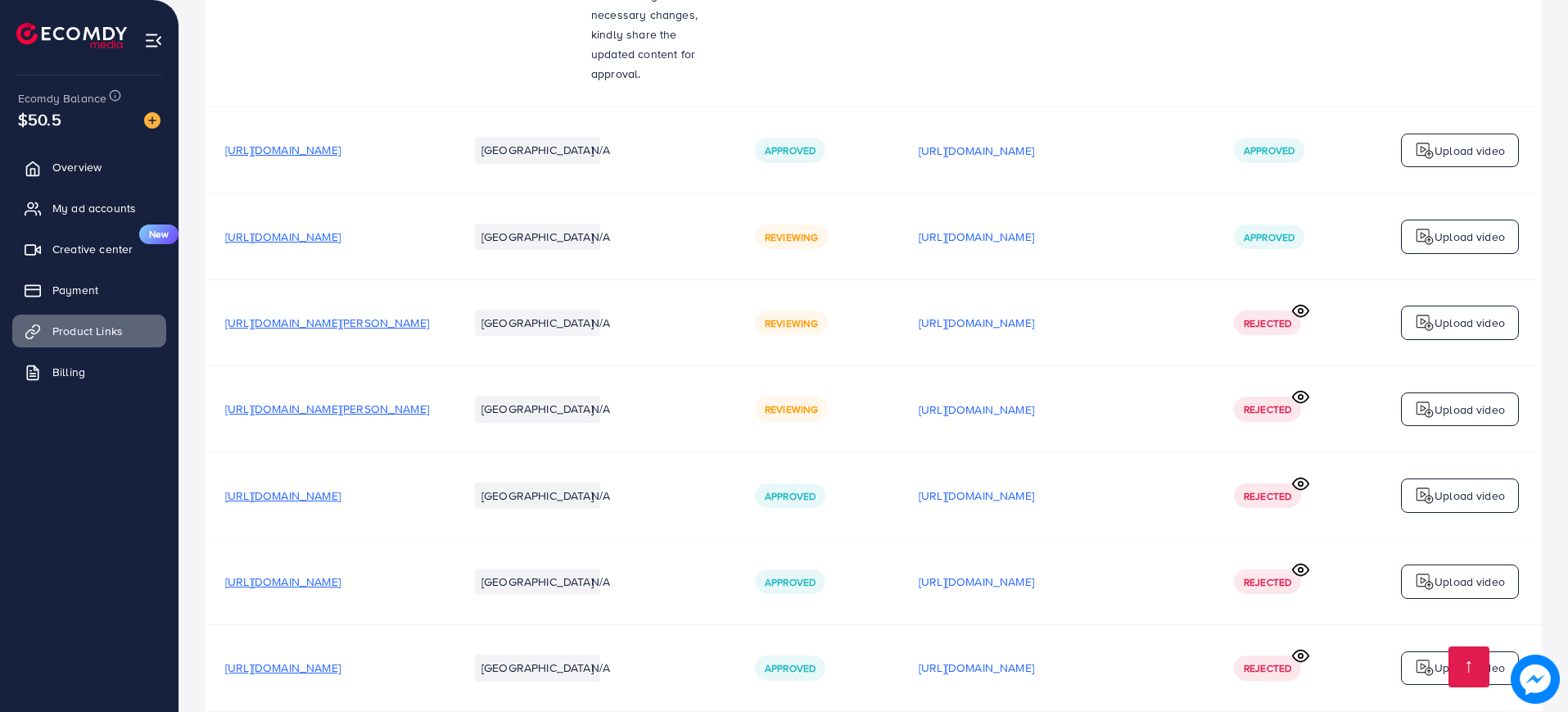 click 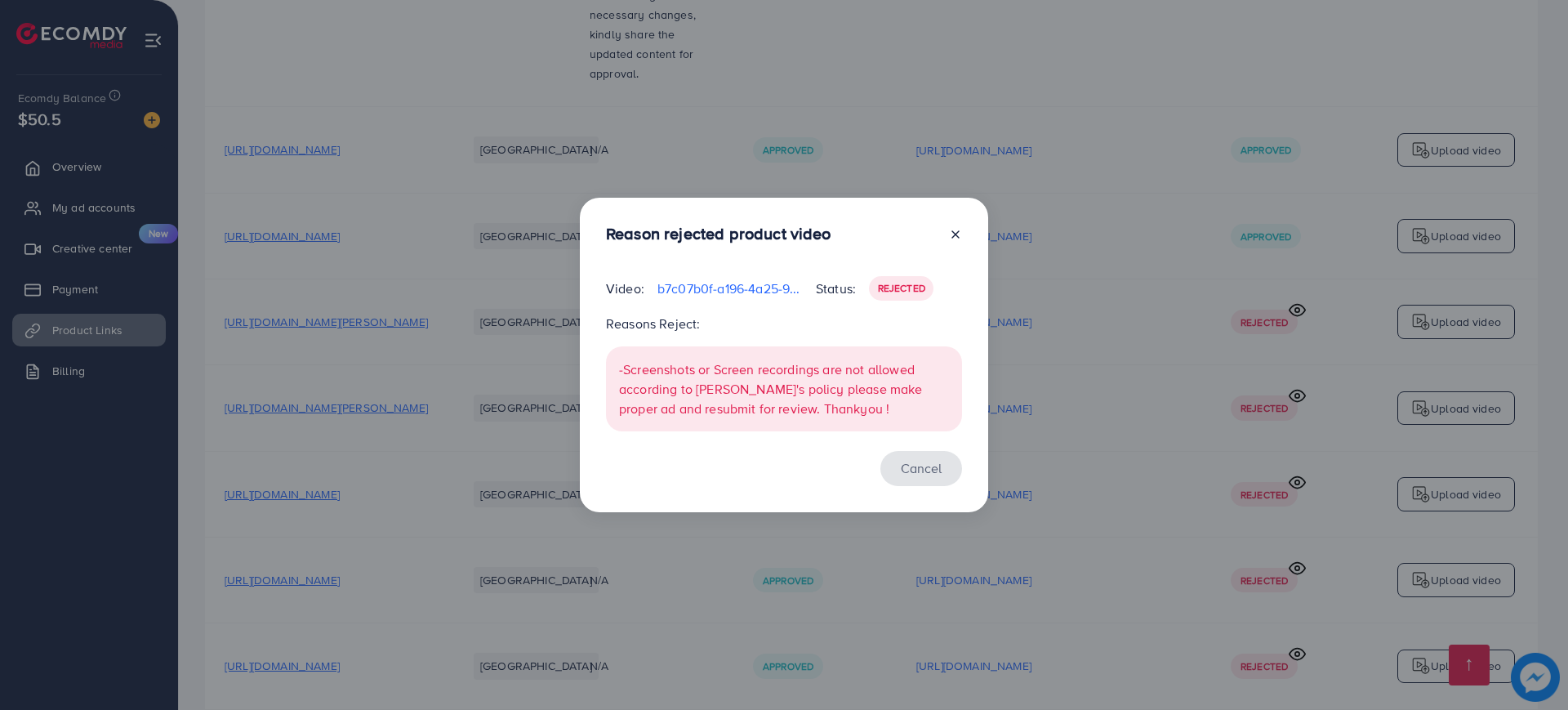 click on "Cancel" at bounding box center (921, 468) 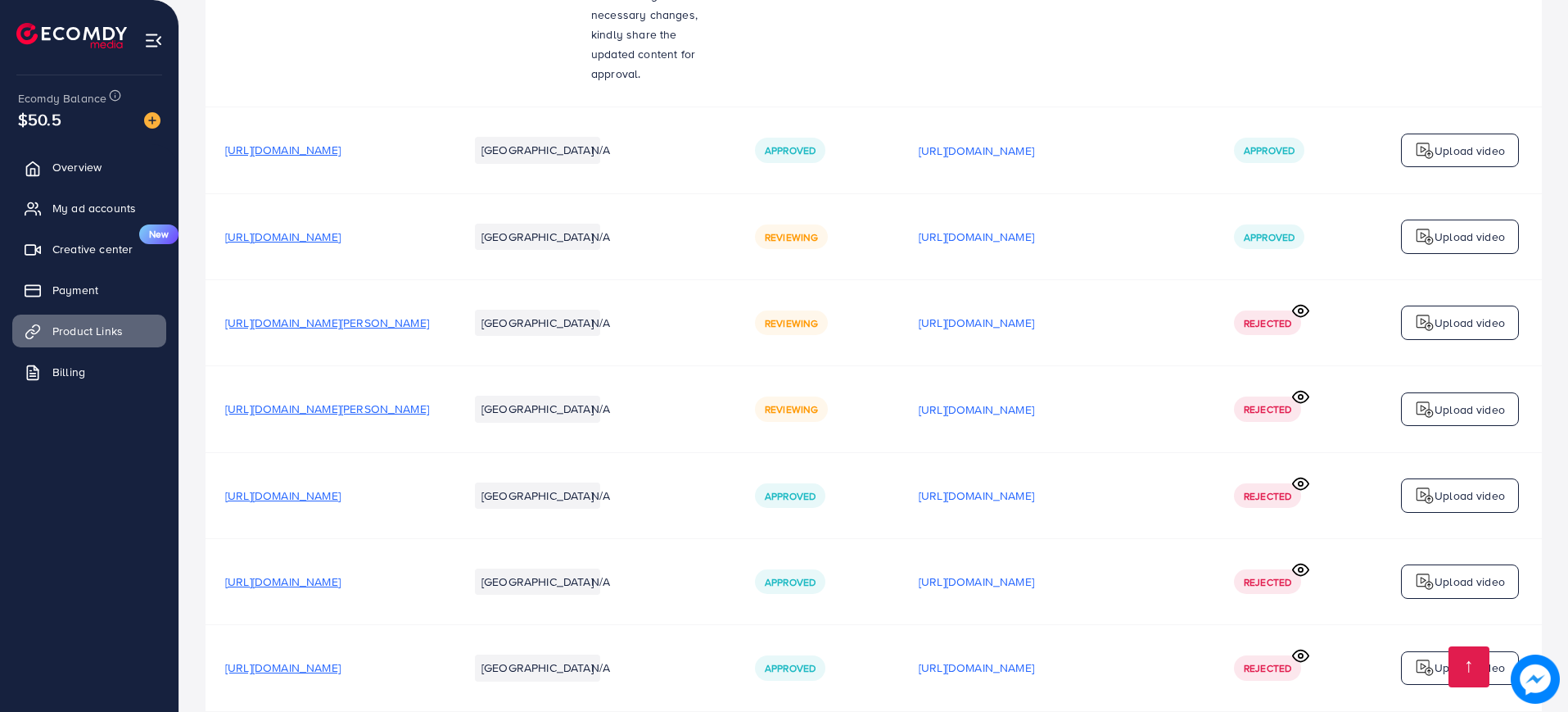 click 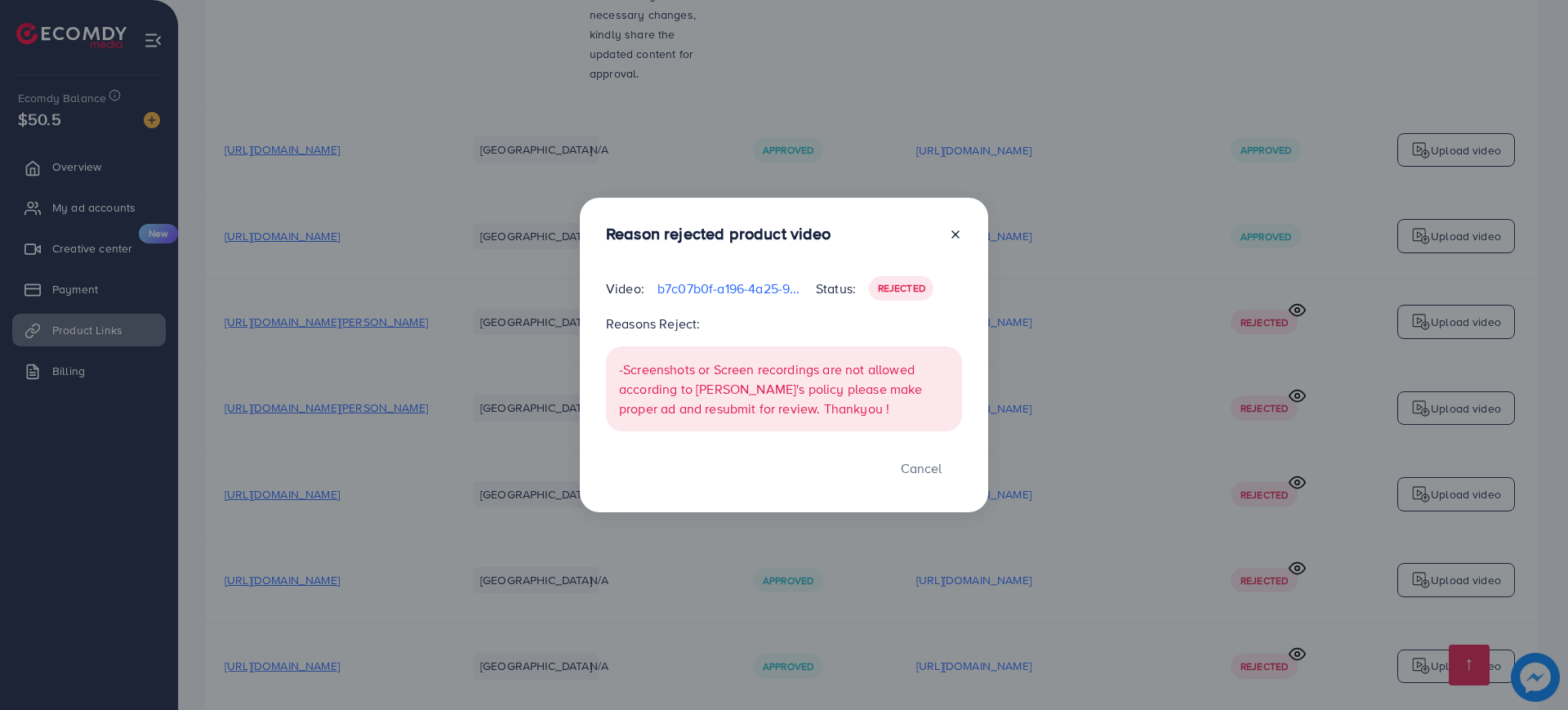 click on "Reason rejected product video   Video:  b7c07b0f-a196-4a25-9819-a0754d7e4d15-1751139344648.mp4  Status:  Rejected Reasons Reject: -Screenshots or Screen recordings are not allowed according to TIktok's policy please make proper ad and resubmit for review. Thankyou !  Cancel" at bounding box center [784, 355] 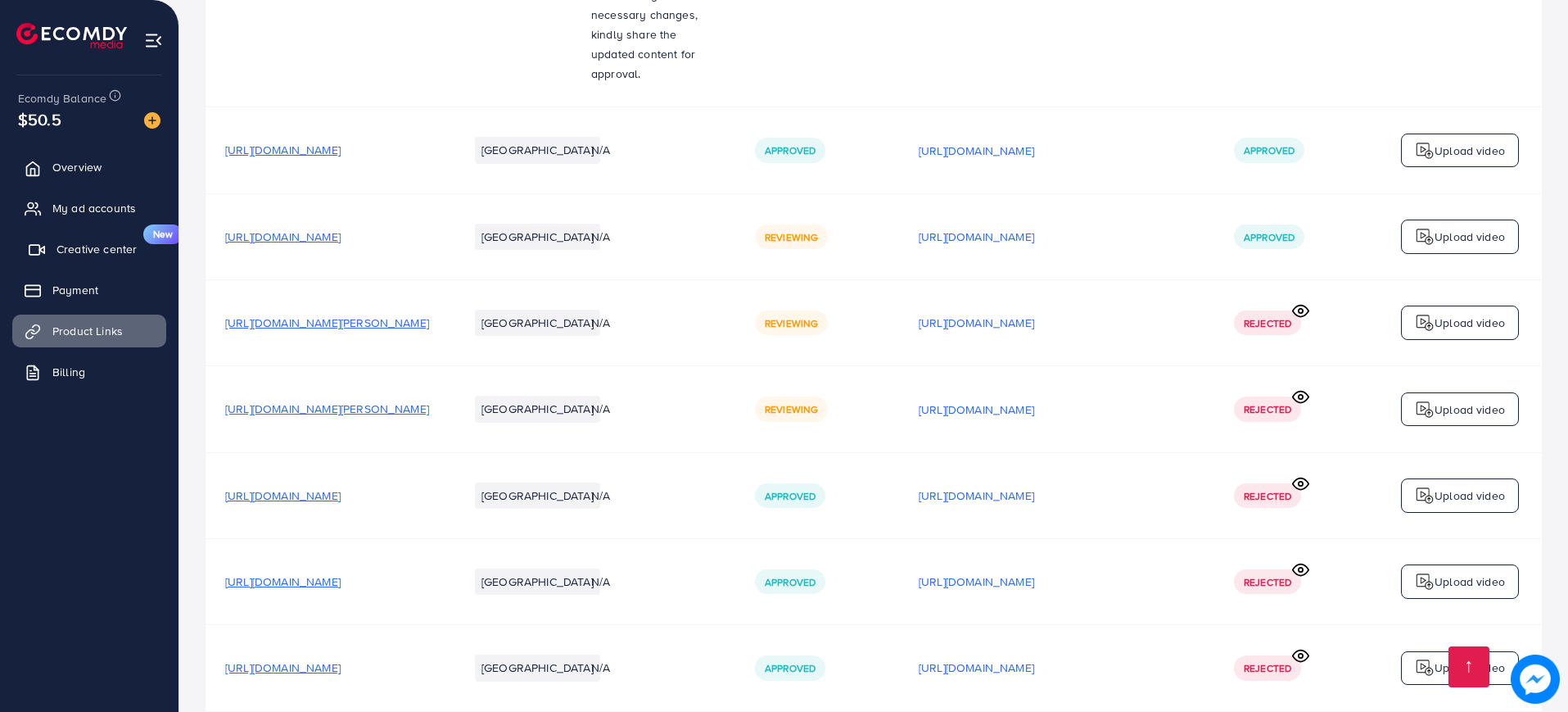 click on "Creative center" at bounding box center [97, 249] 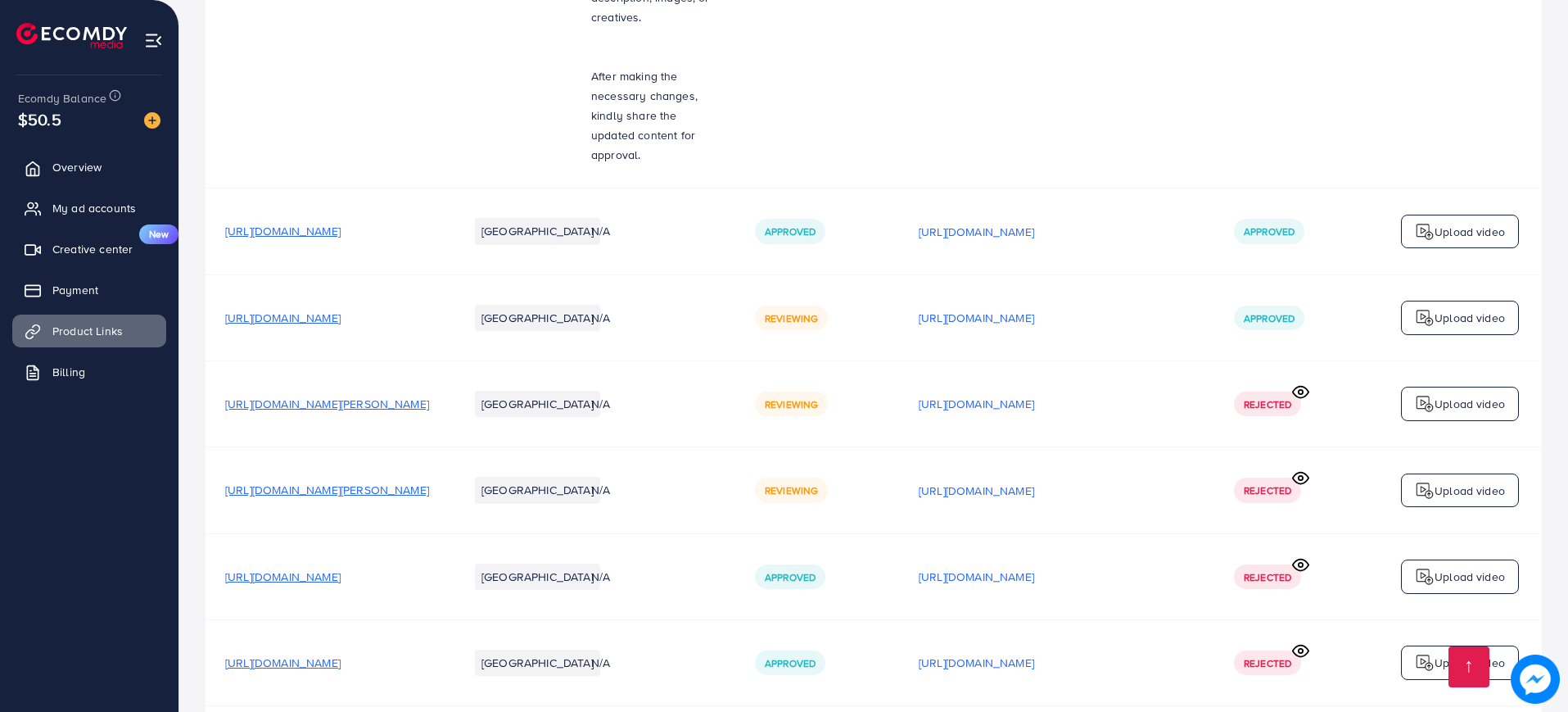 scroll, scrollTop: 1376, scrollLeft: 0, axis: vertical 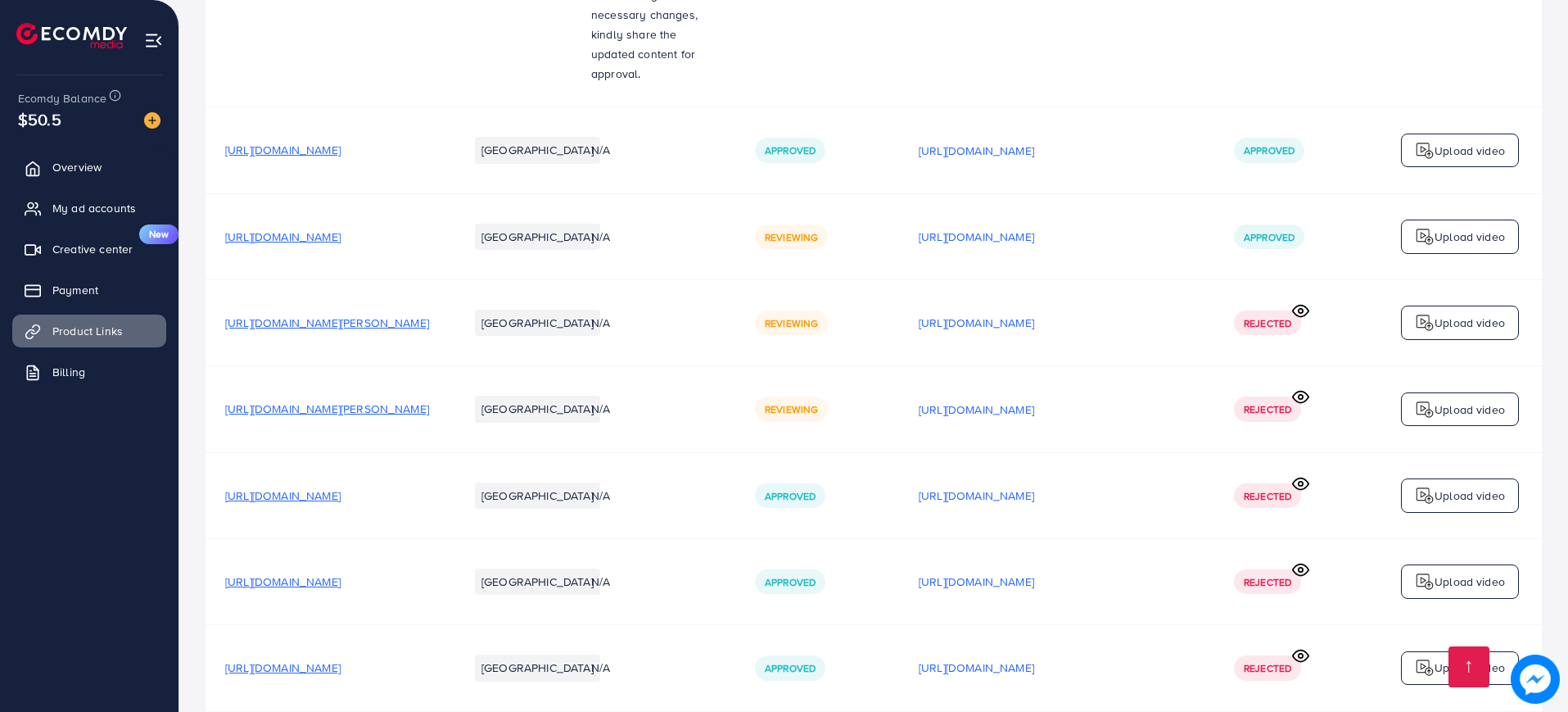 click at bounding box center [1425, 496] 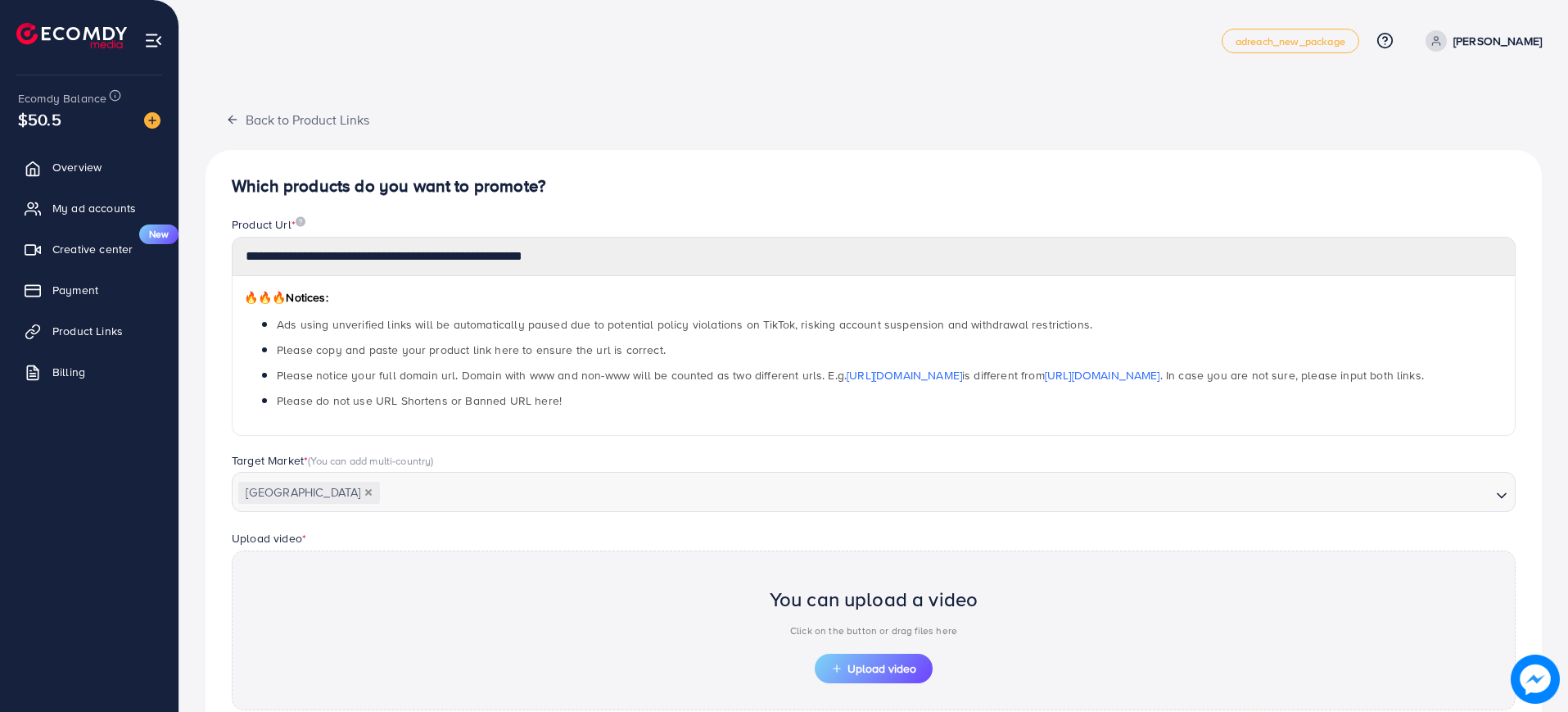 scroll, scrollTop: 328, scrollLeft: 0, axis: vertical 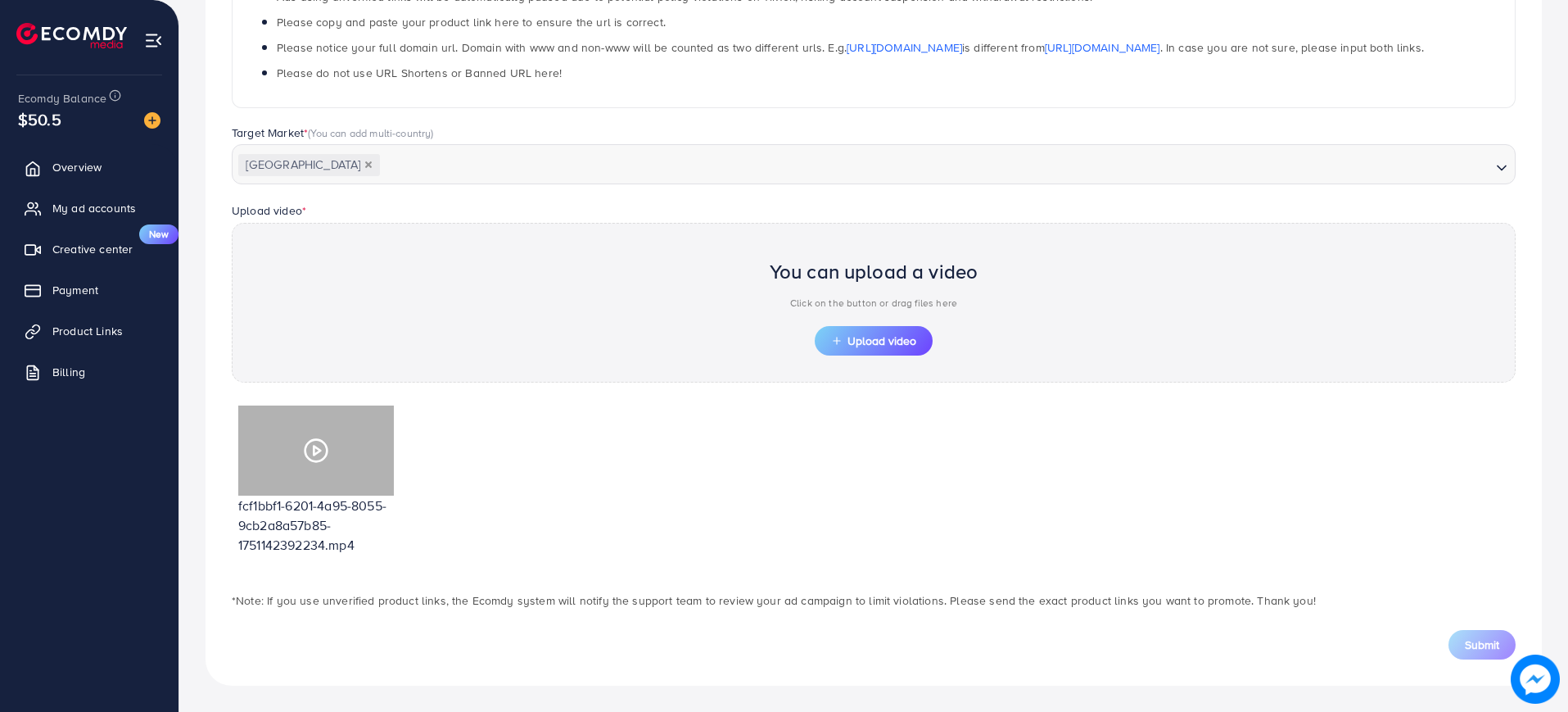 click 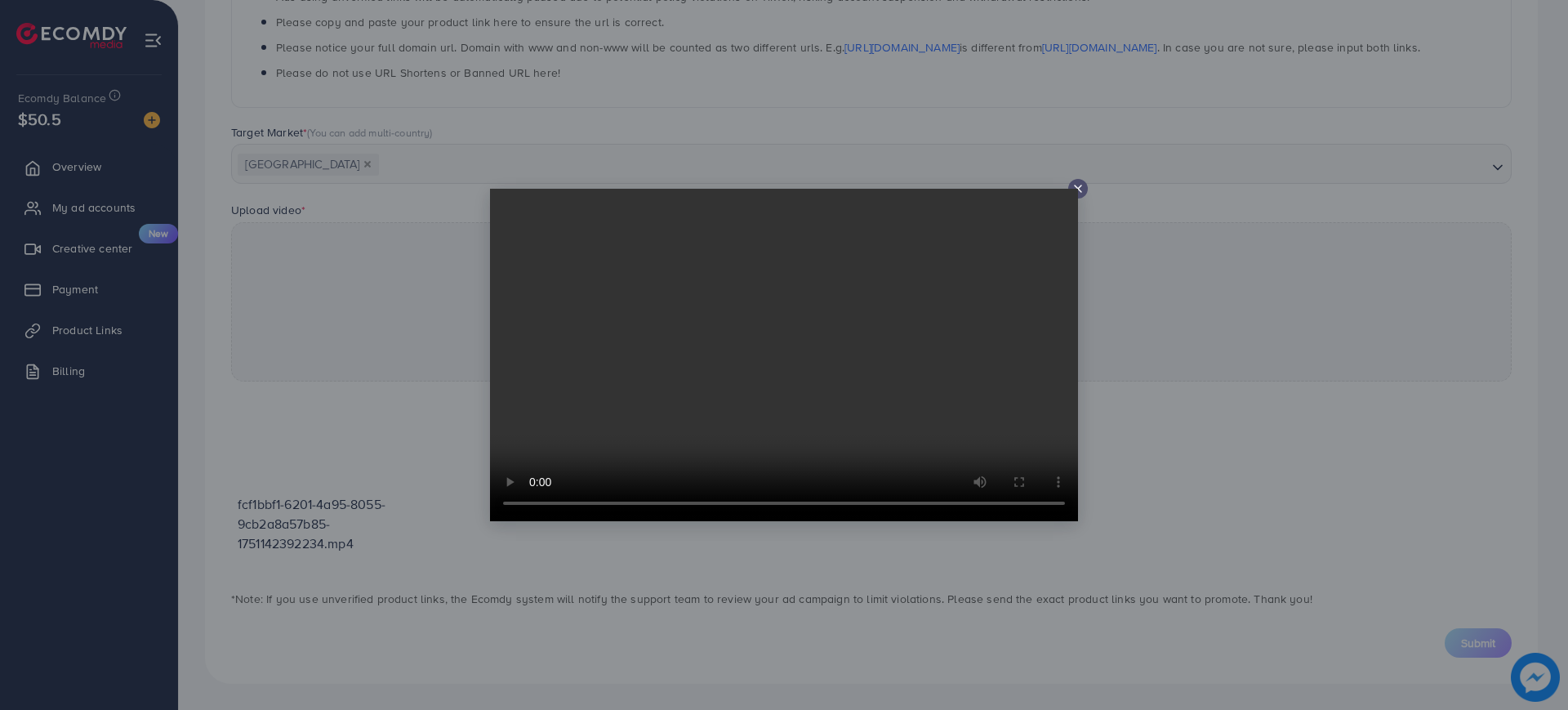 click 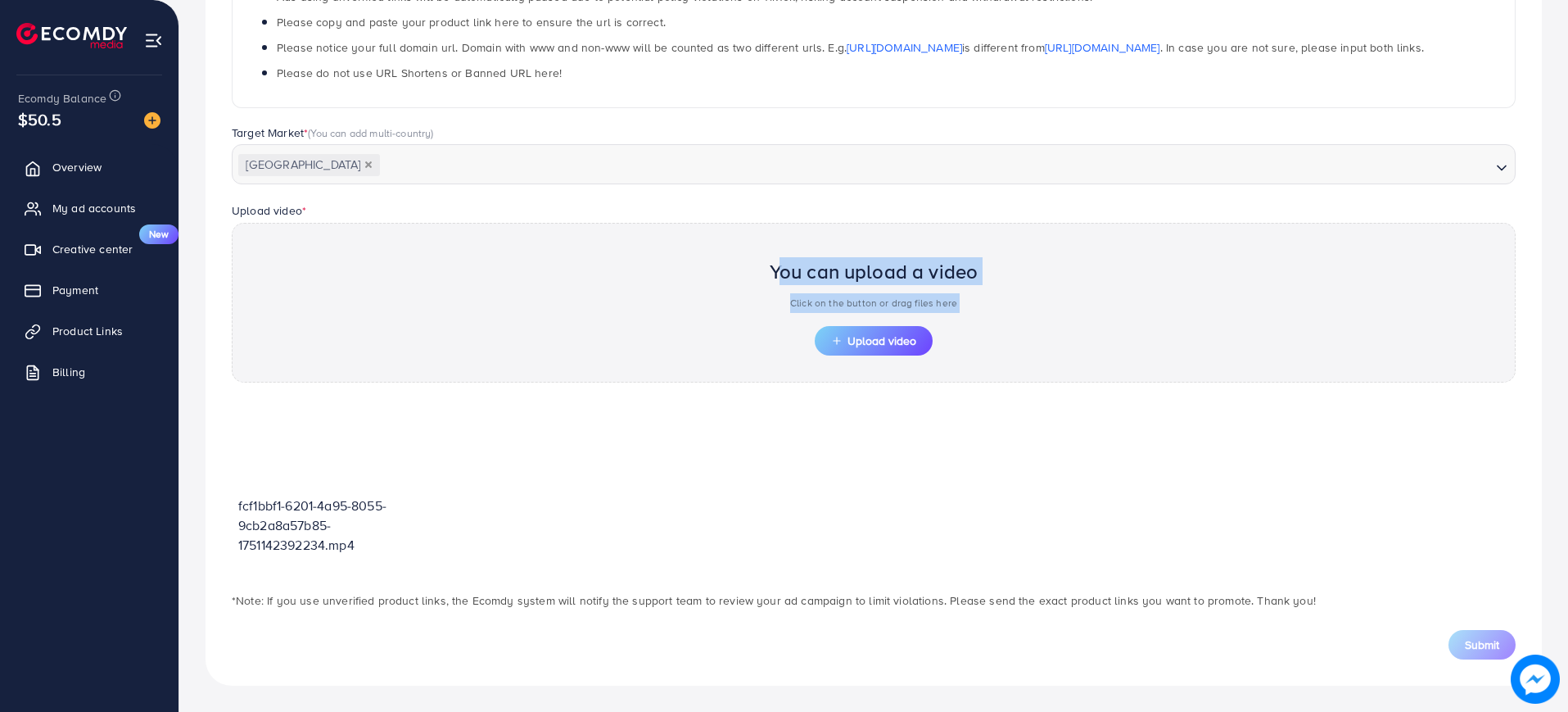 drag, startPoint x: 308, startPoint y: 454, endPoint x: 768, endPoint y: 224, distance: 514.29563 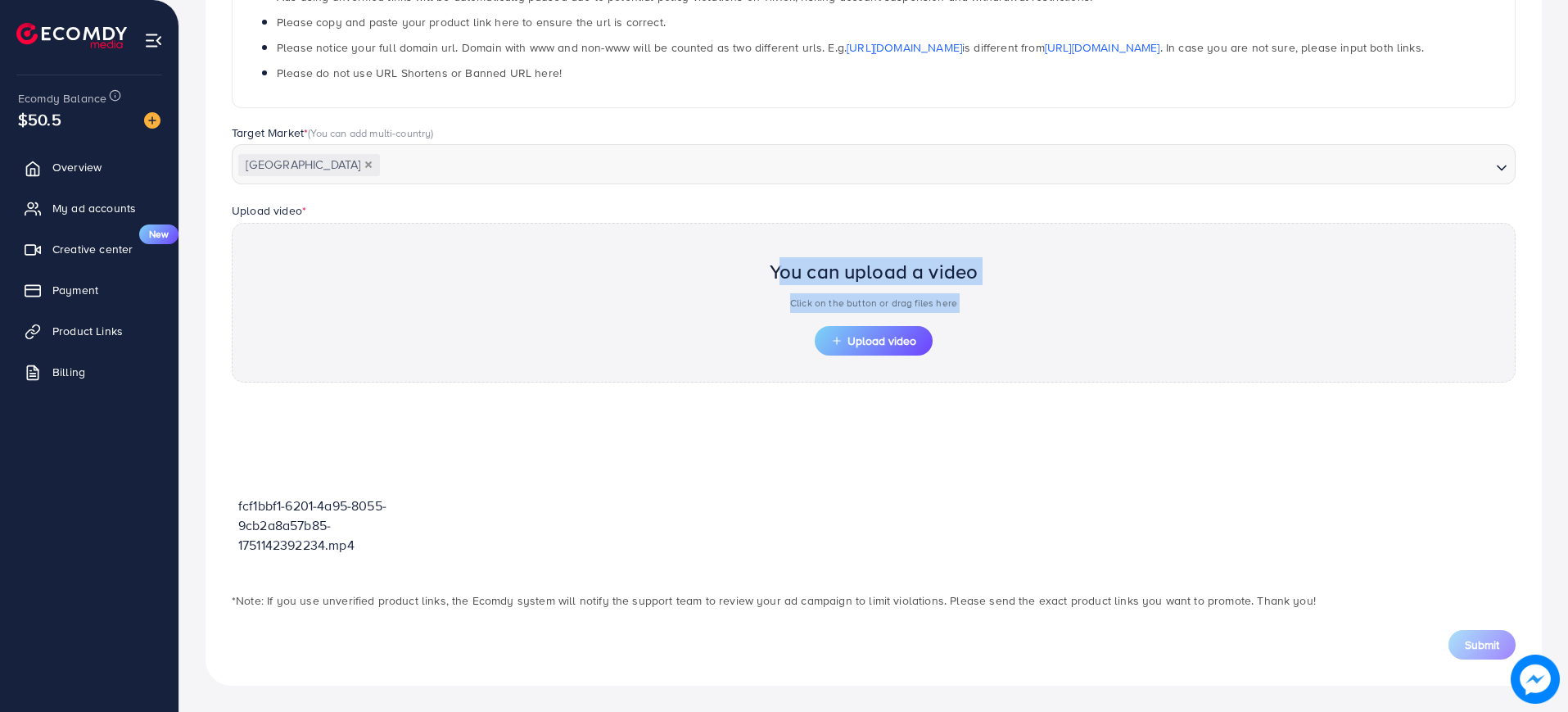 click on "fcf1bbf1-6201-4a95-8055-9cb2a8a57b85-1751142392234.mp4" at bounding box center (874, 487) 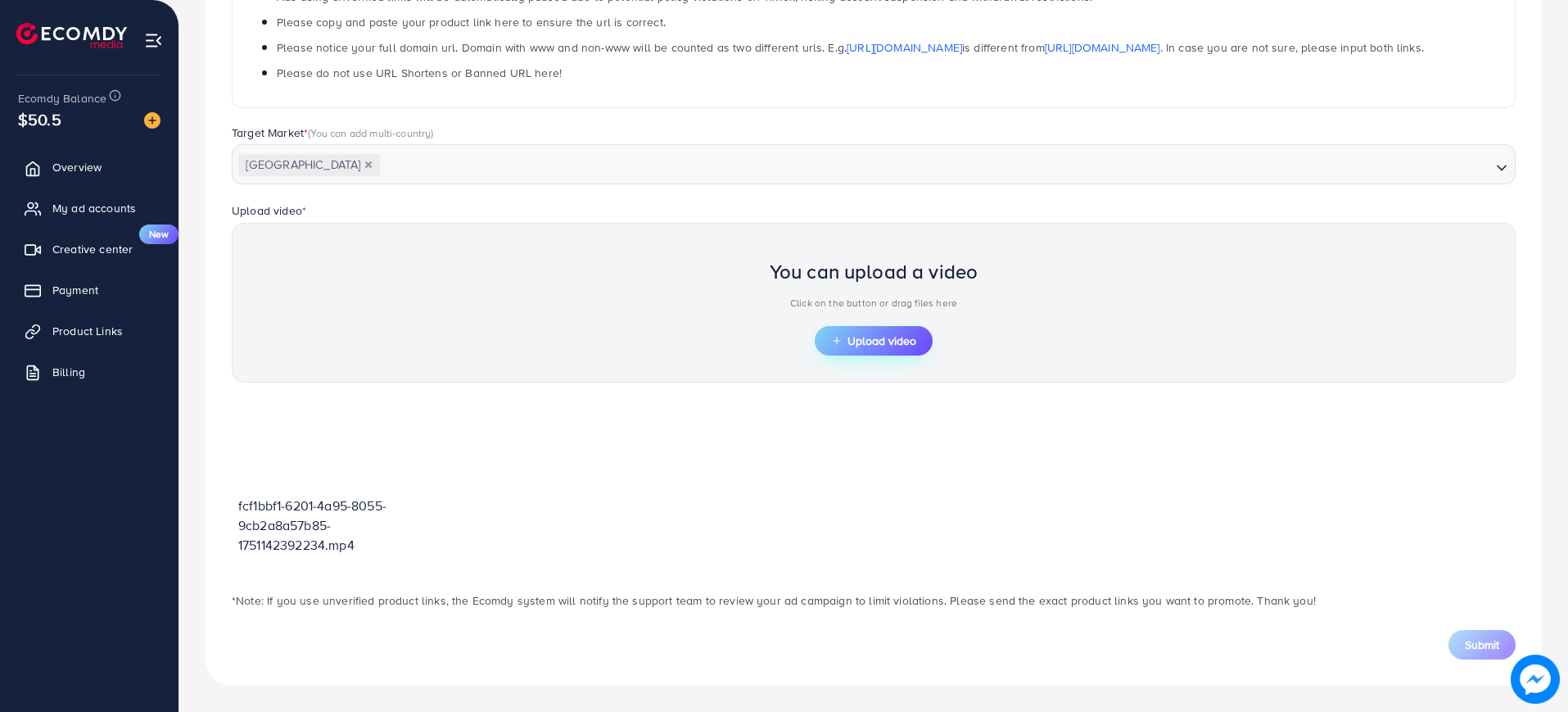 click on "Upload video" at bounding box center [874, 341] 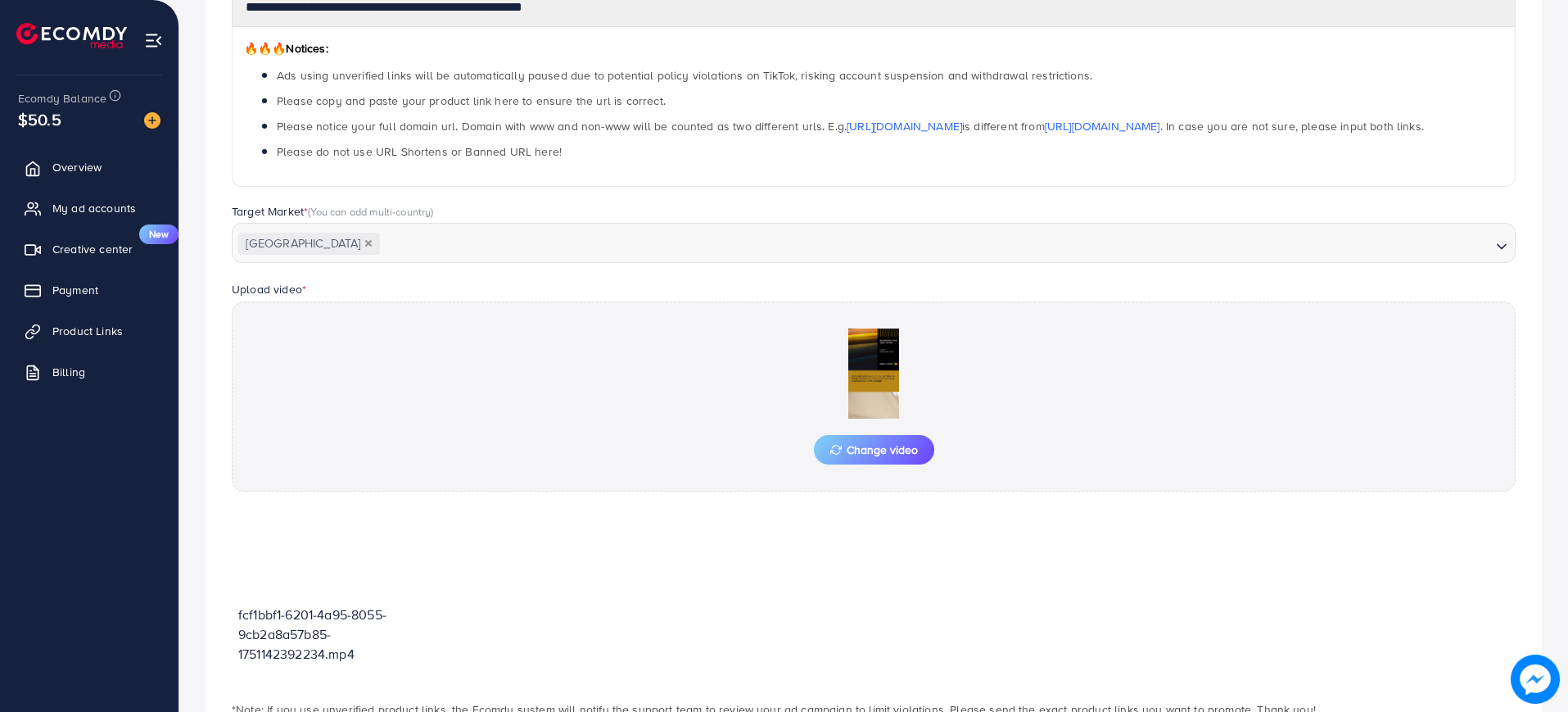 scroll, scrollTop: 328, scrollLeft: 0, axis: vertical 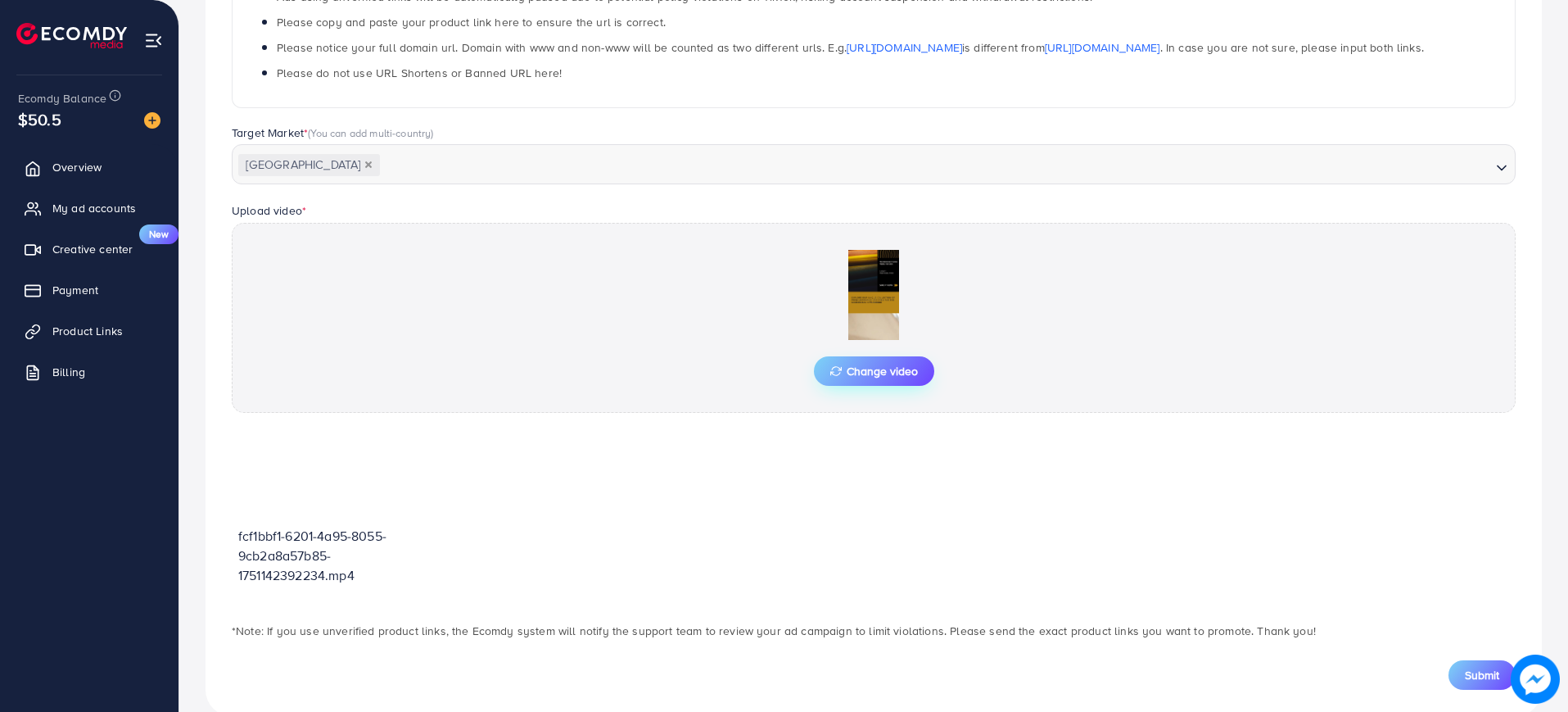 click on "Change video" at bounding box center [874, 371] 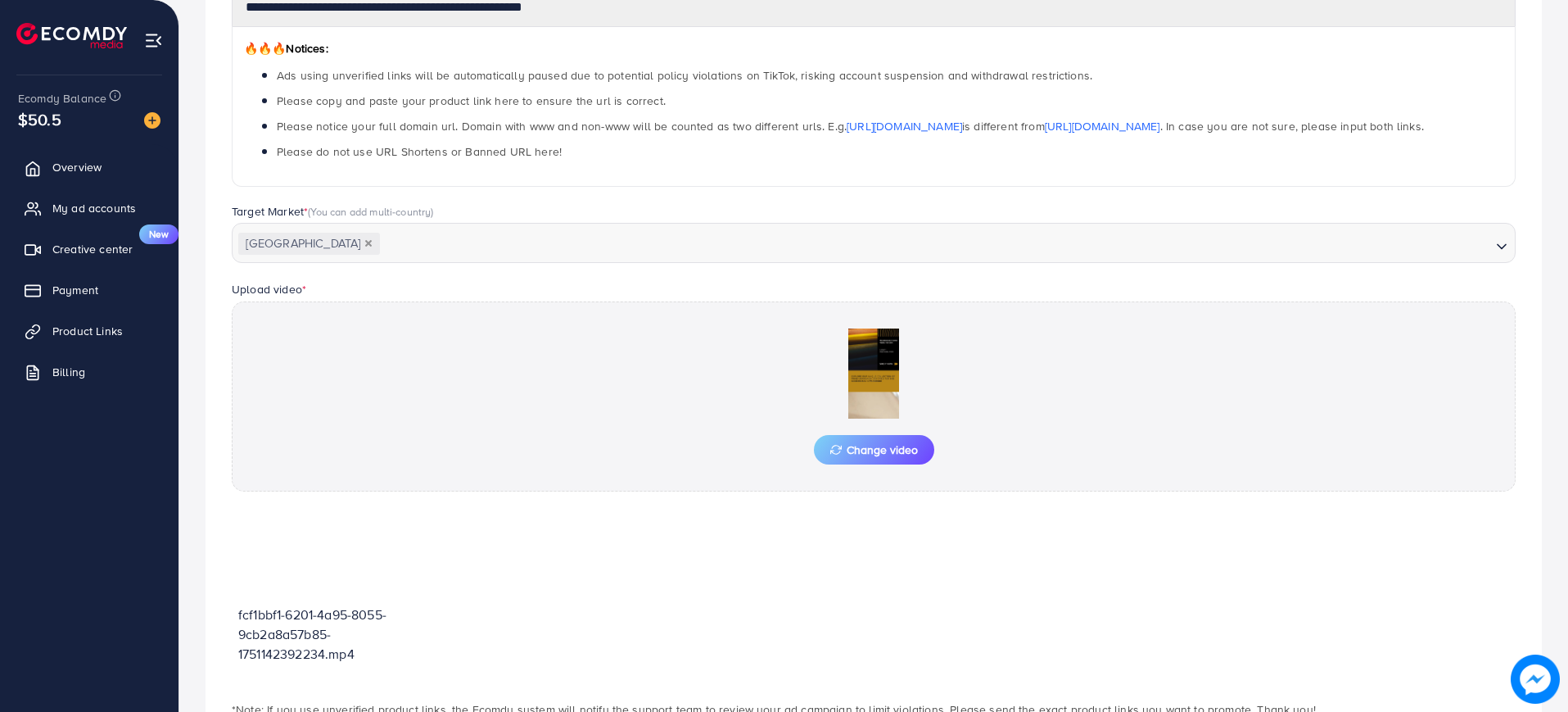 scroll, scrollTop: 358, scrollLeft: 0, axis: vertical 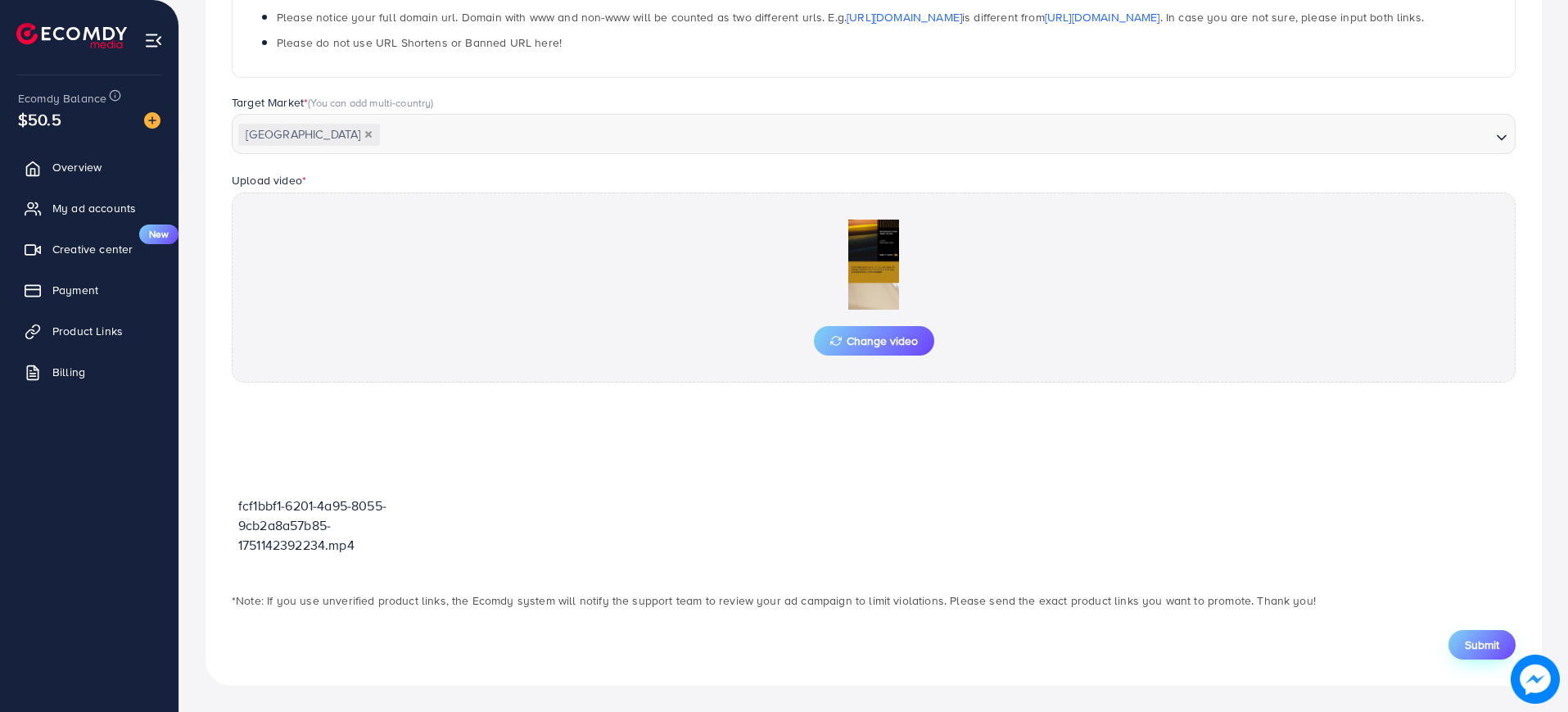 click on "Submit" at bounding box center (1482, 645) 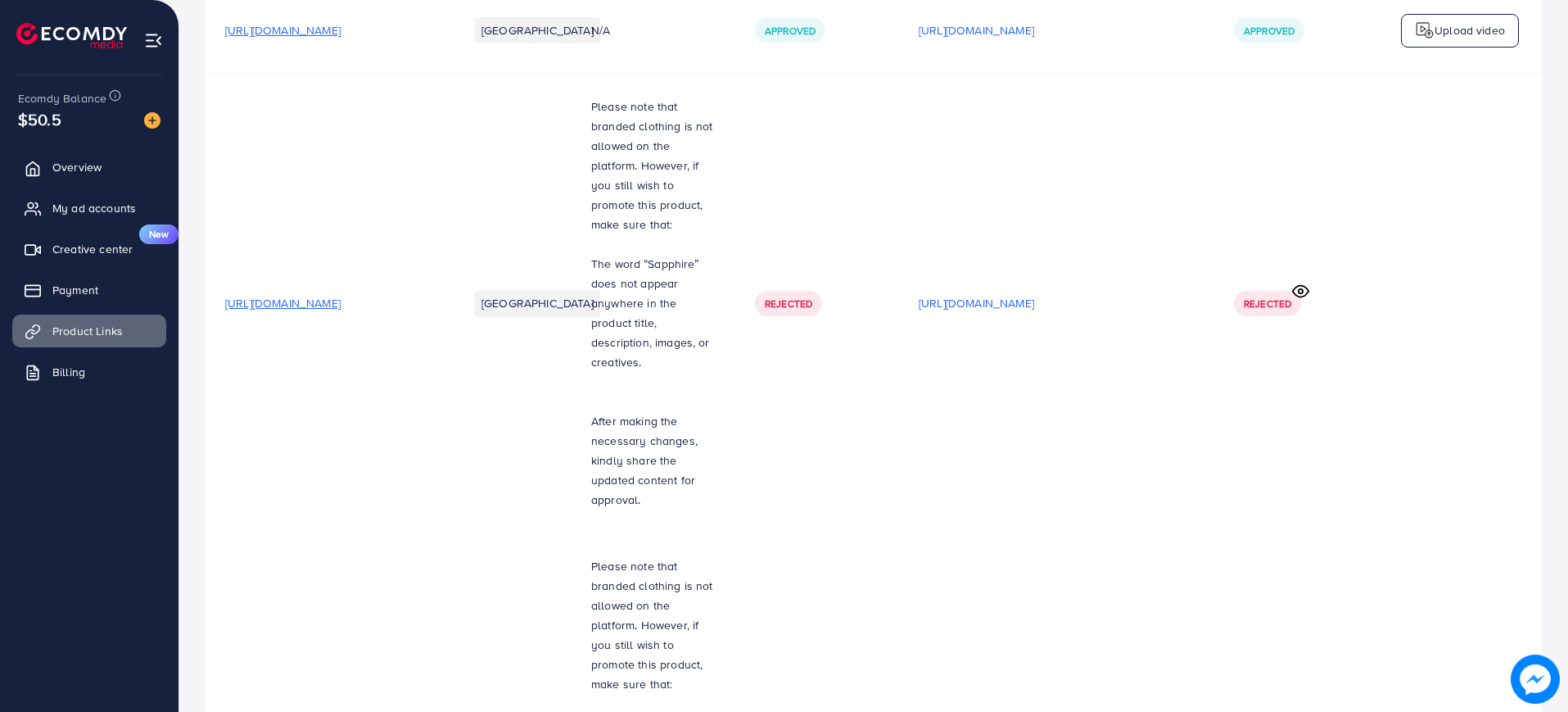 scroll, scrollTop: 0, scrollLeft: 0, axis: both 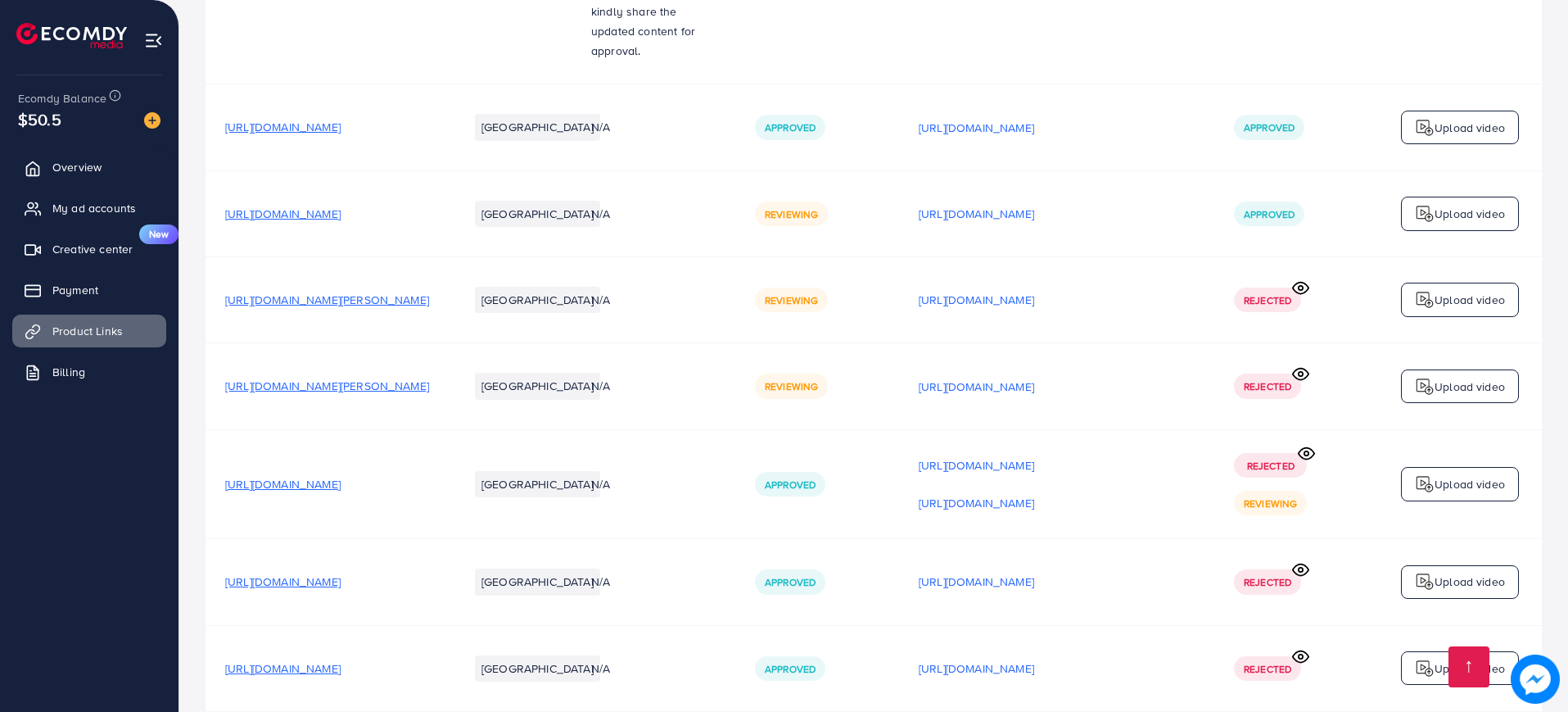 click 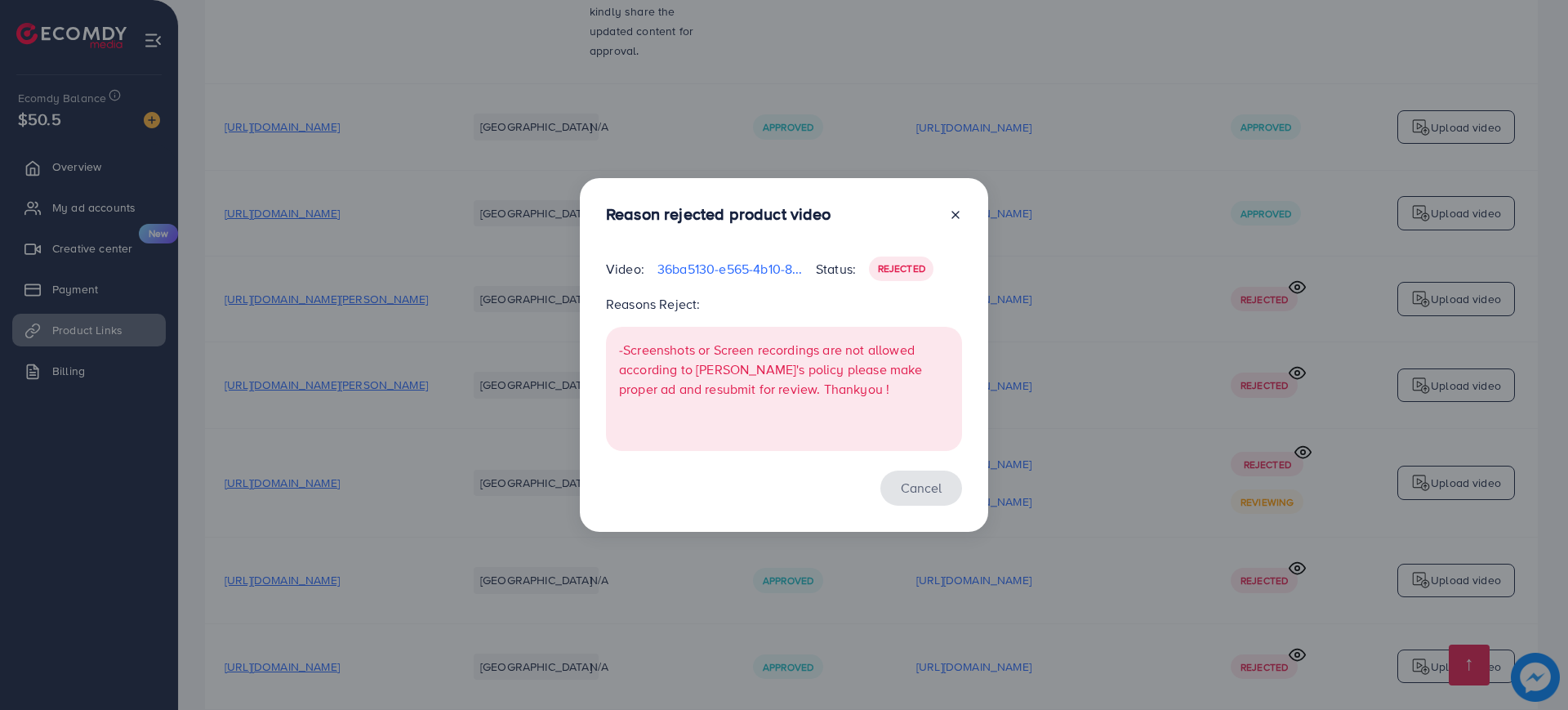 click on "Cancel" at bounding box center [921, 488] 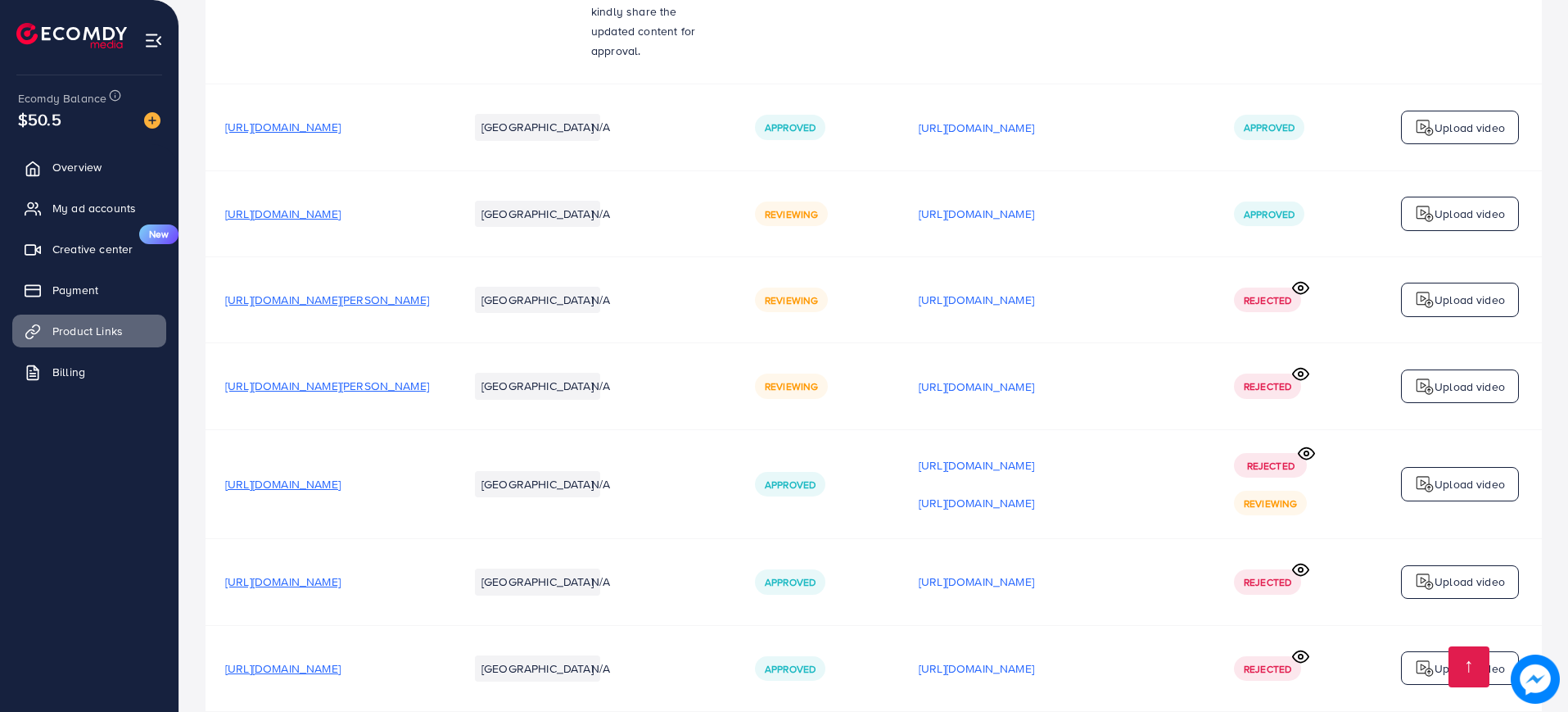 click on "Upload video" at bounding box center (1470, 582) 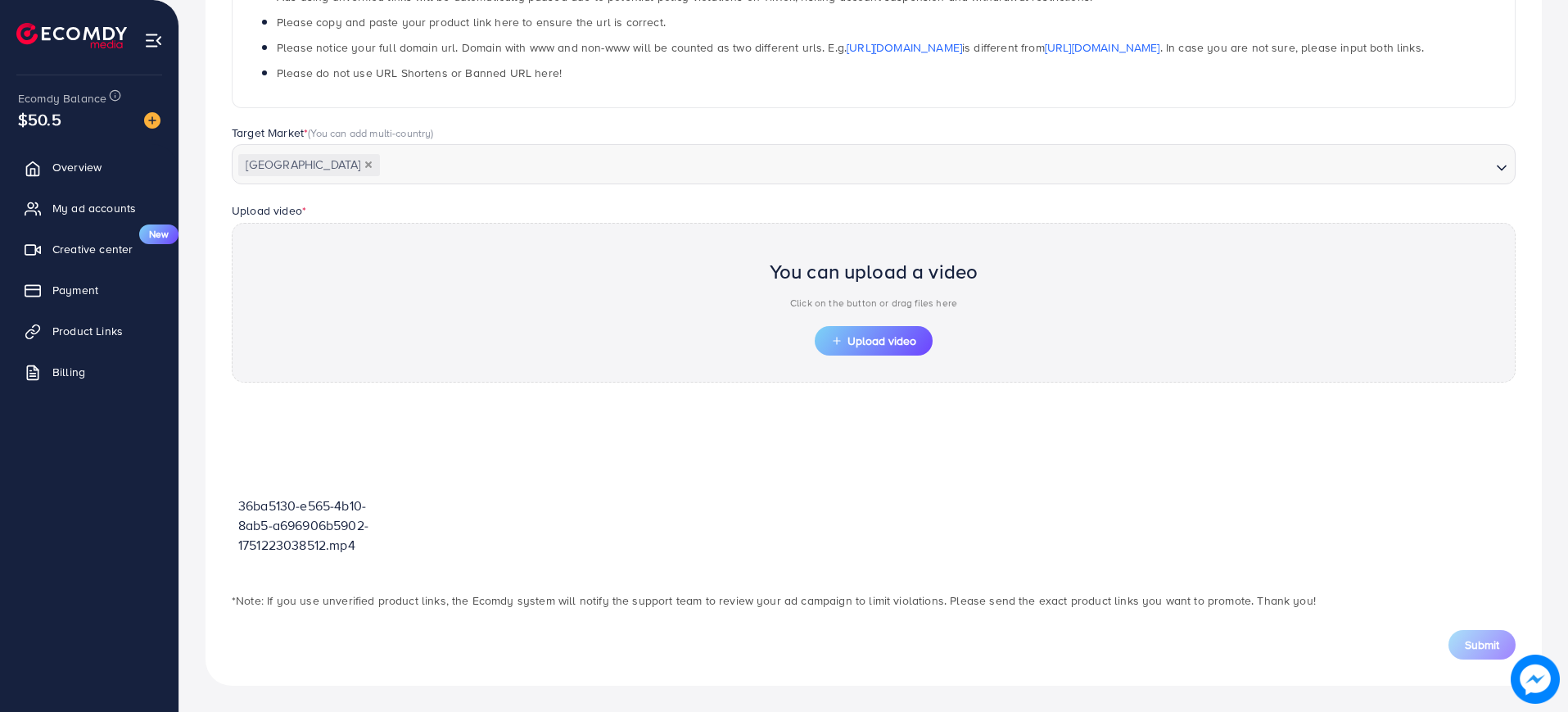 scroll, scrollTop: 328, scrollLeft: 0, axis: vertical 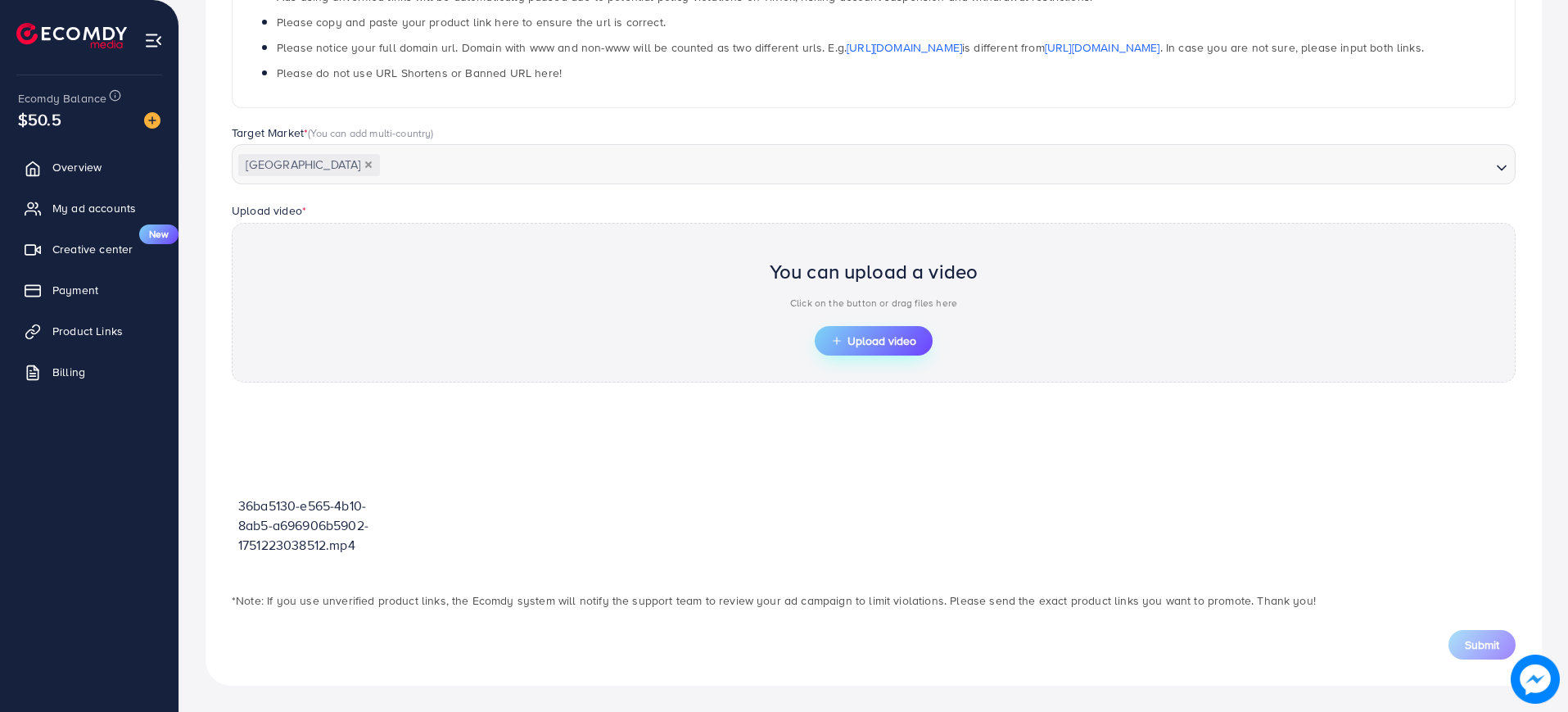 click on "Upload video" at bounding box center (874, 341) 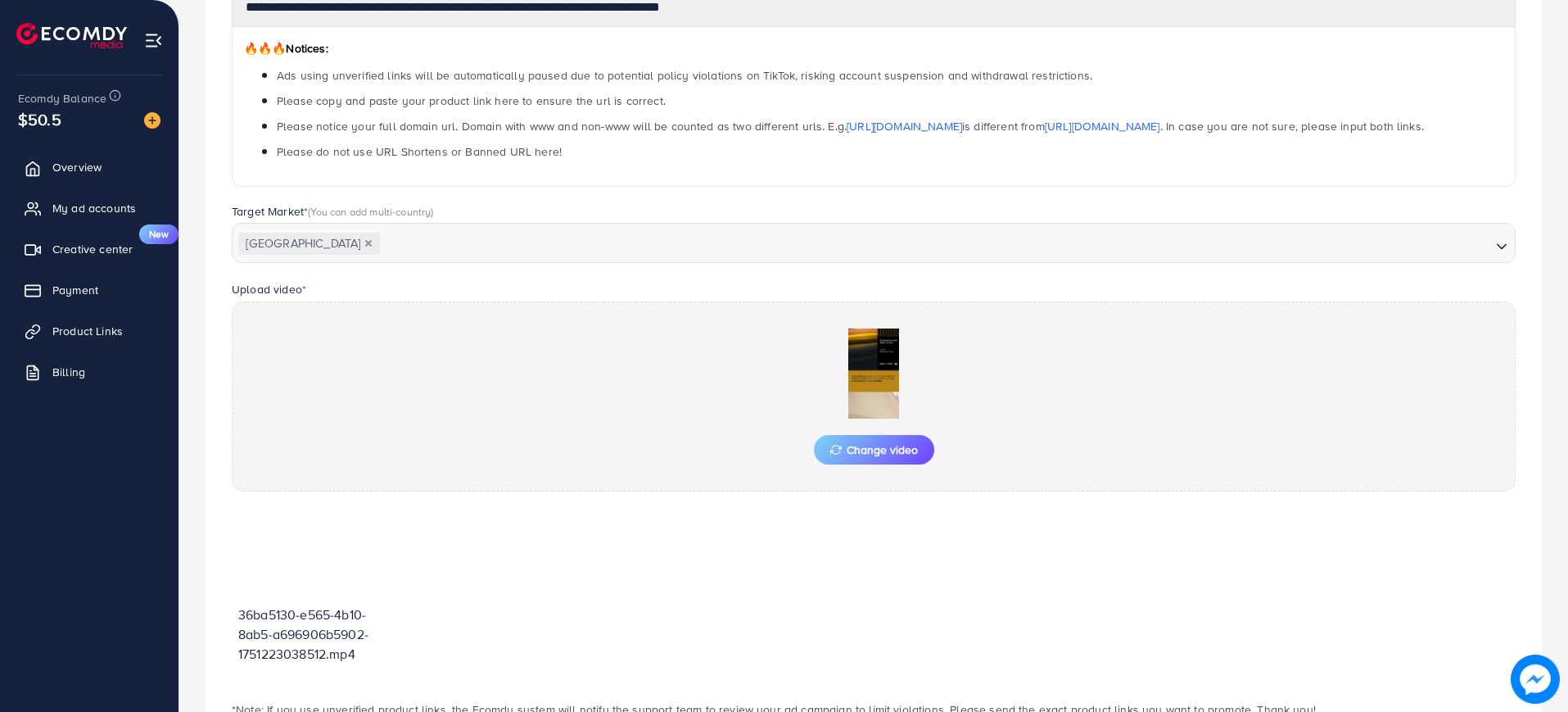 scroll, scrollTop: 328, scrollLeft: 0, axis: vertical 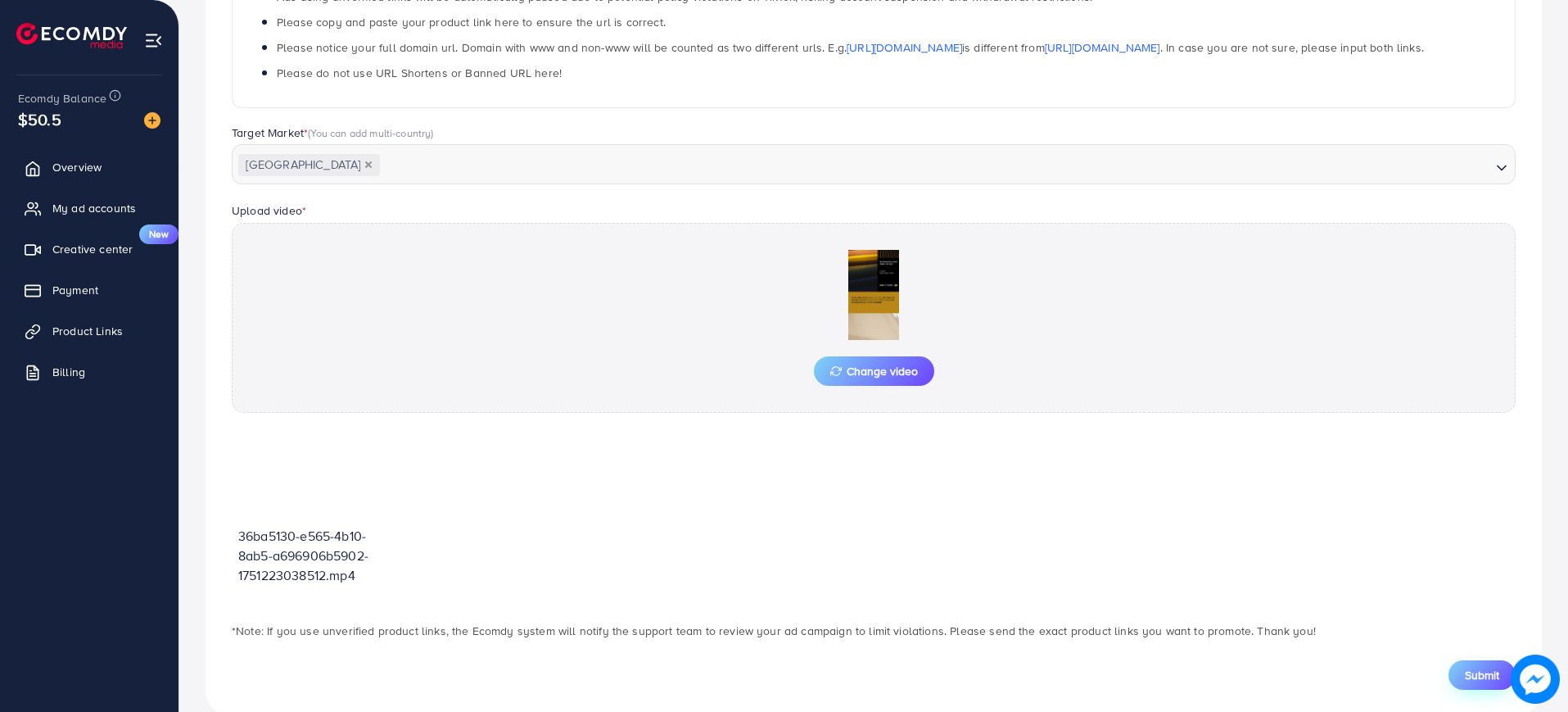 click on "Submit" at bounding box center [1482, 675] 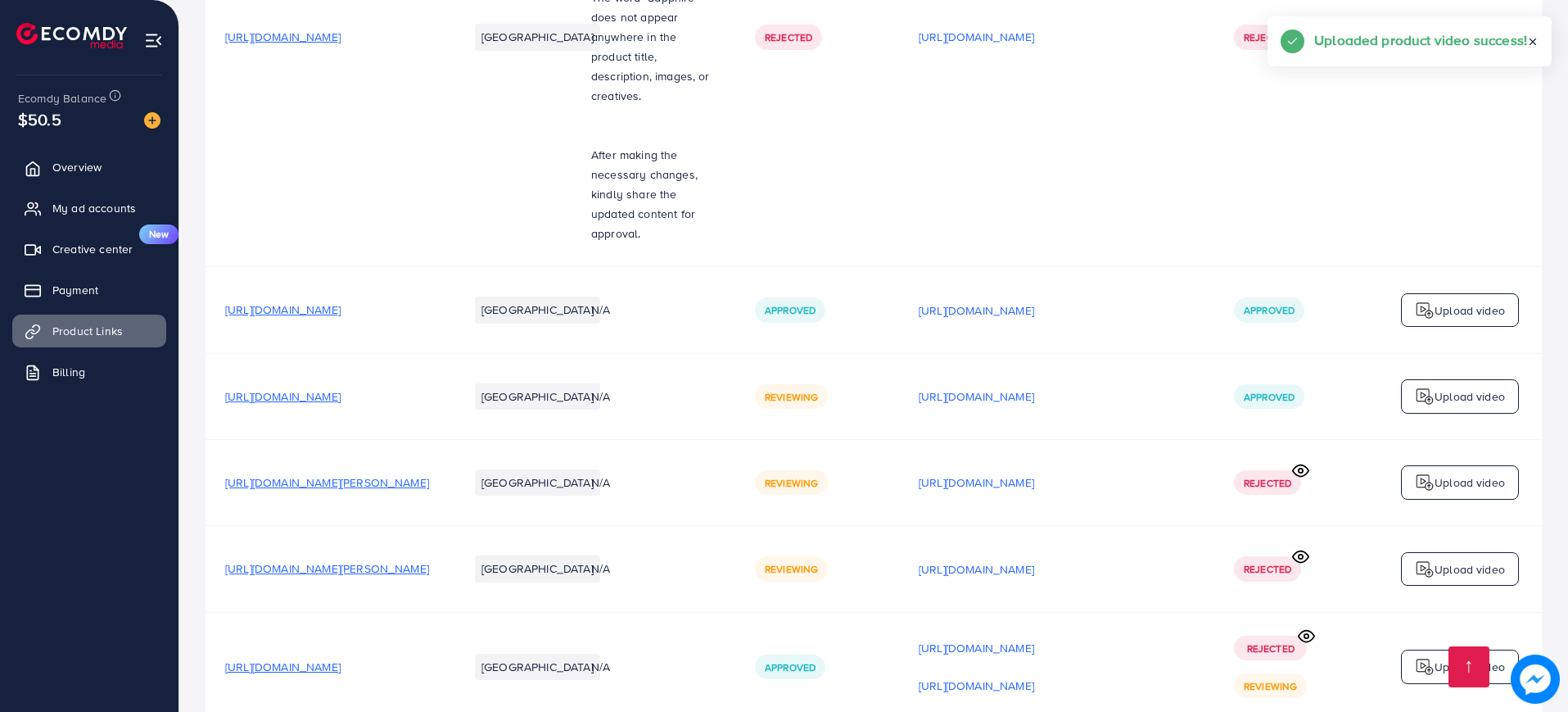 scroll, scrollTop: 1423, scrollLeft: 0, axis: vertical 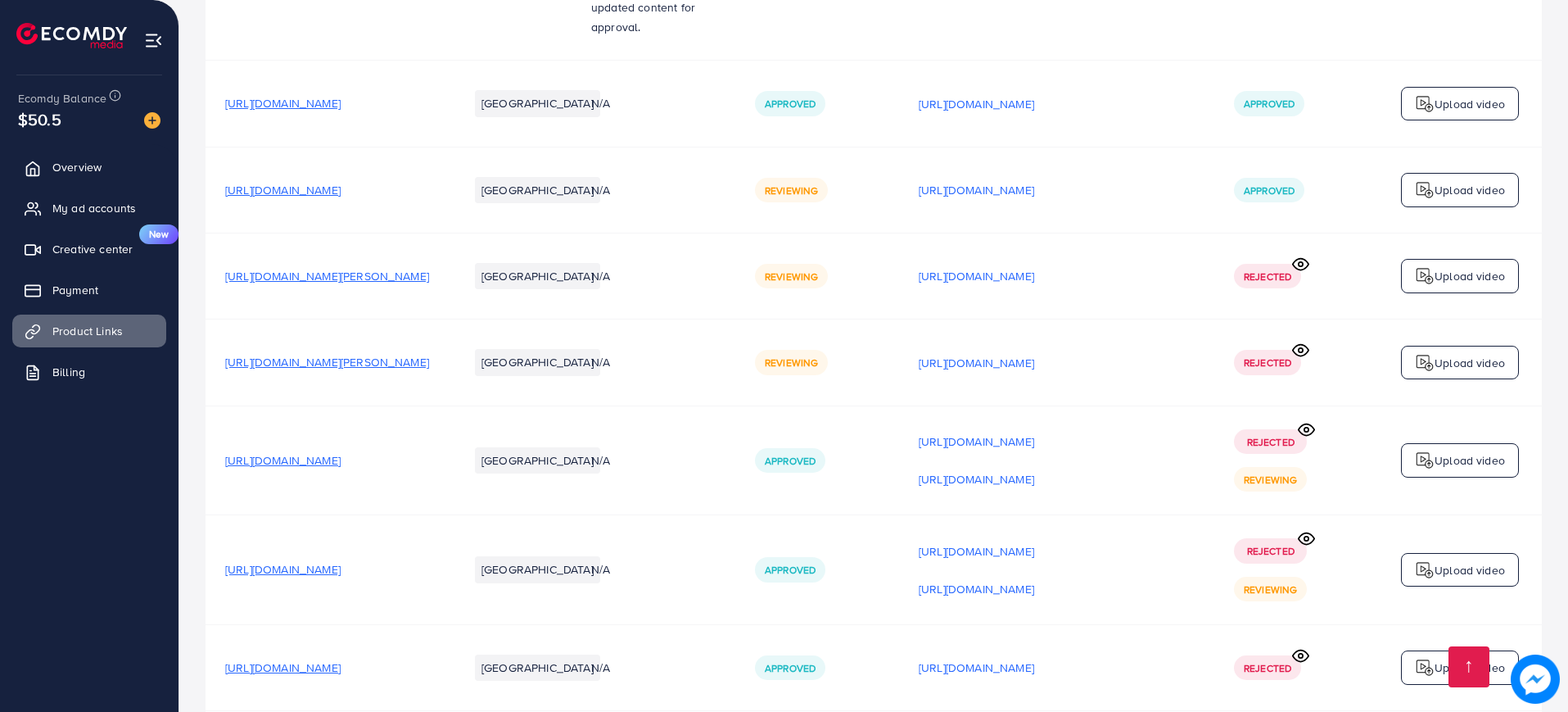 click on "Upload video" at bounding box center [1470, 668] 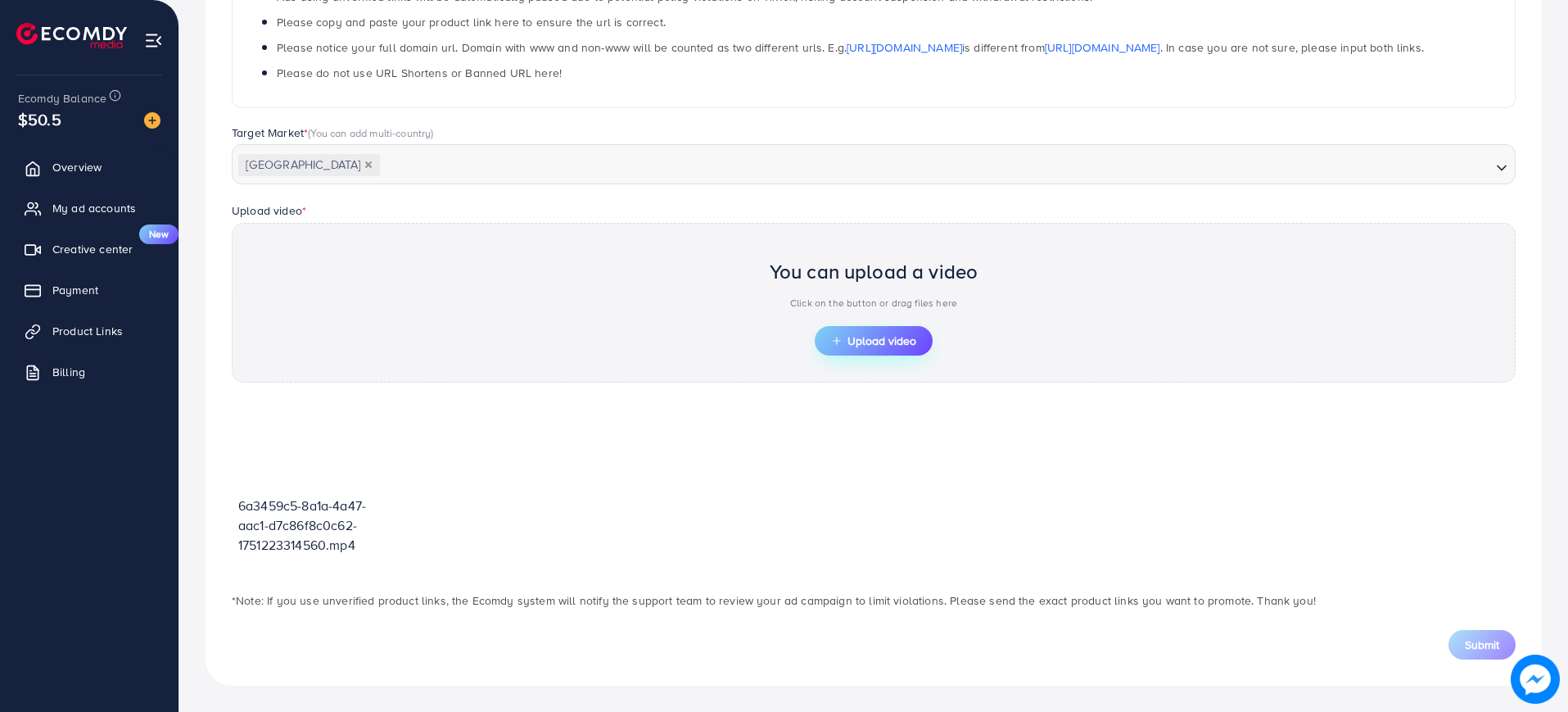 click on "Upload video" at bounding box center [874, 341] 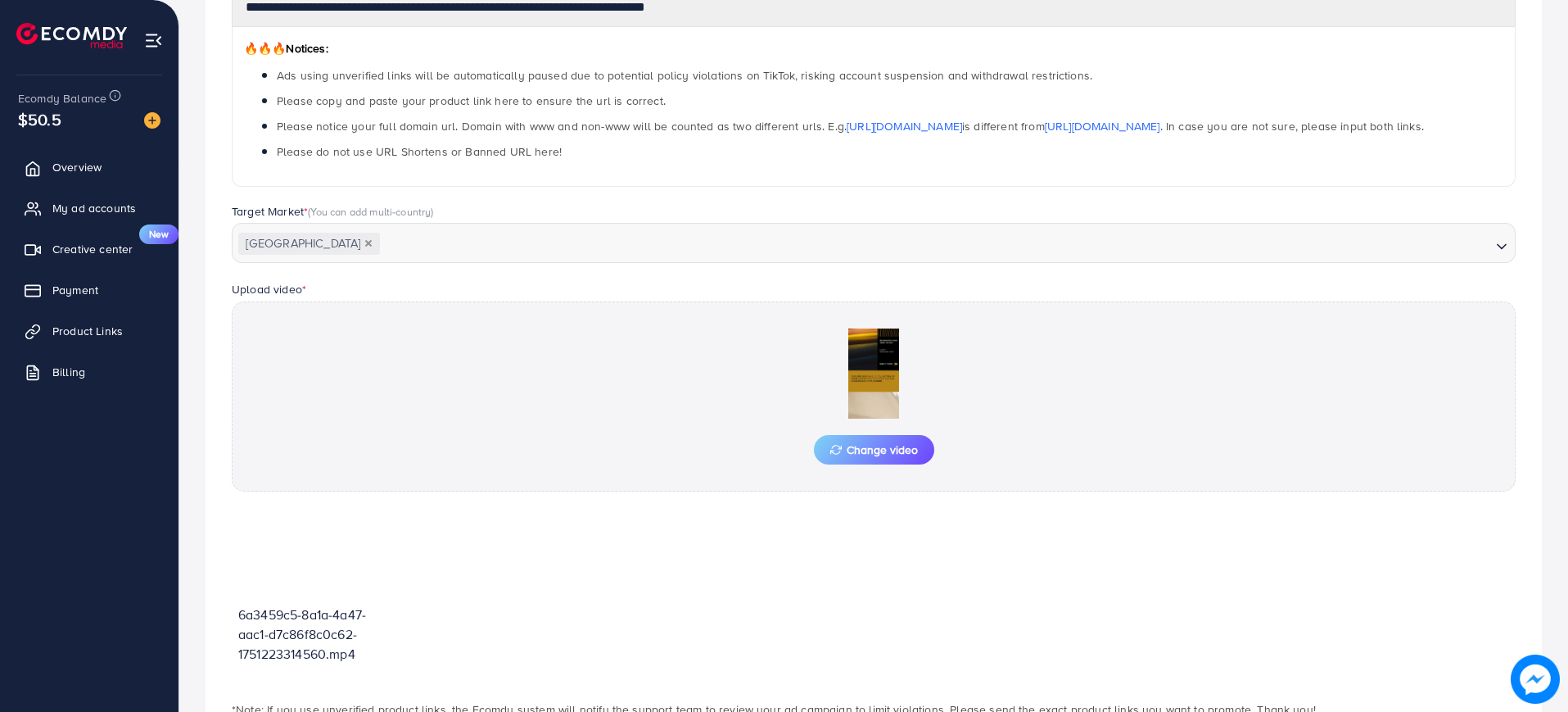 scroll, scrollTop: 358, scrollLeft: 0, axis: vertical 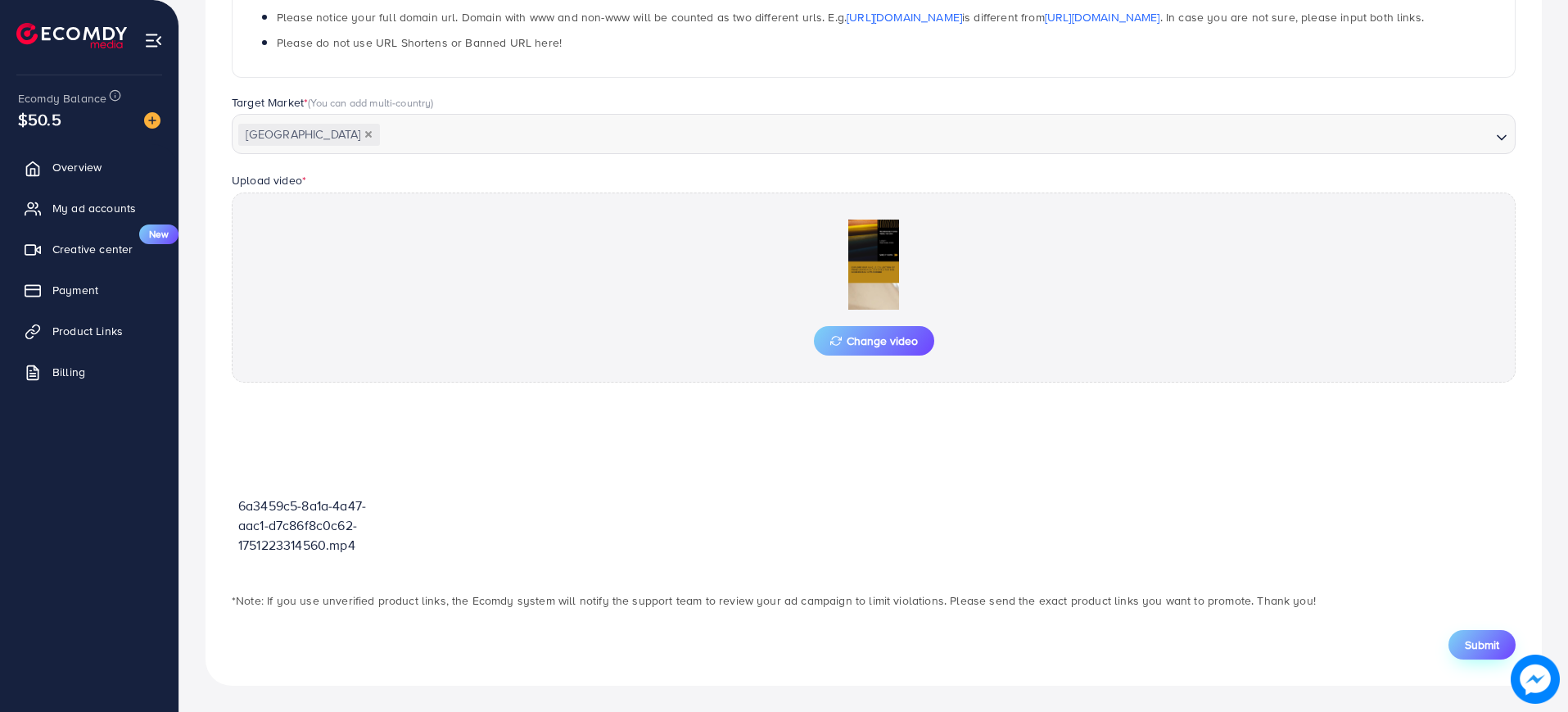 click on "Submit" at bounding box center (1482, 645) 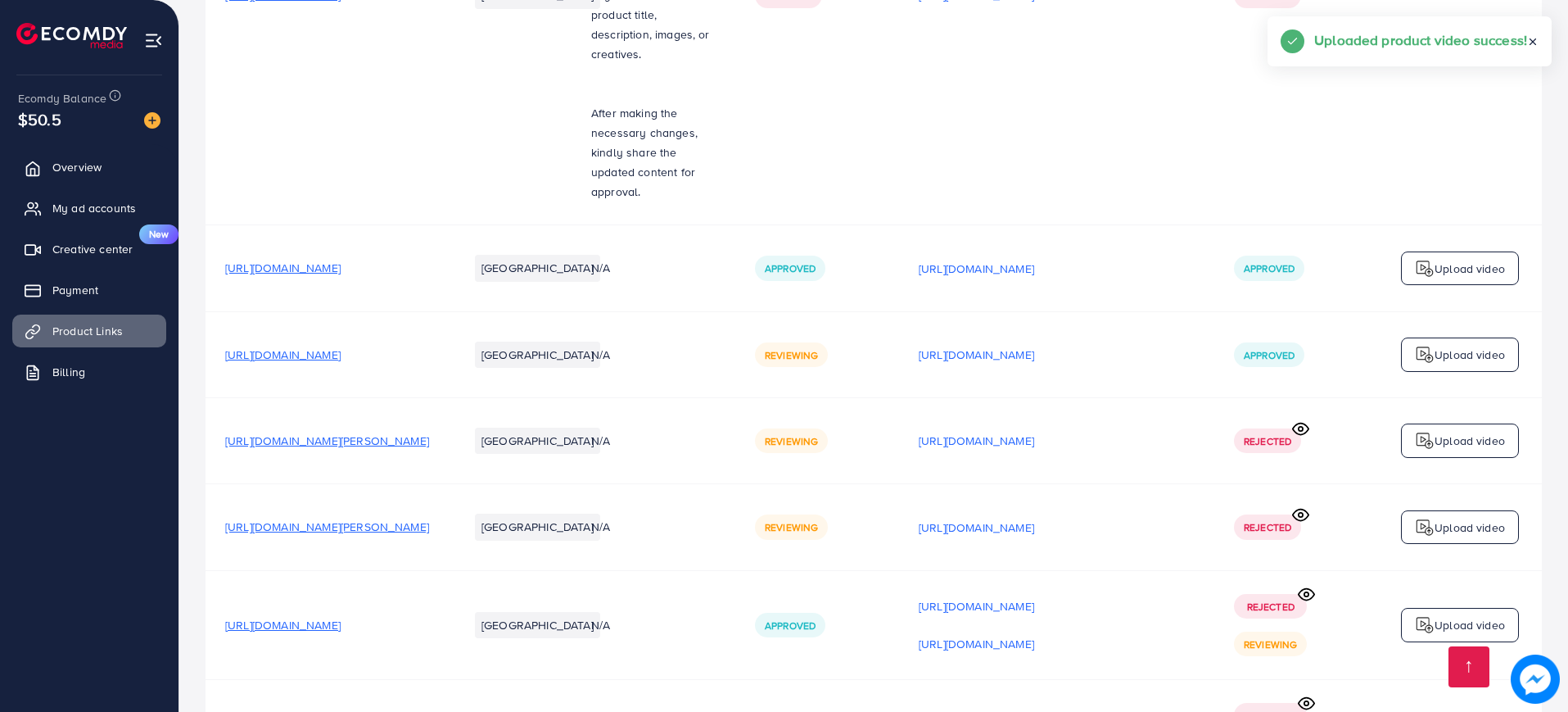 scroll, scrollTop: 1260, scrollLeft: 0, axis: vertical 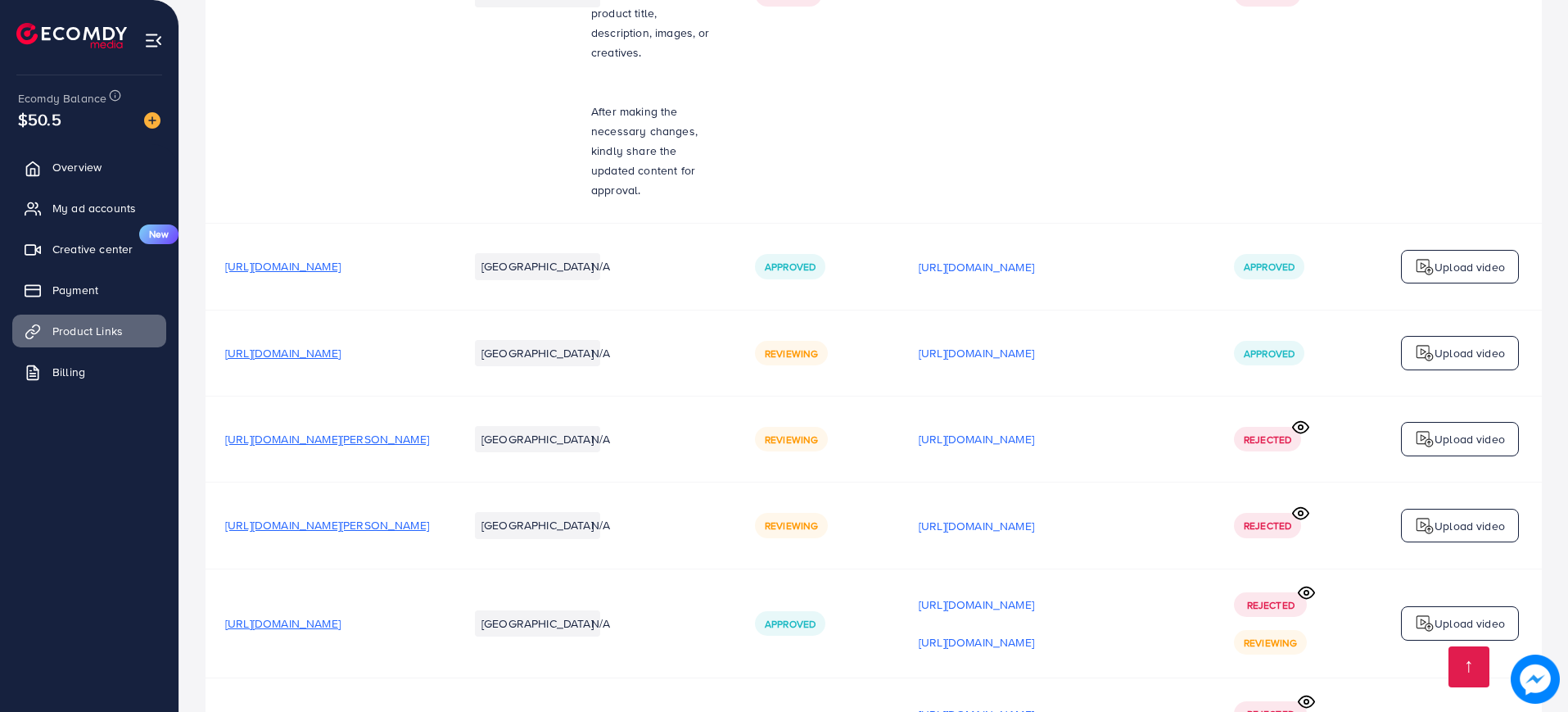 click 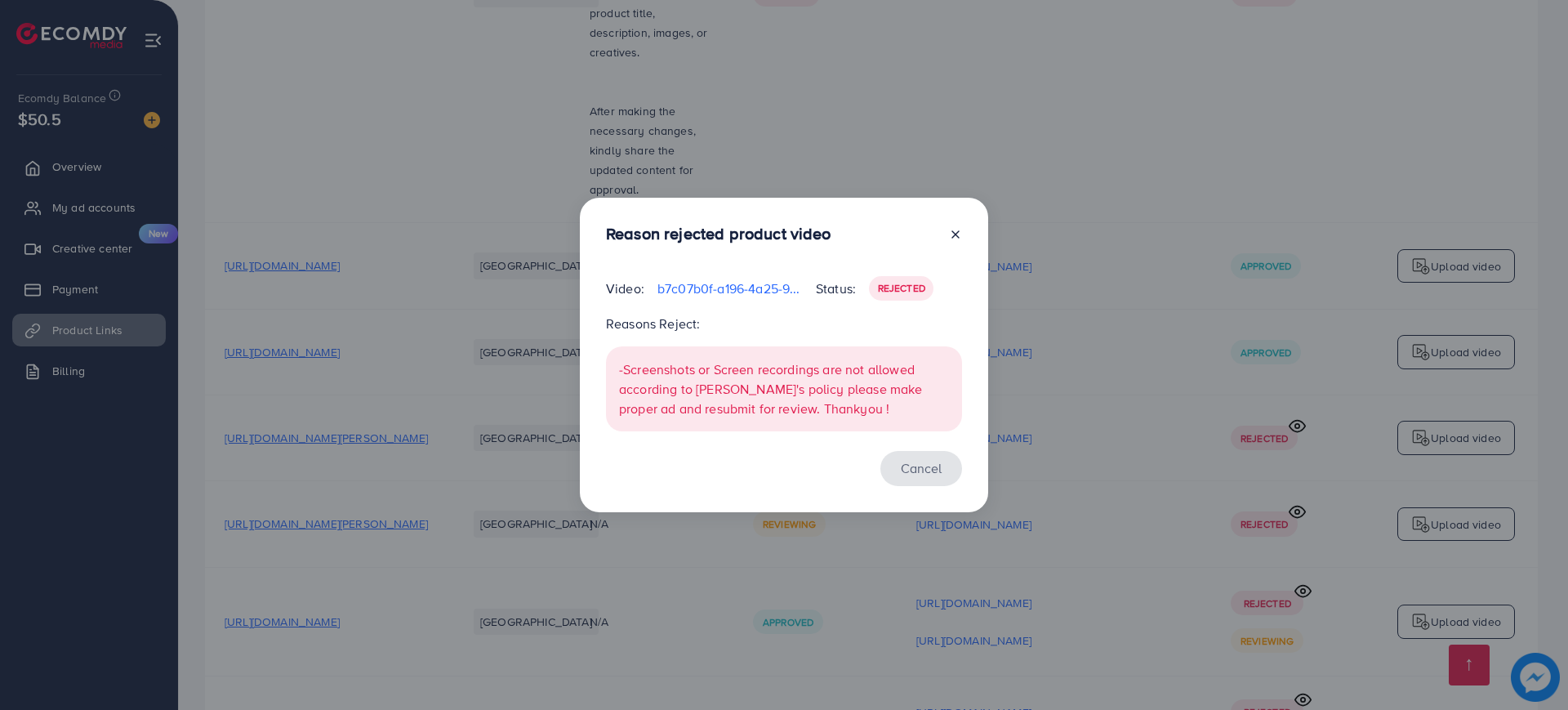 click on "Cancel" at bounding box center [921, 468] 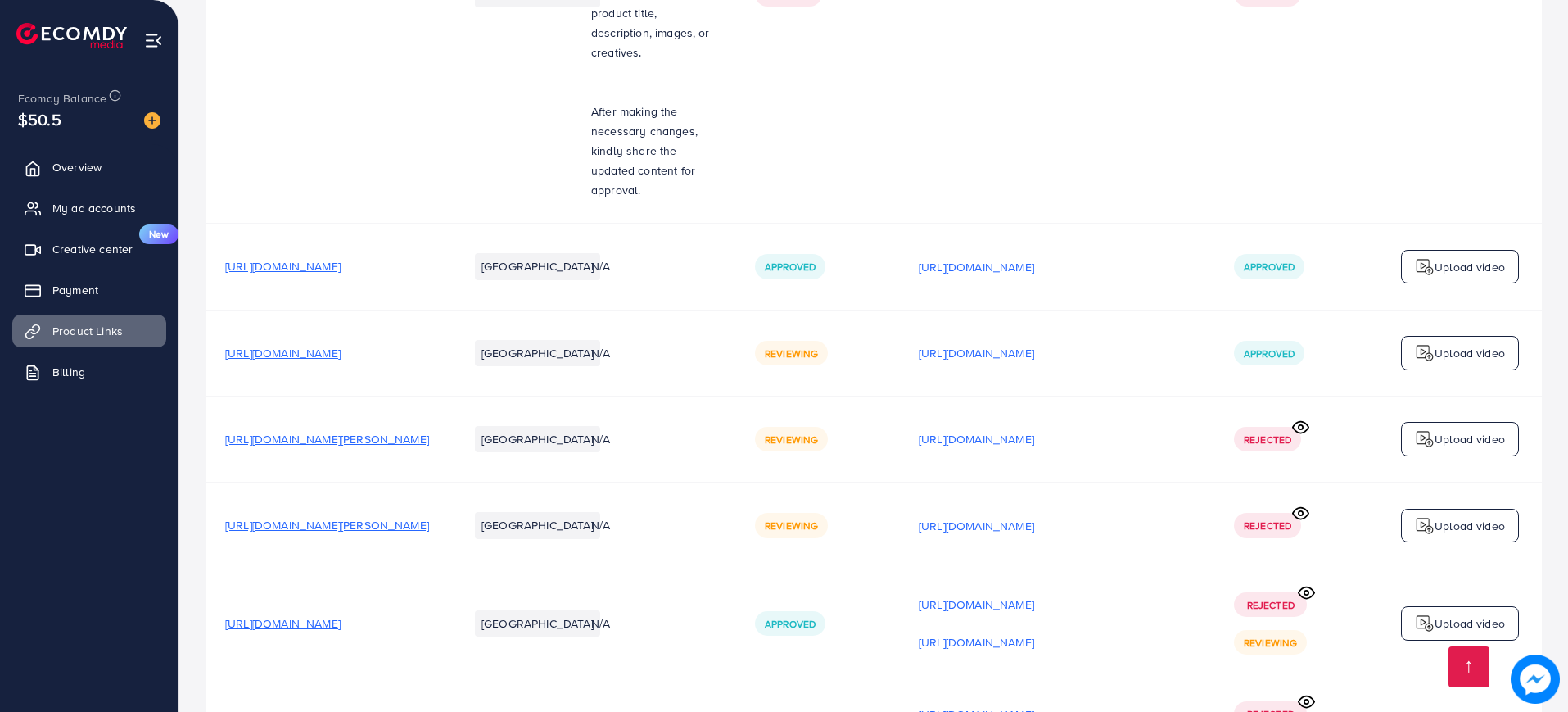 click 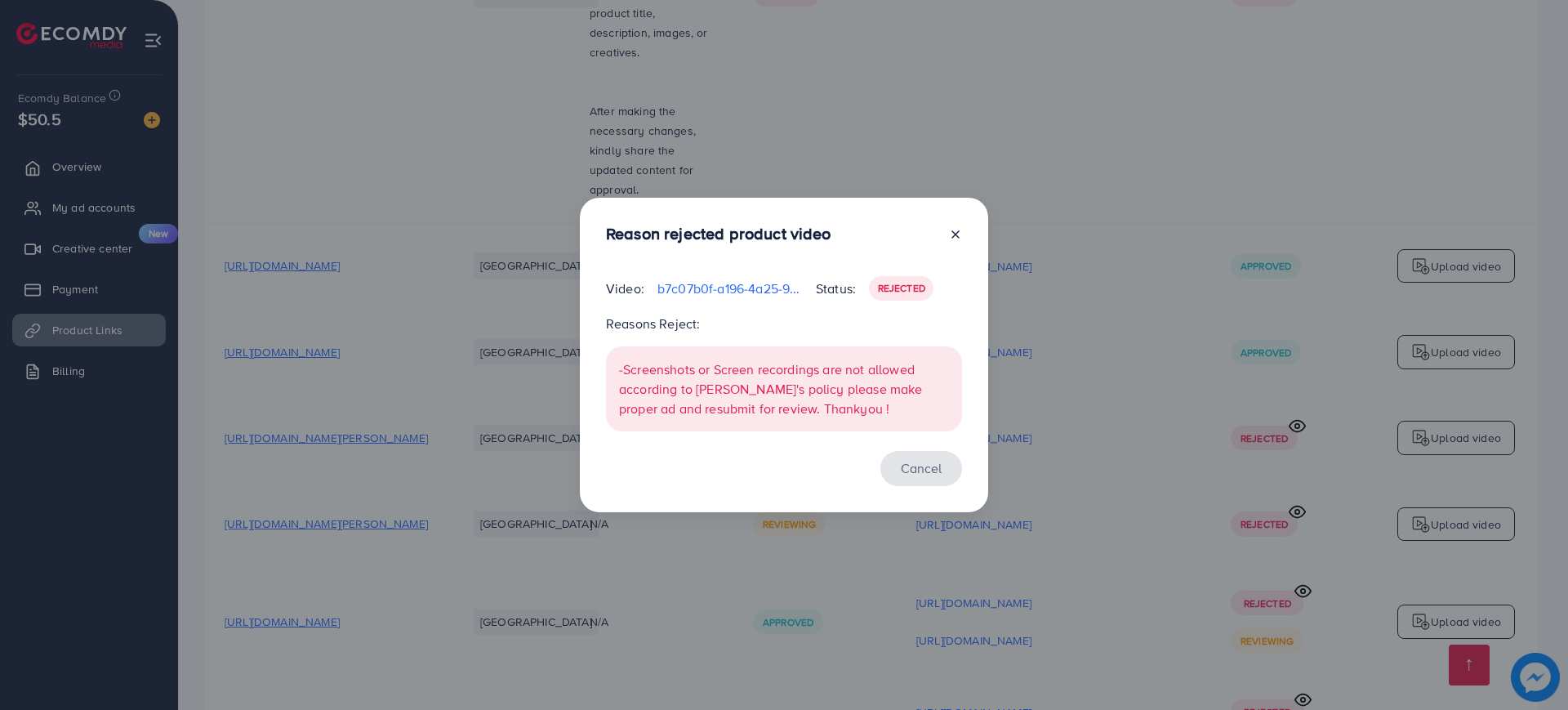 click on "Cancel" at bounding box center (921, 468) 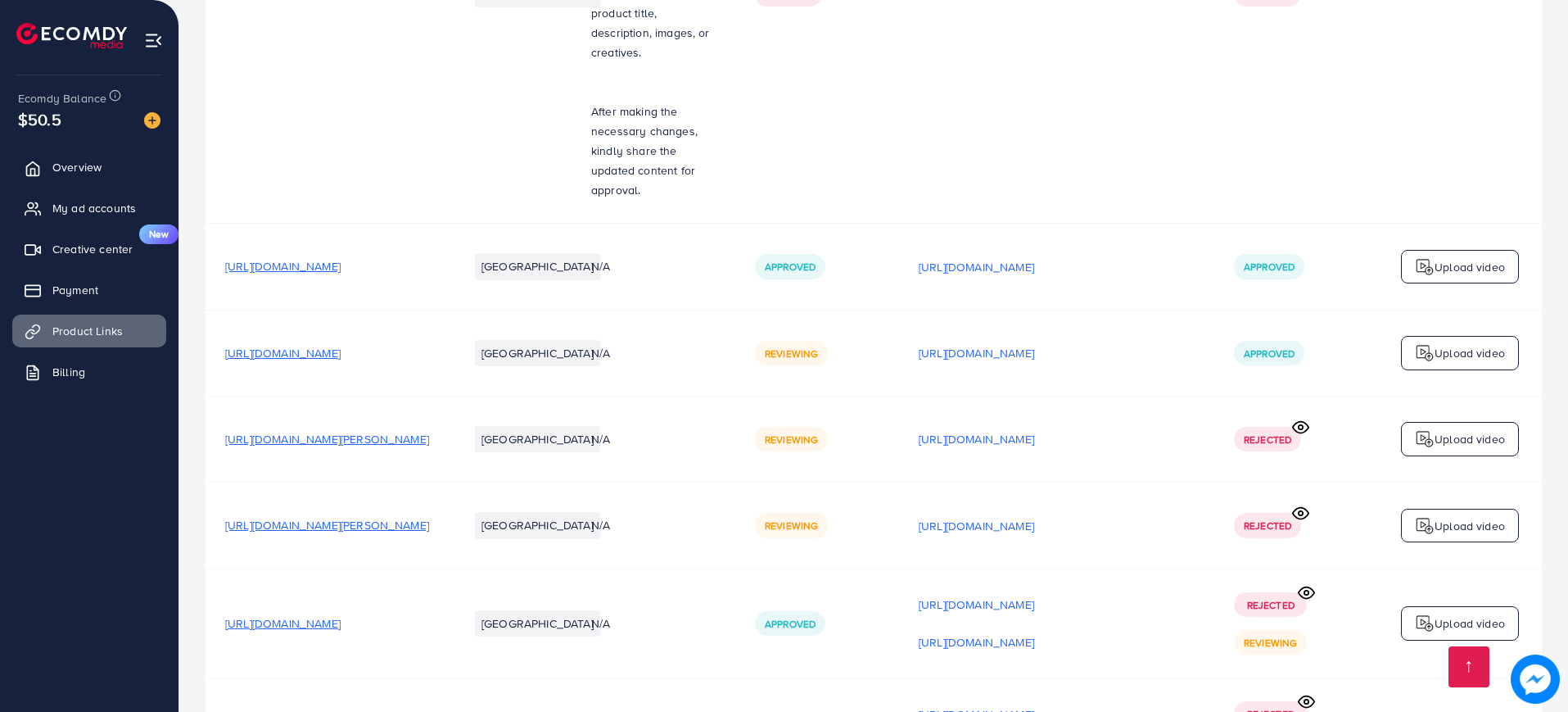 click on "Upload video" at bounding box center (1460, 439) 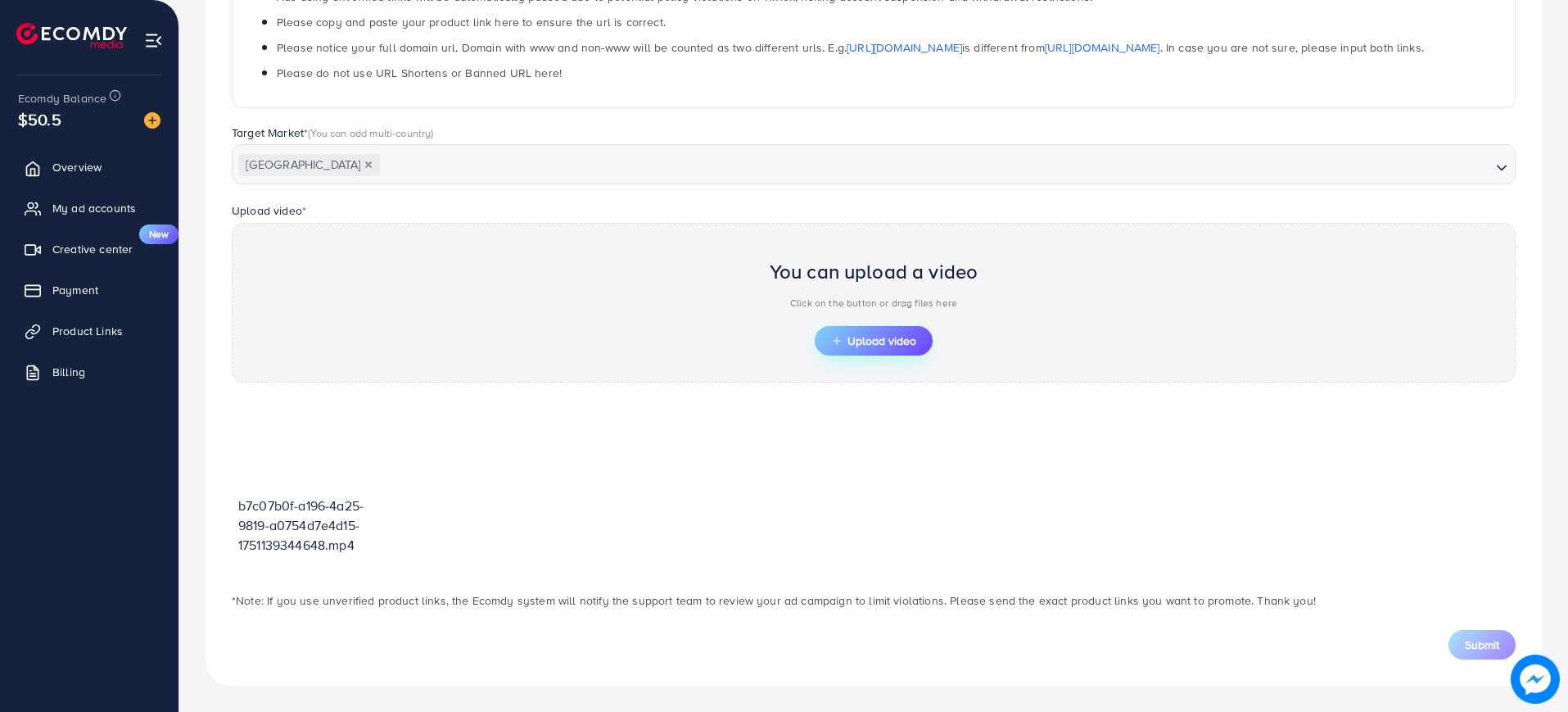 click on "Upload video" at bounding box center [874, 341] 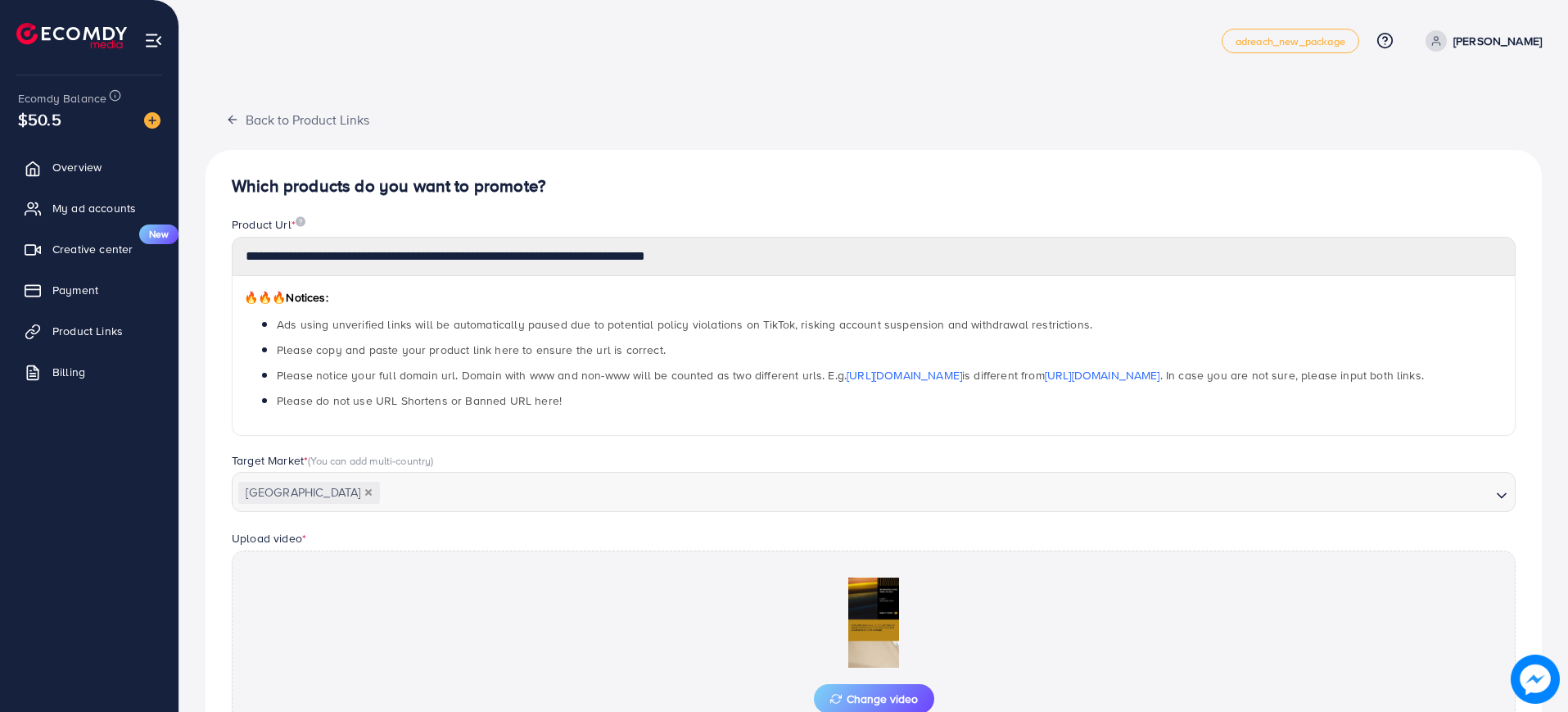 scroll, scrollTop: 358, scrollLeft: 0, axis: vertical 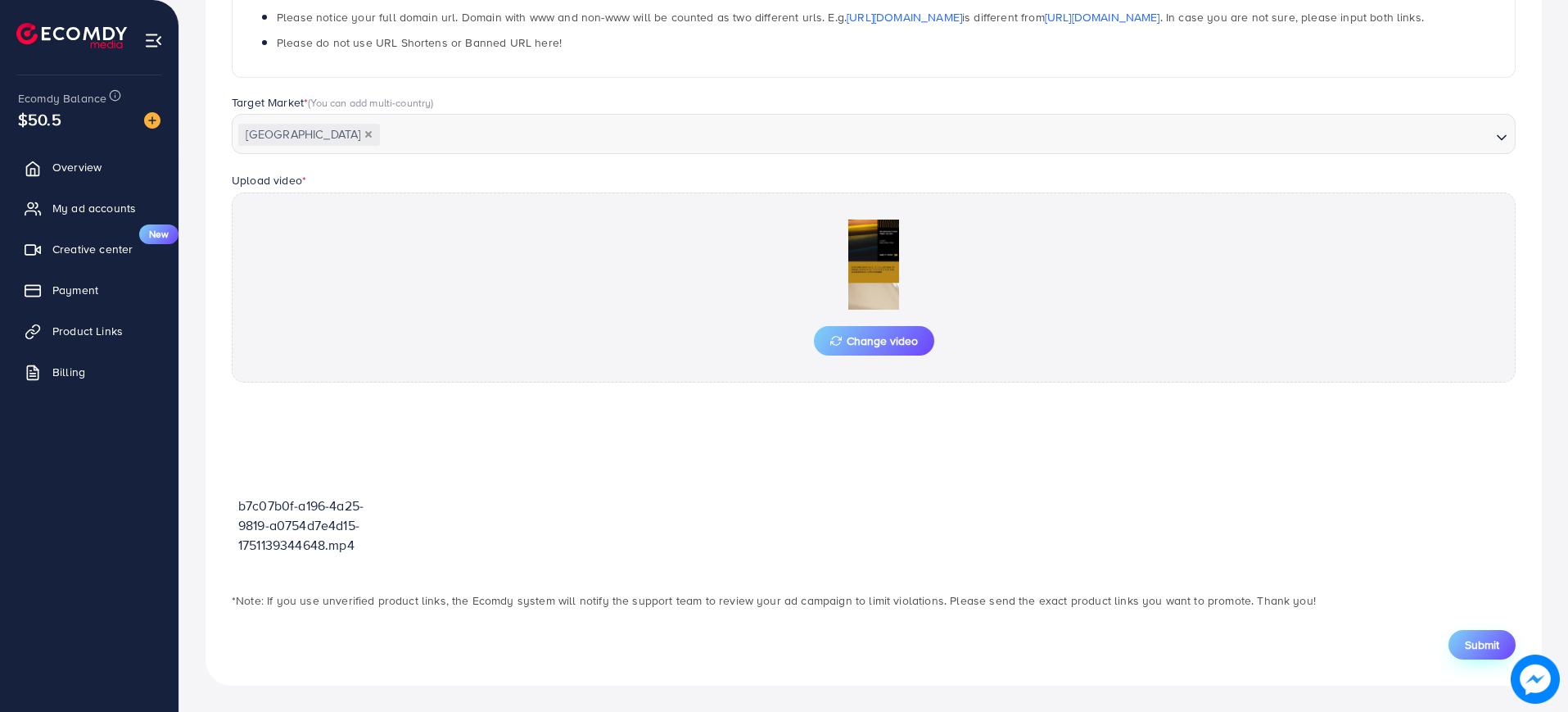 click on "Submit" at bounding box center [1482, 645] 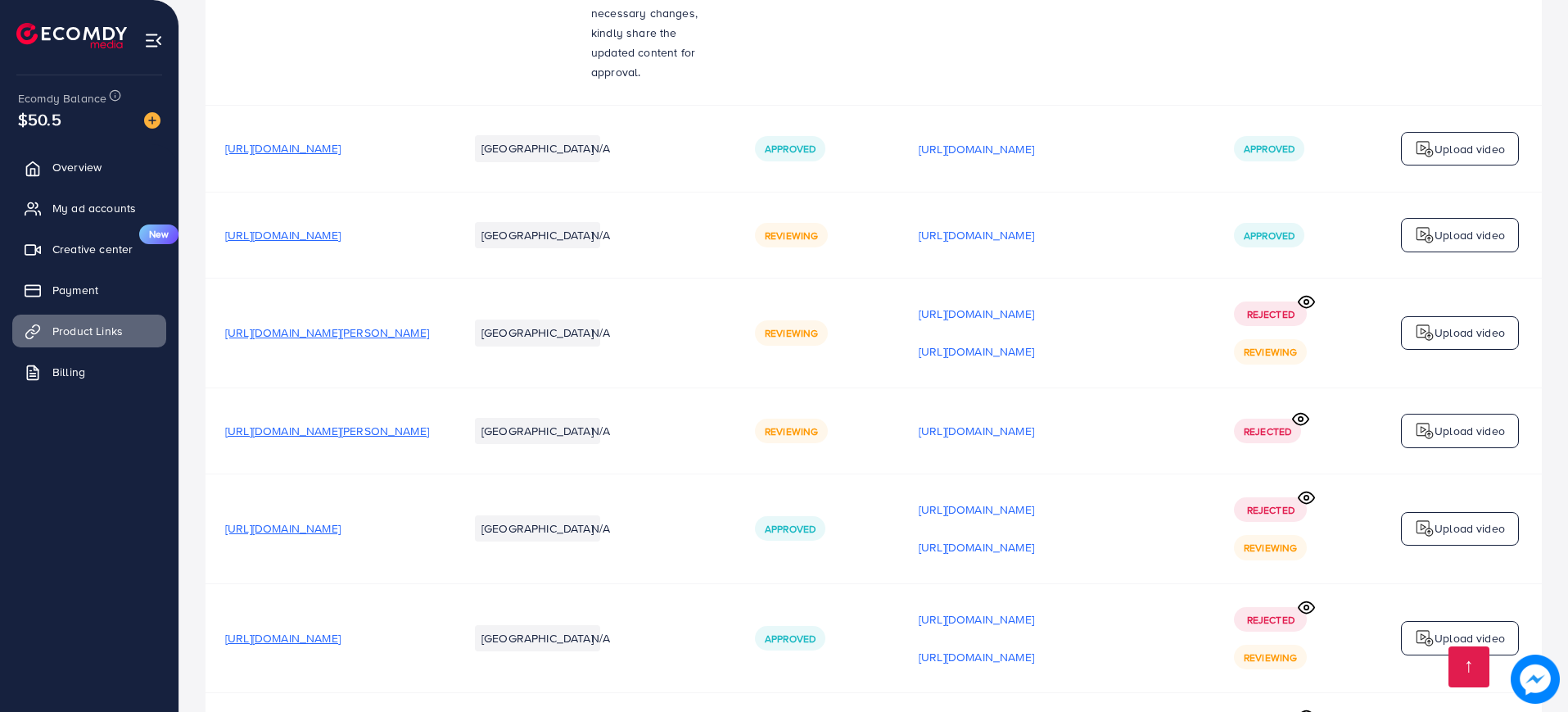 scroll, scrollTop: 1469, scrollLeft: 0, axis: vertical 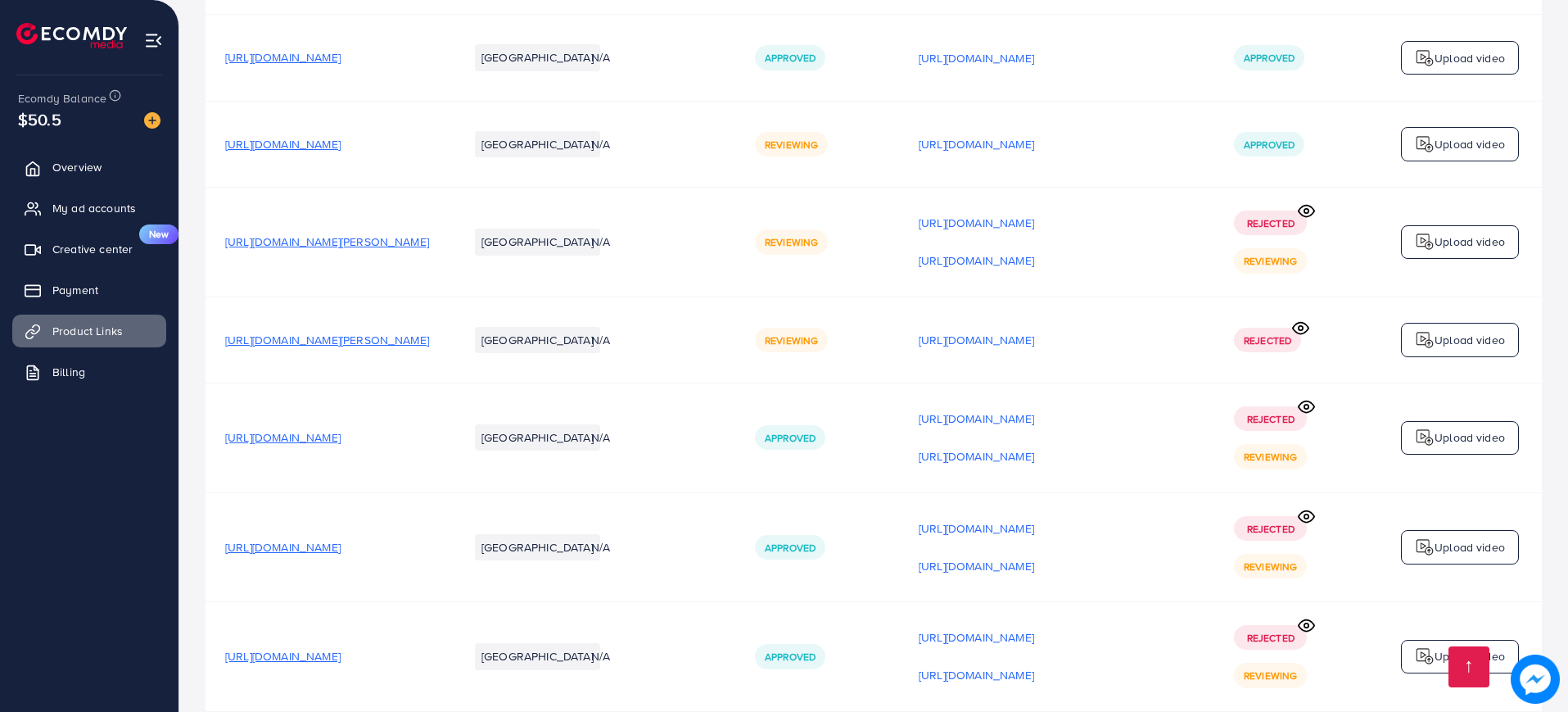click on "[URL][DOMAIN_NAME]" at bounding box center (282, 656) 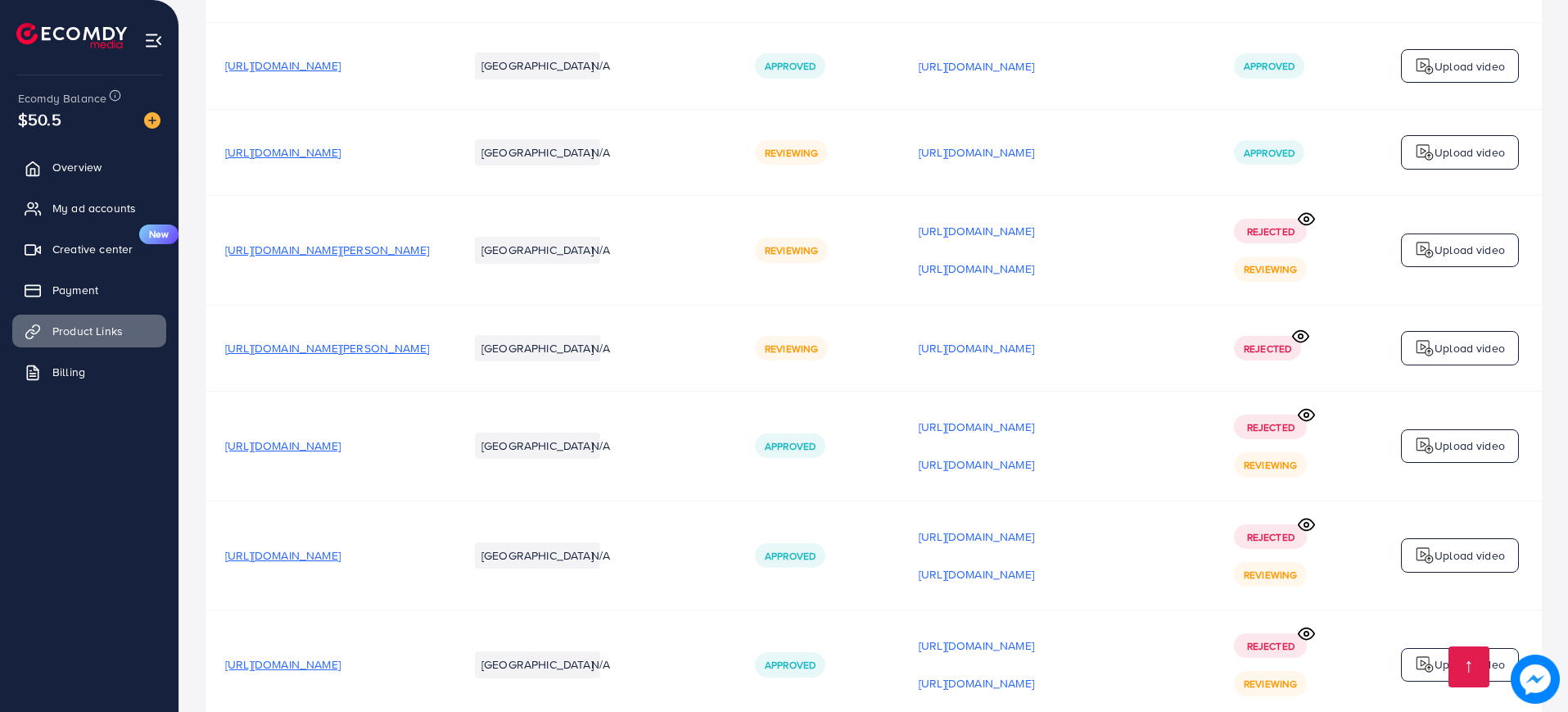 scroll, scrollTop: 1469, scrollLeft: 0, axis: vertical 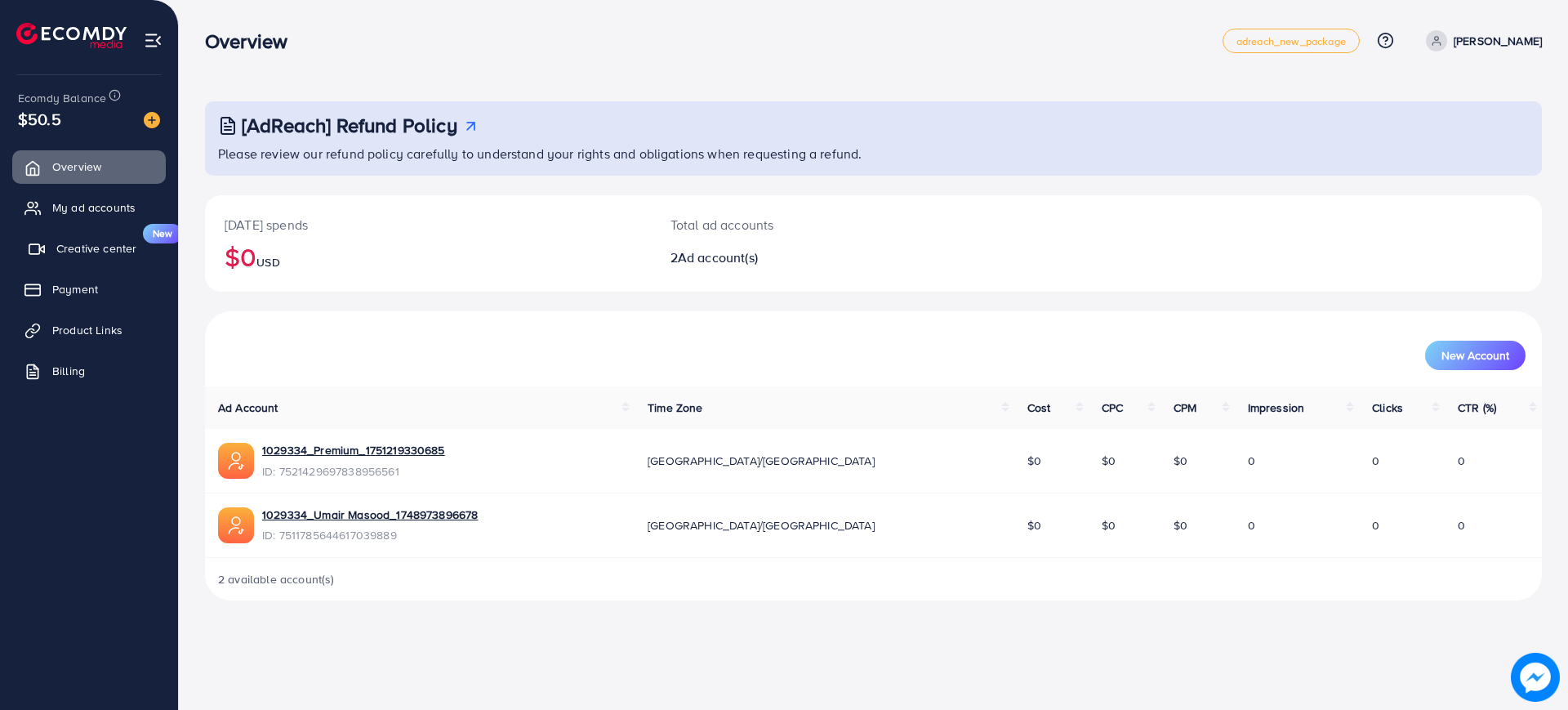 click on "Creative center" at bounding box center [96, 248] 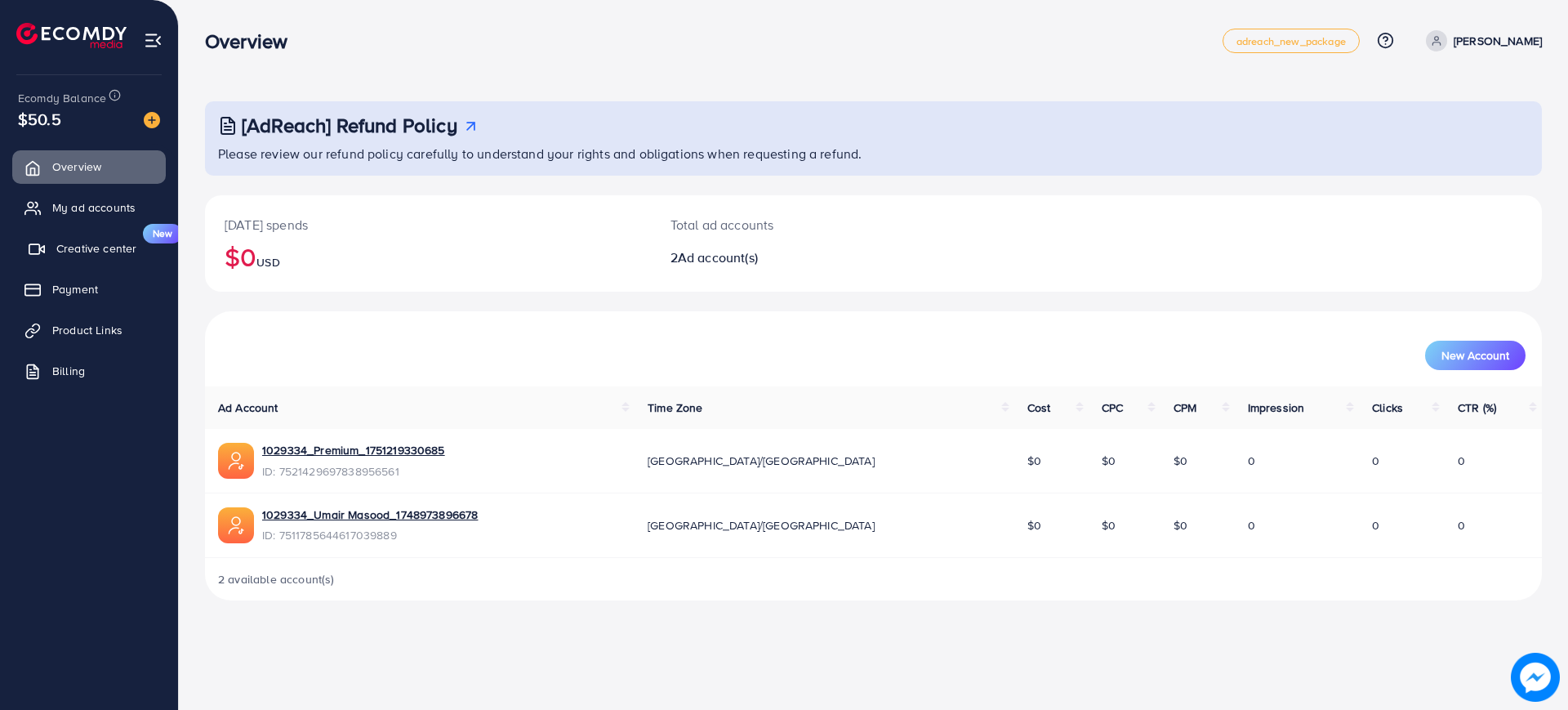 click on "Creative center" at bounding box center (96, 248) 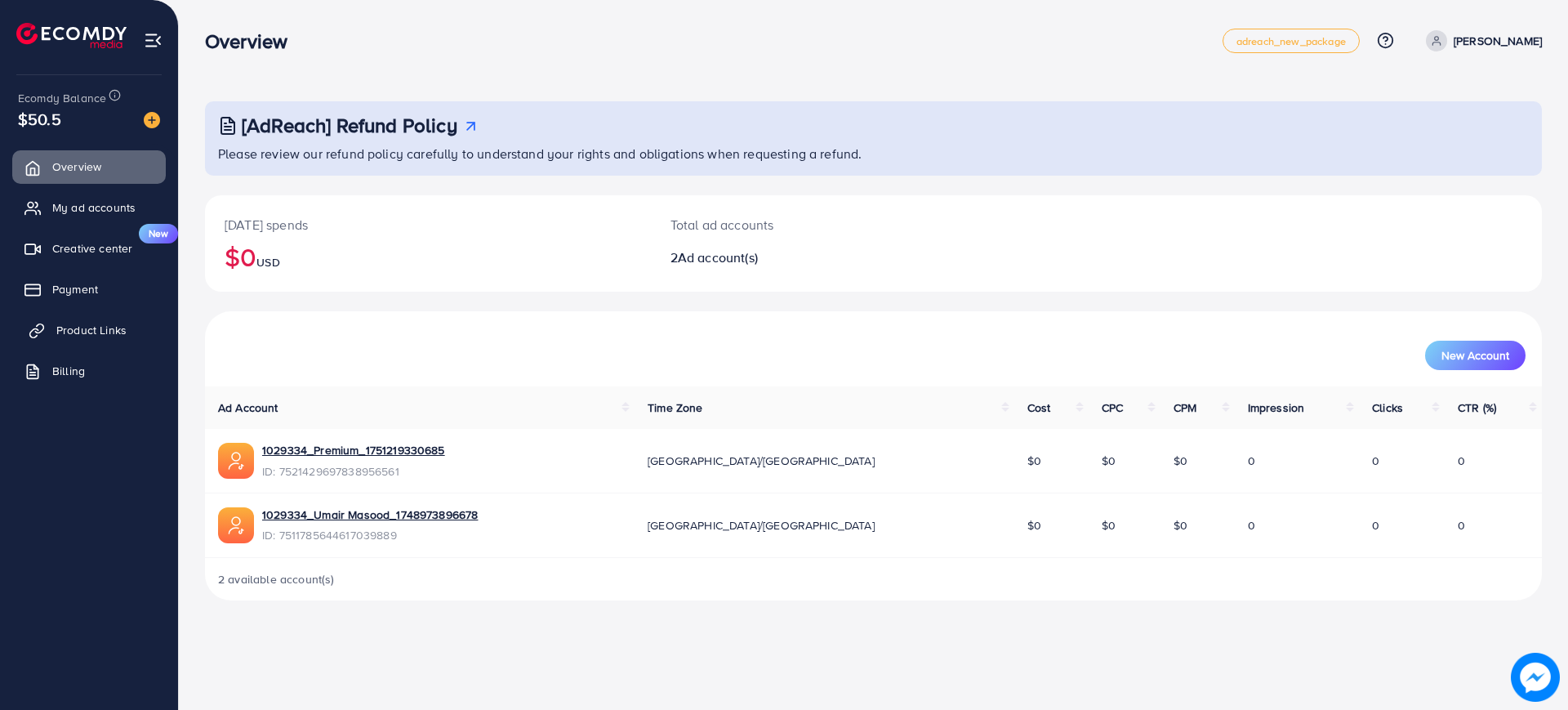 click on "Product Links" at bounding box center [91, 330] 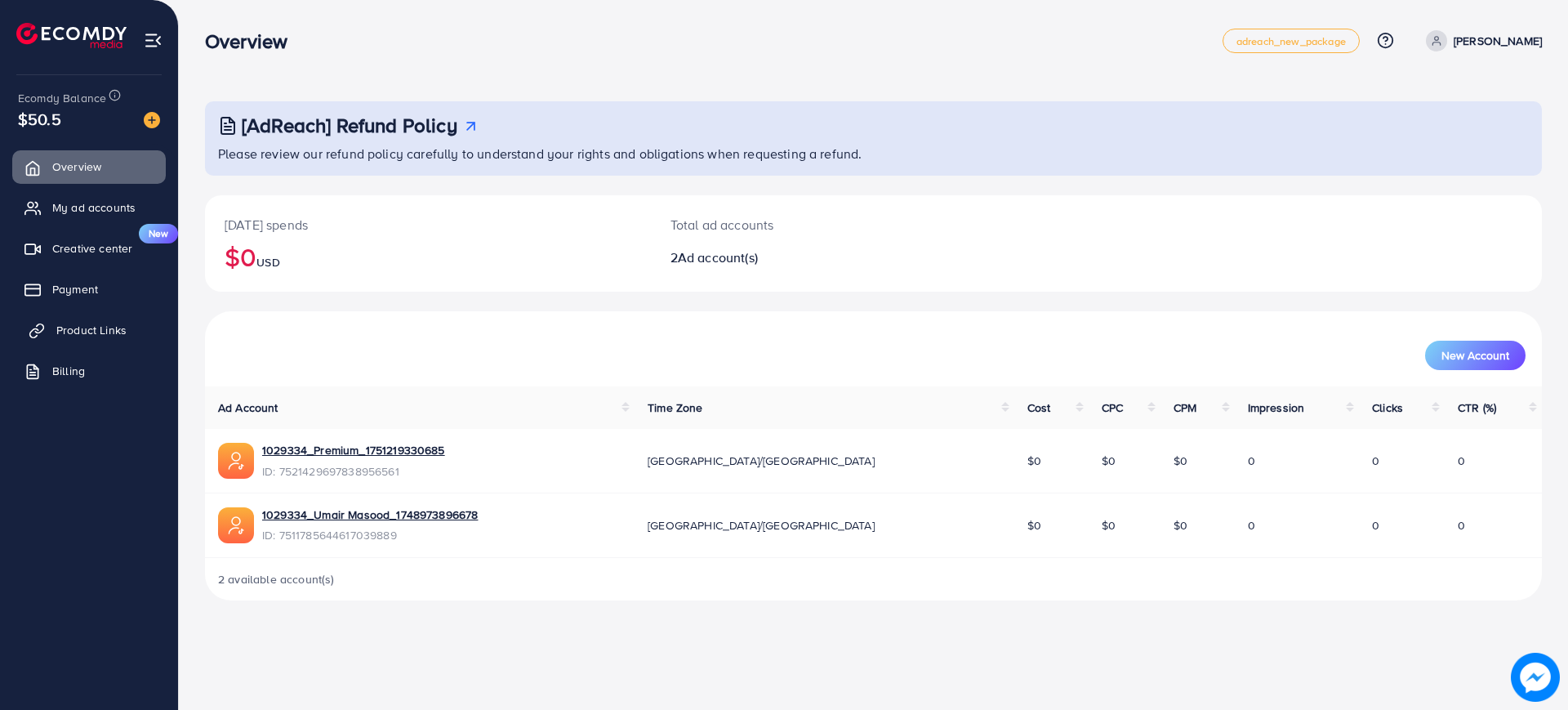 click on "Product Links" at bounding box center (91, 330) 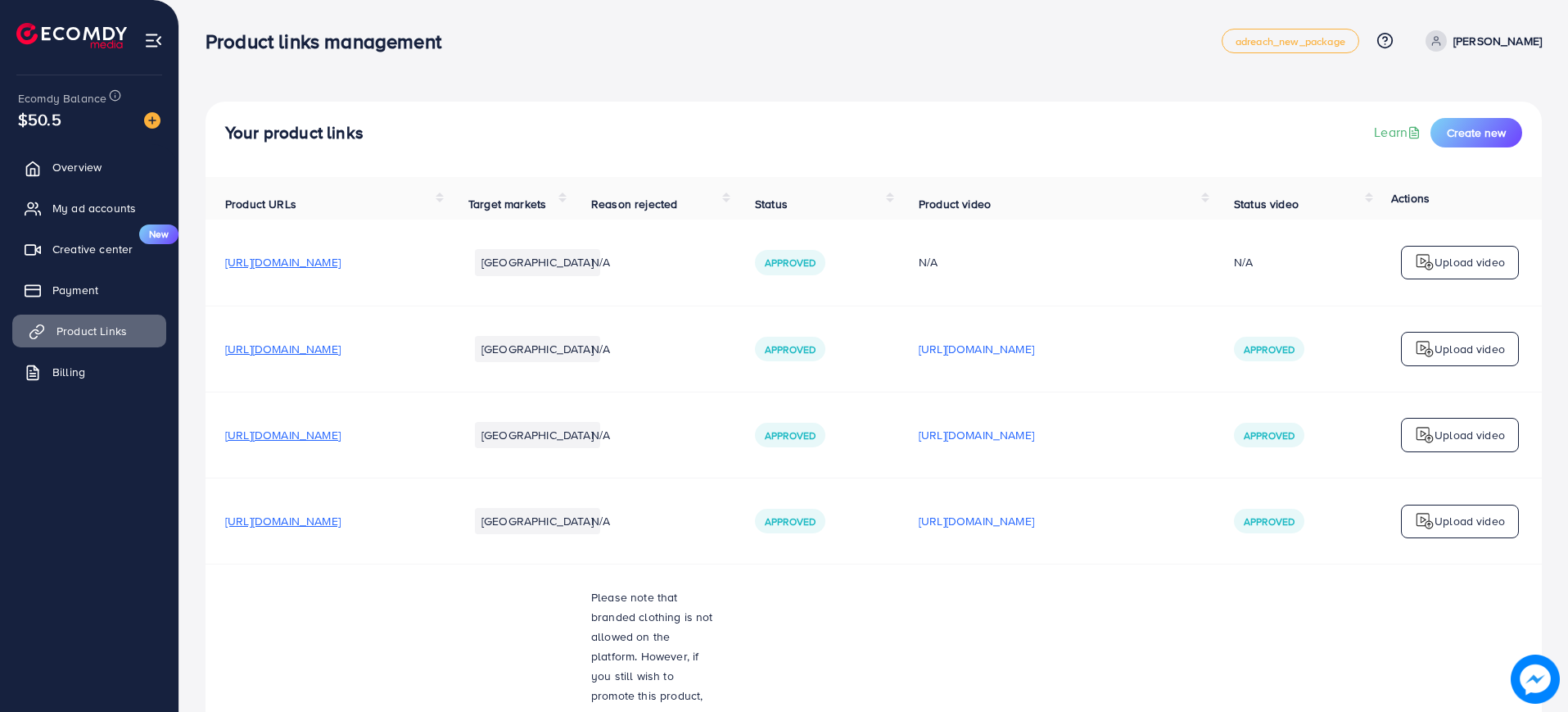 click on "Product Links" at bounding box center [92, 331] 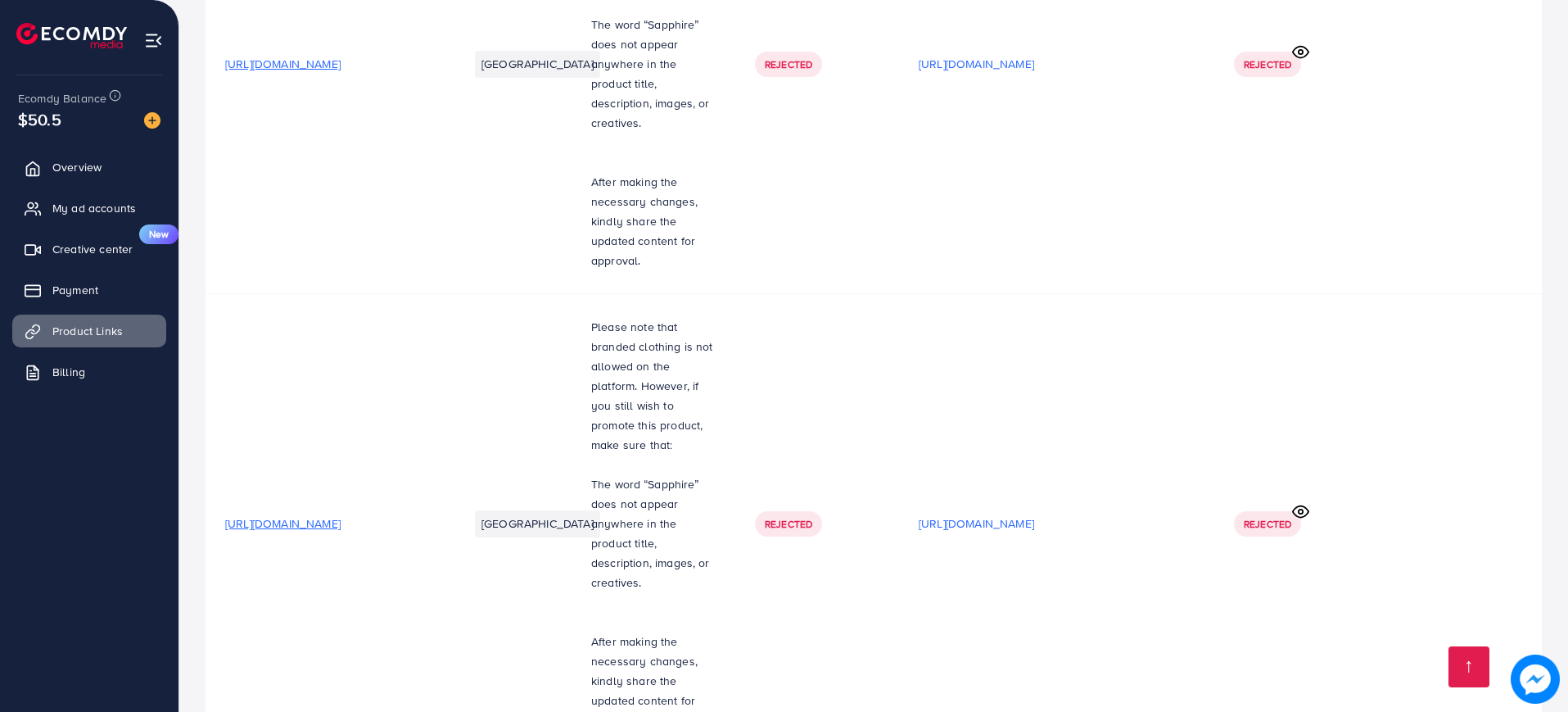 scroll, scrollTop: 1469, scrollLeft: 0, axis: vertical 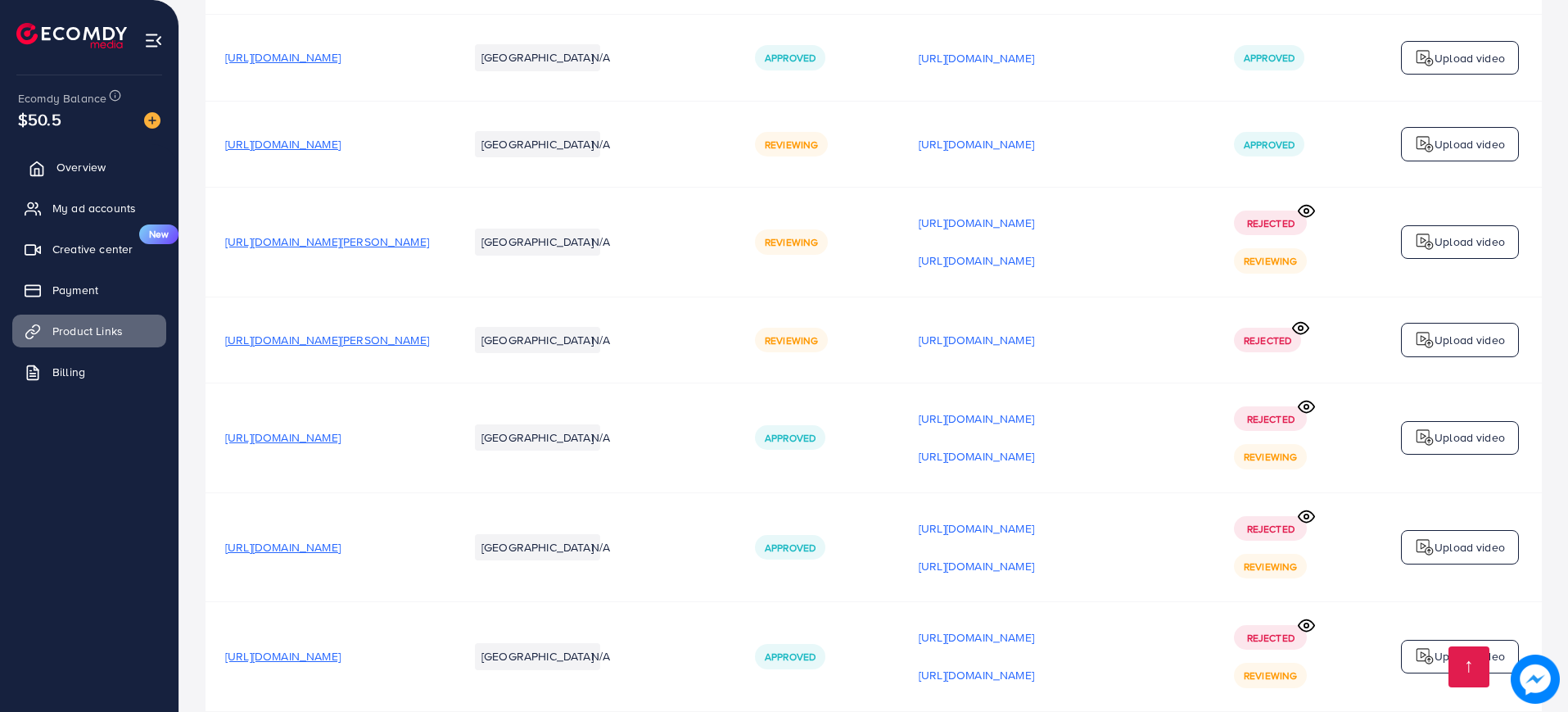 click on "Overview" at bounding box center (89, 167) 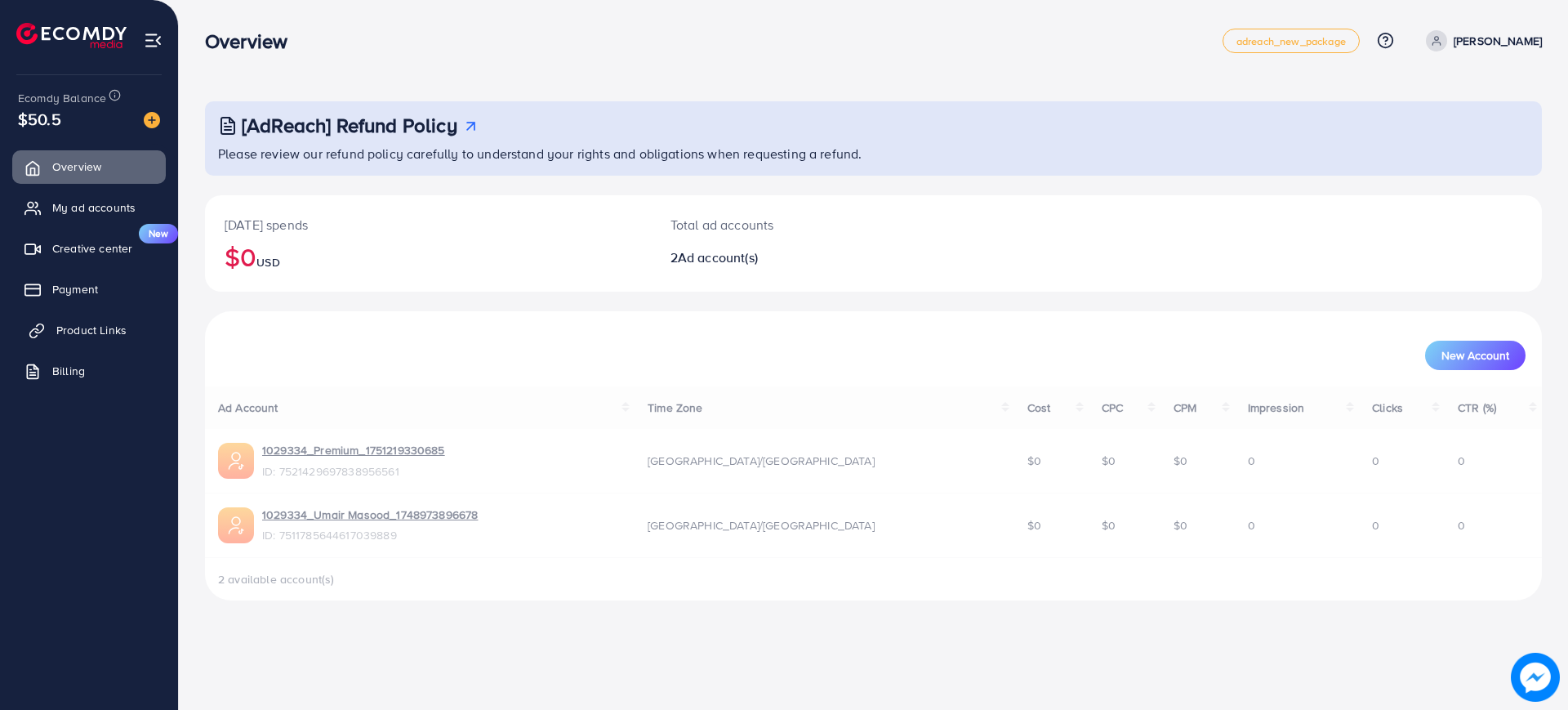 click on "Product Links" at bounding box center [89, 330] 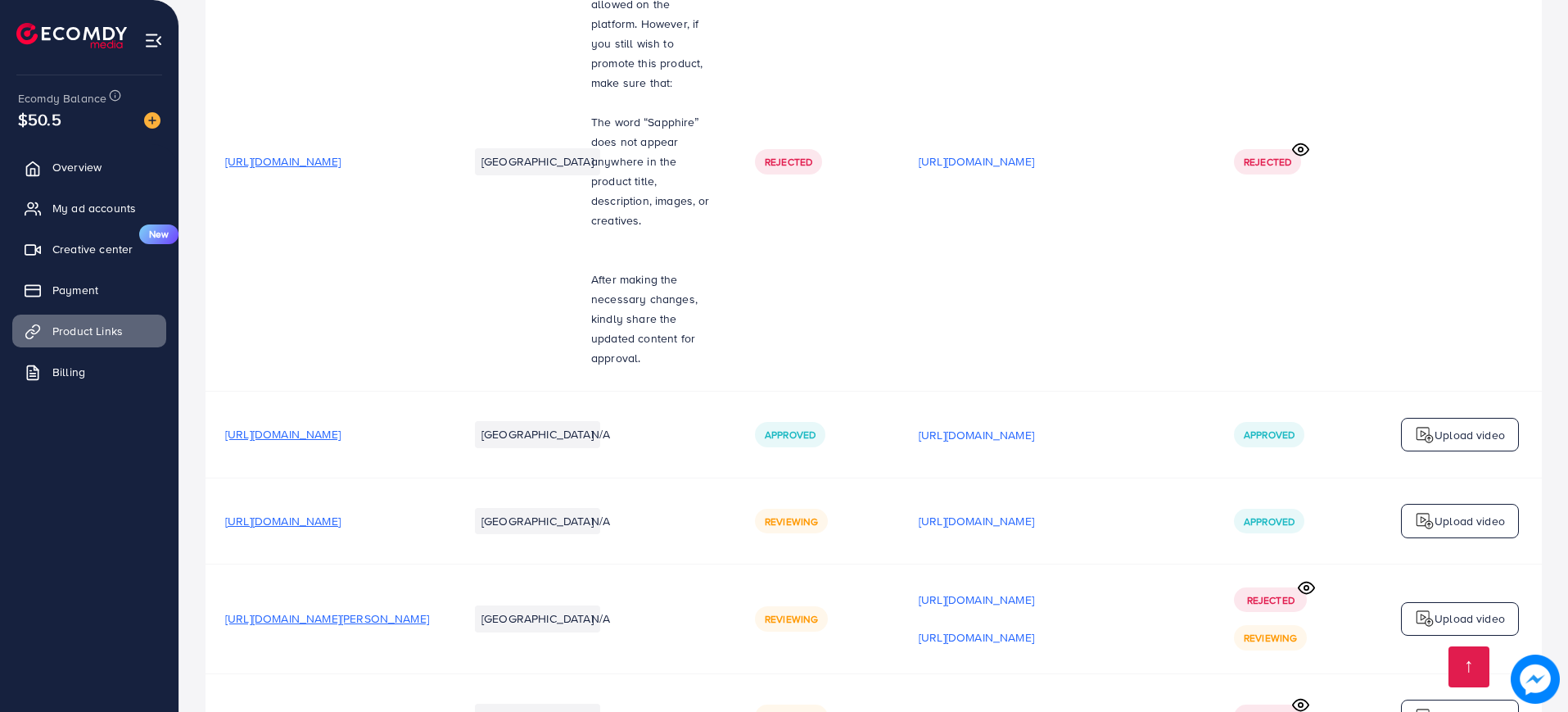 scroll, scrollTop: 1469, scrollLeft: 0, axis: vertical 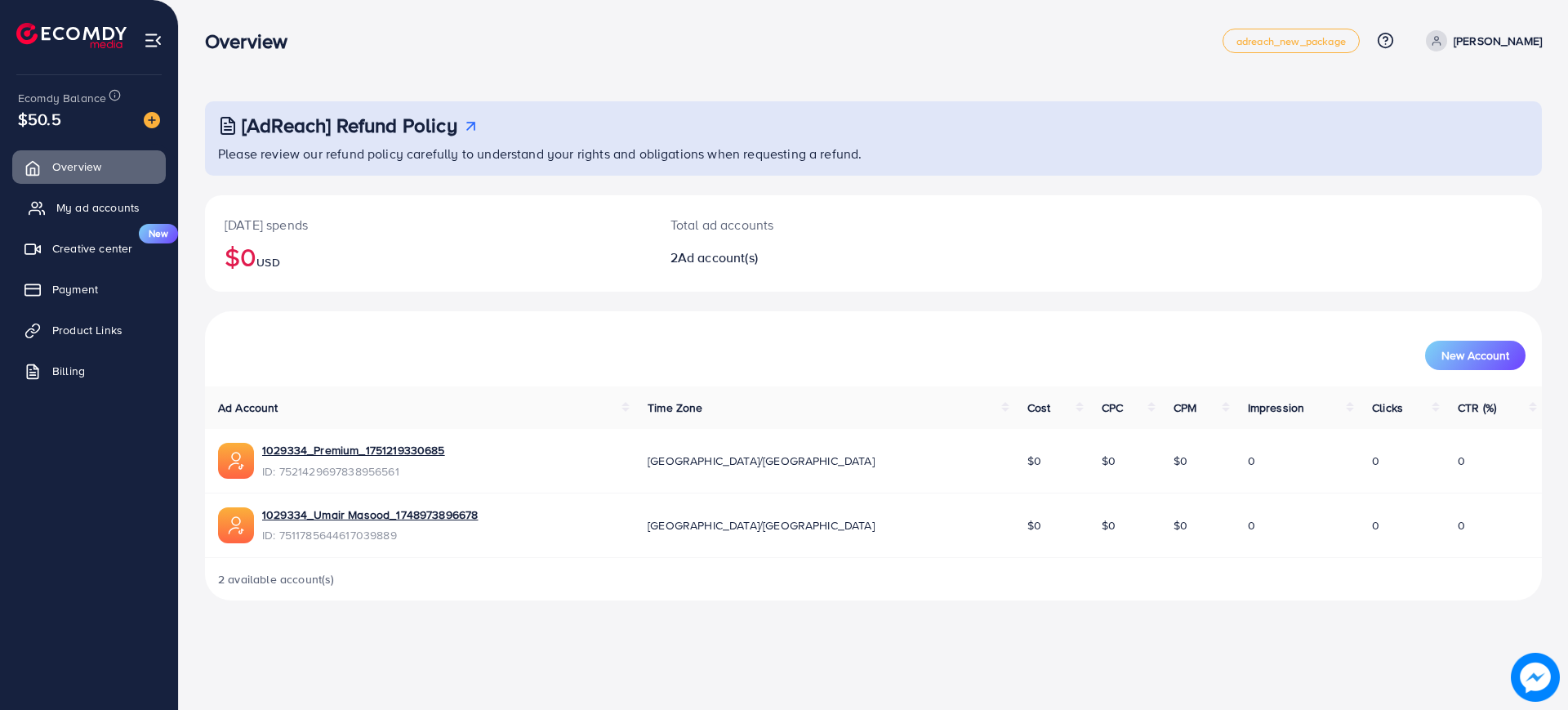 click on "My ad accounts" at bounding box center [98, 208] 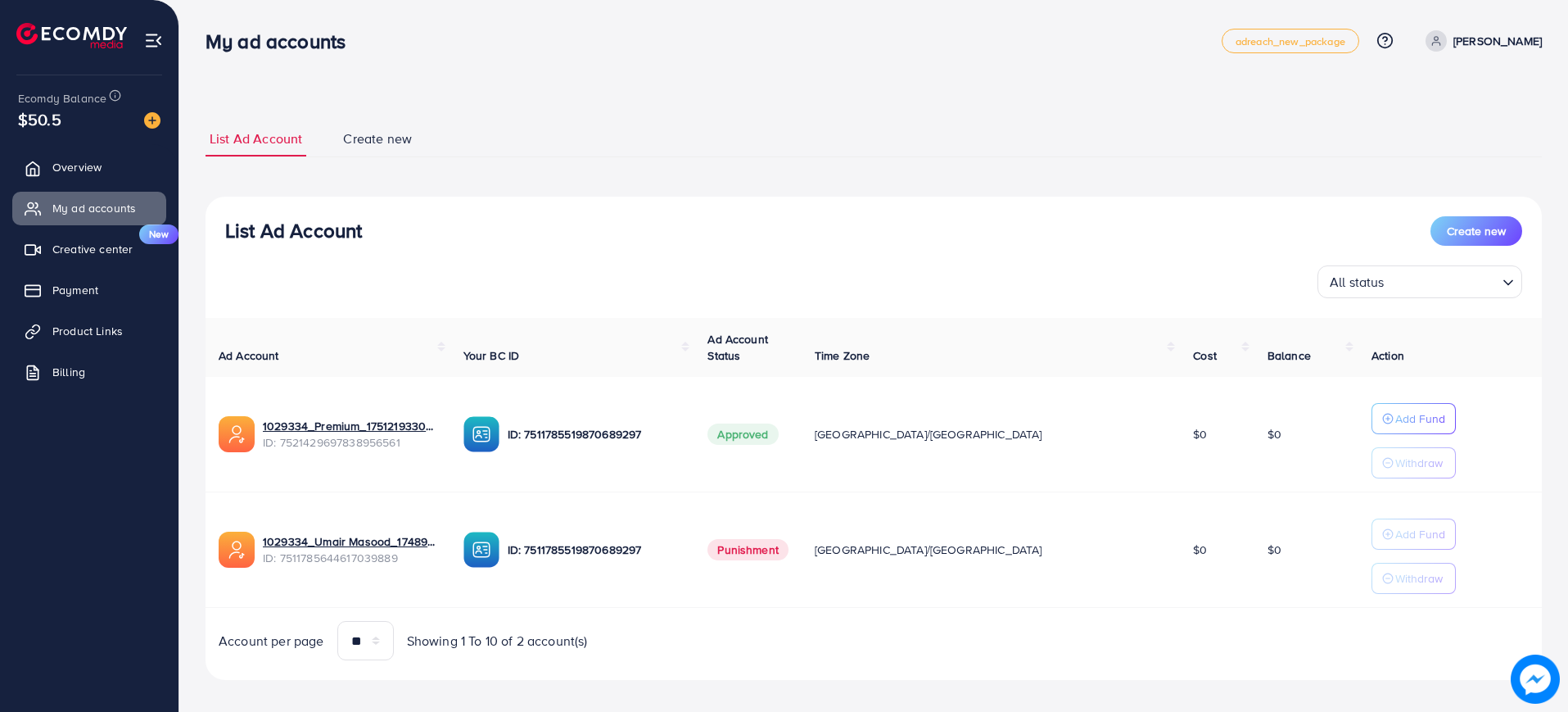 scroll, scrollTop: 14, scrollLeft: 0, axis: vertical 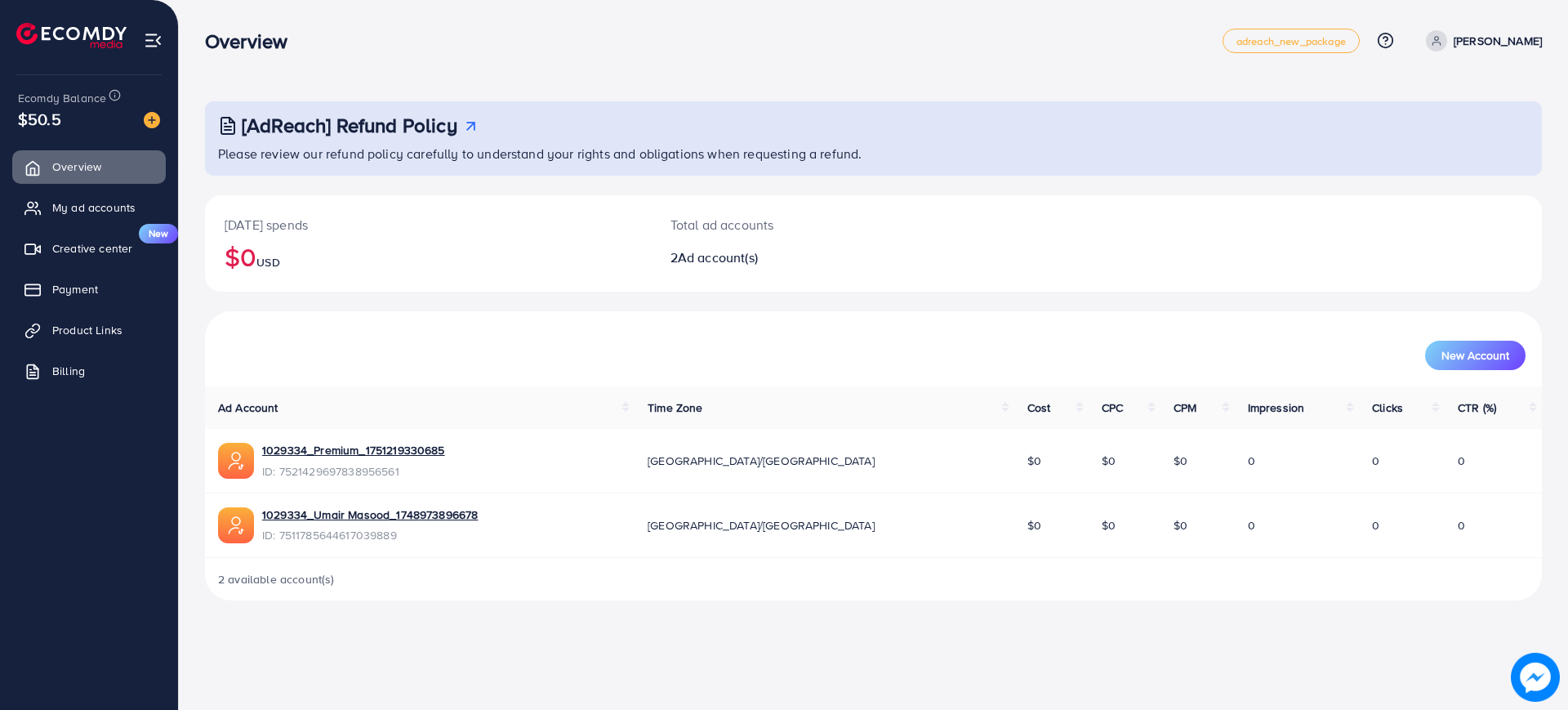 click on "Overview My ad accounts Creative center  New  Payment Product Links Billing" at bounding box center (89, 274) 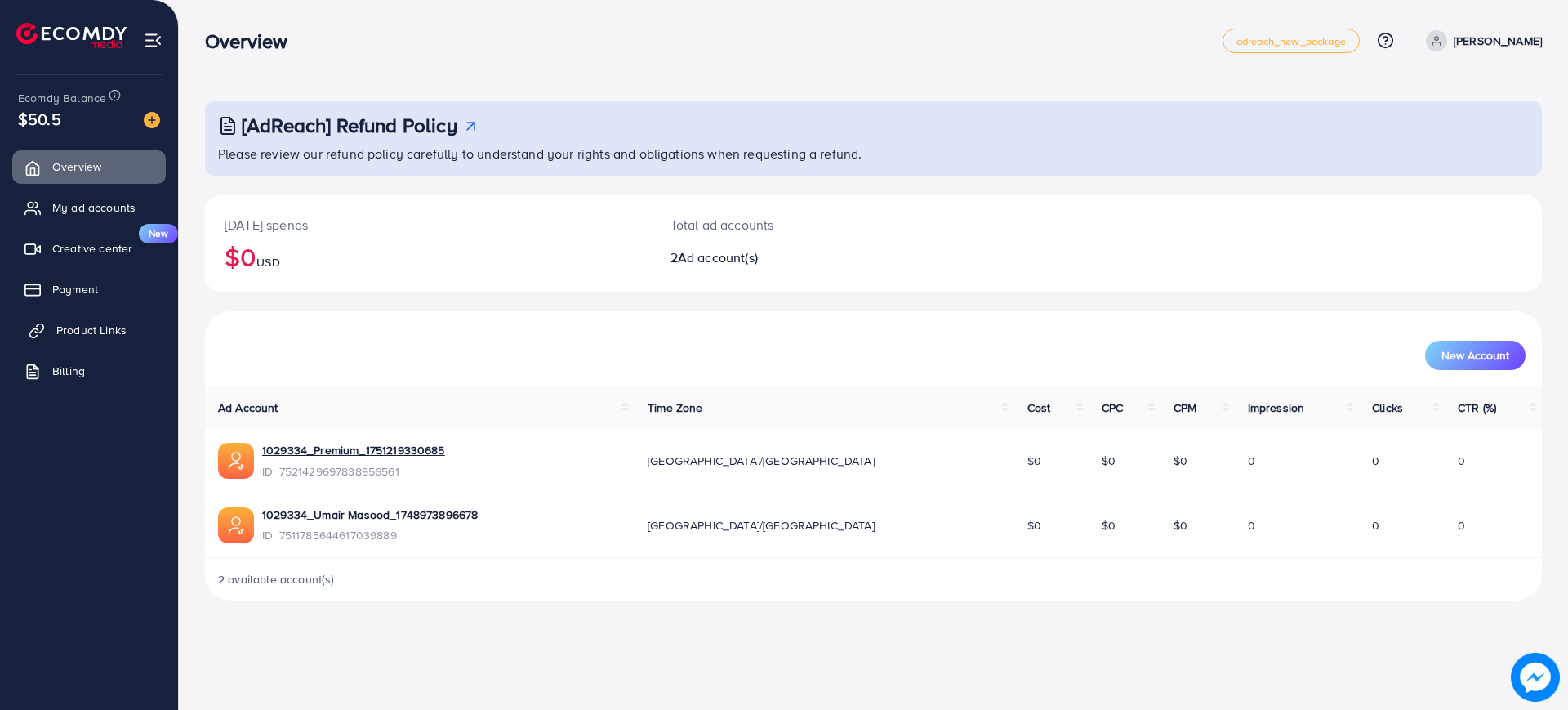 click on "Product Links" at bounding box center (91, 330) 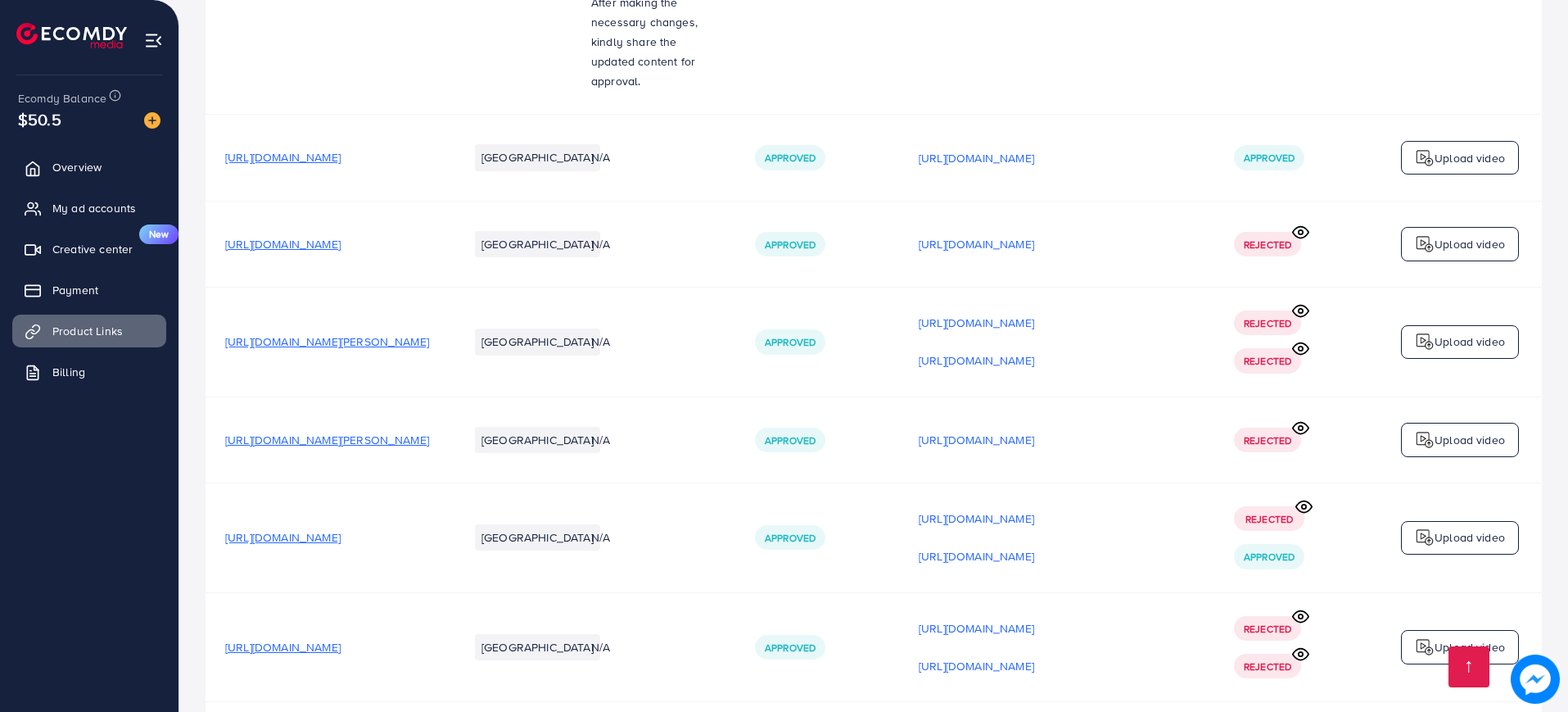scroll, scrollTop: 1469, scrollLeft: 0, axis: vertical 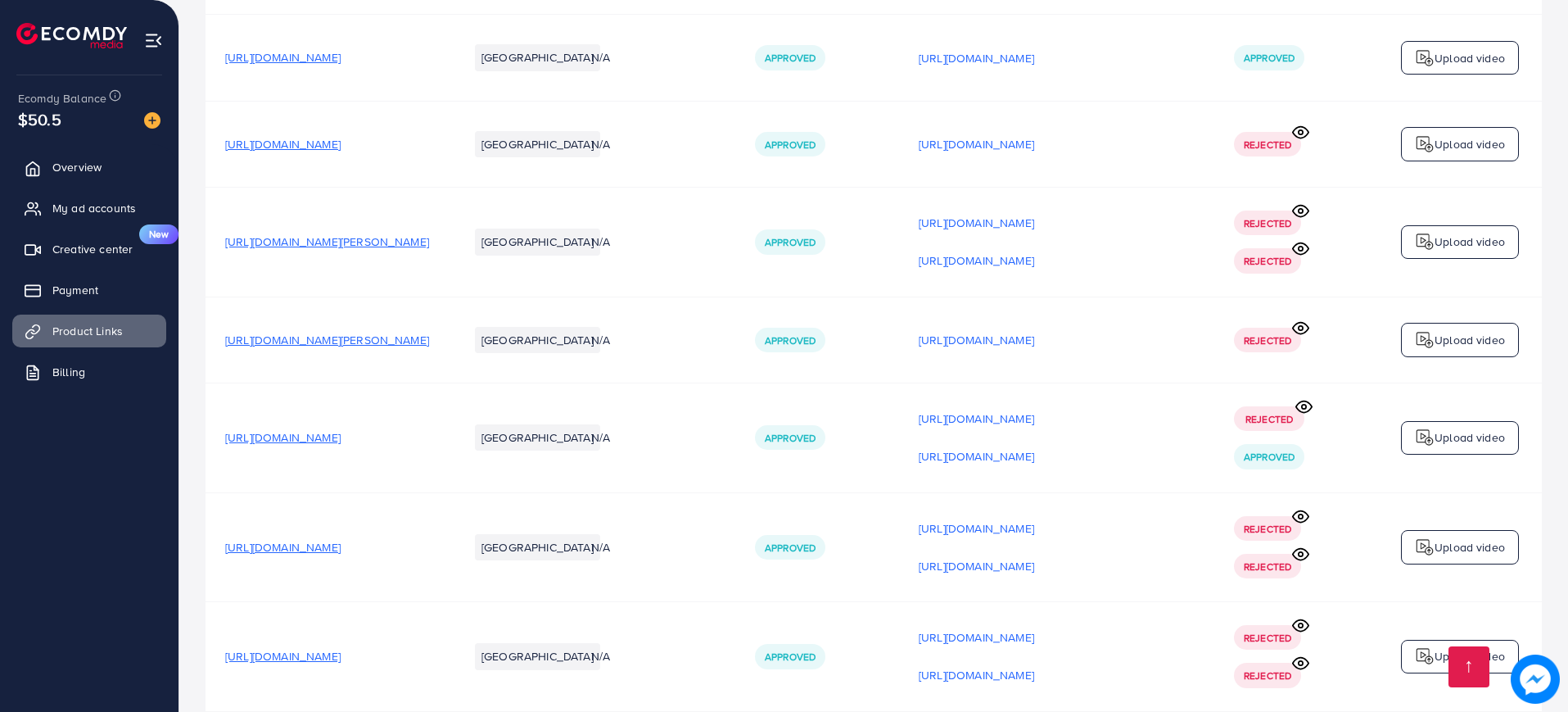 click 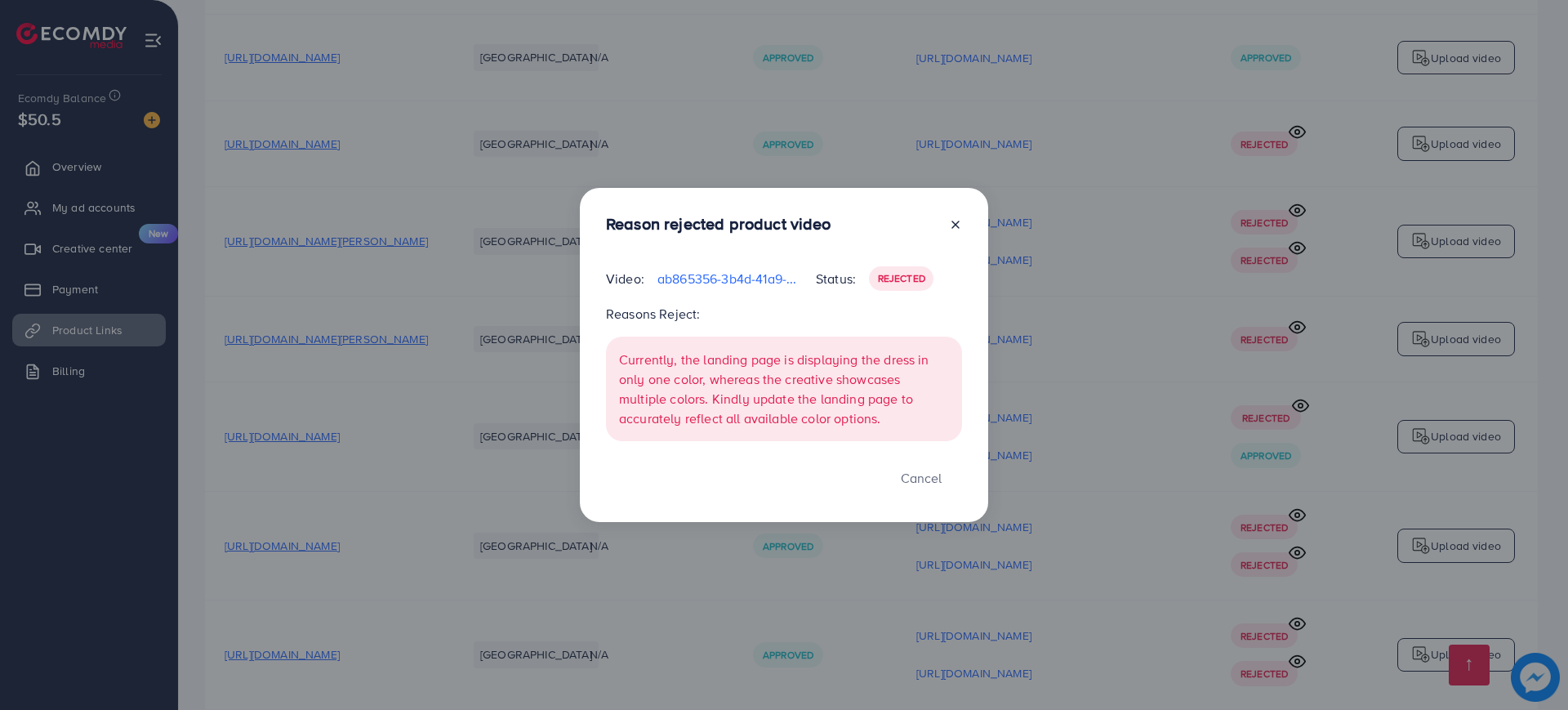 click 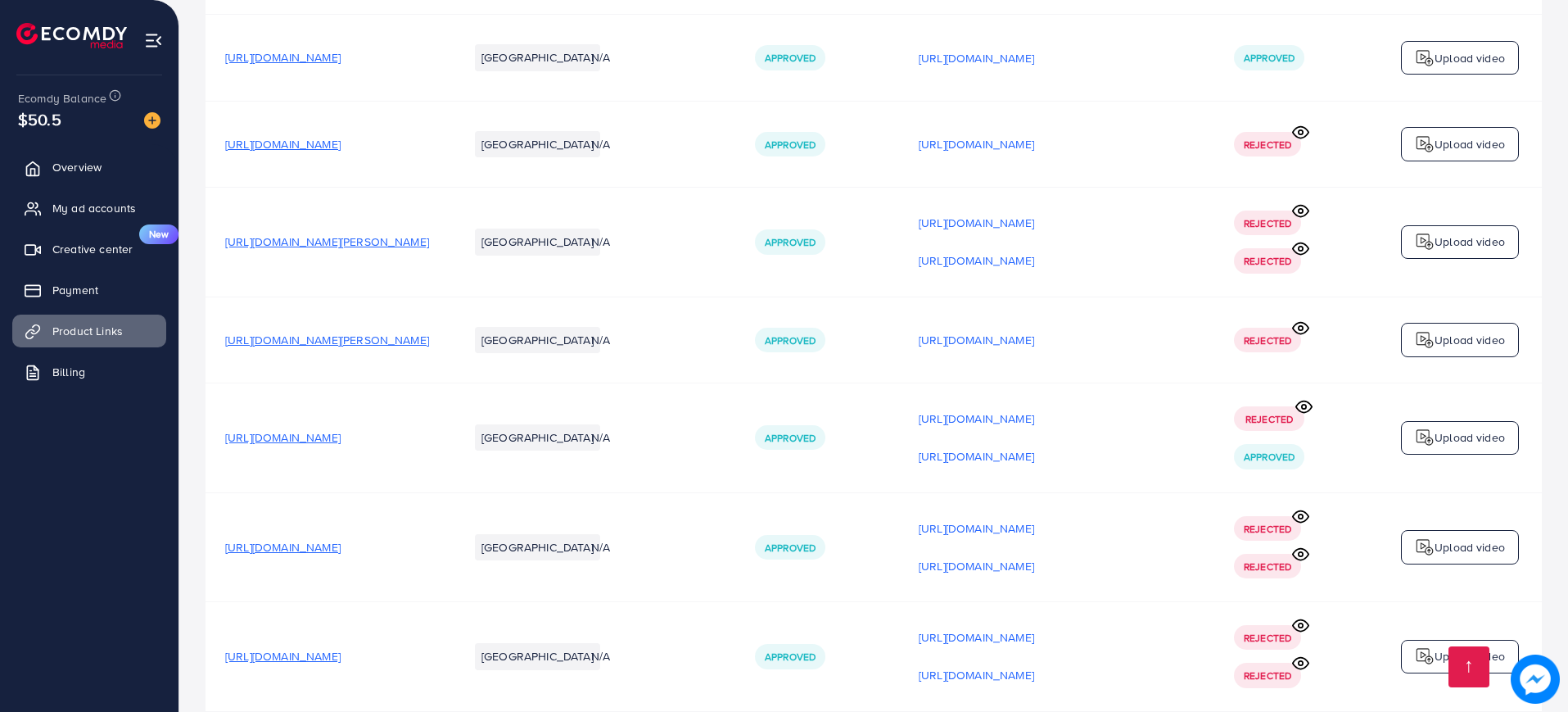 click on "[URL][DOMAIN_NAME]" at bounding box center (282, 438) 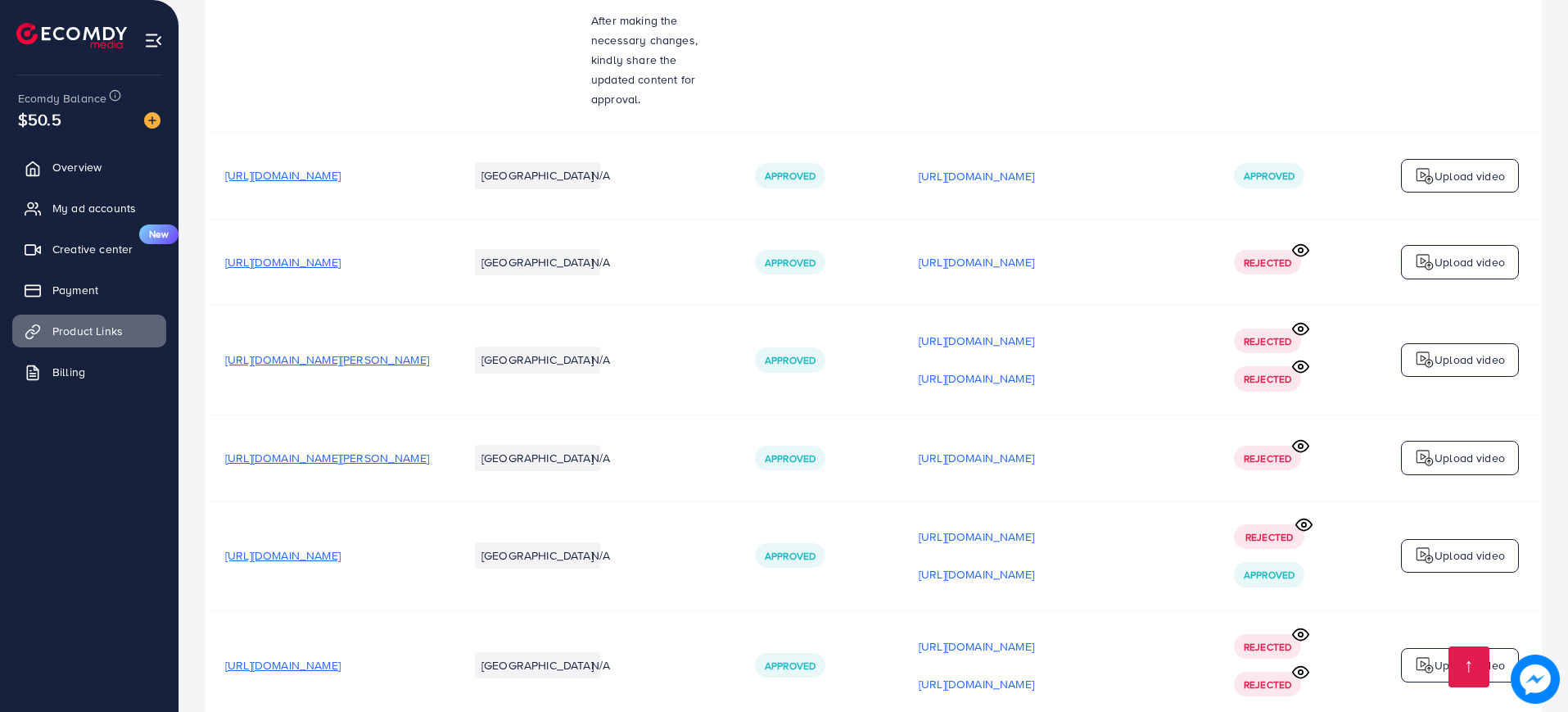 scroll, scrollTop: 1353, scrollLeft: 0, axis: vertical 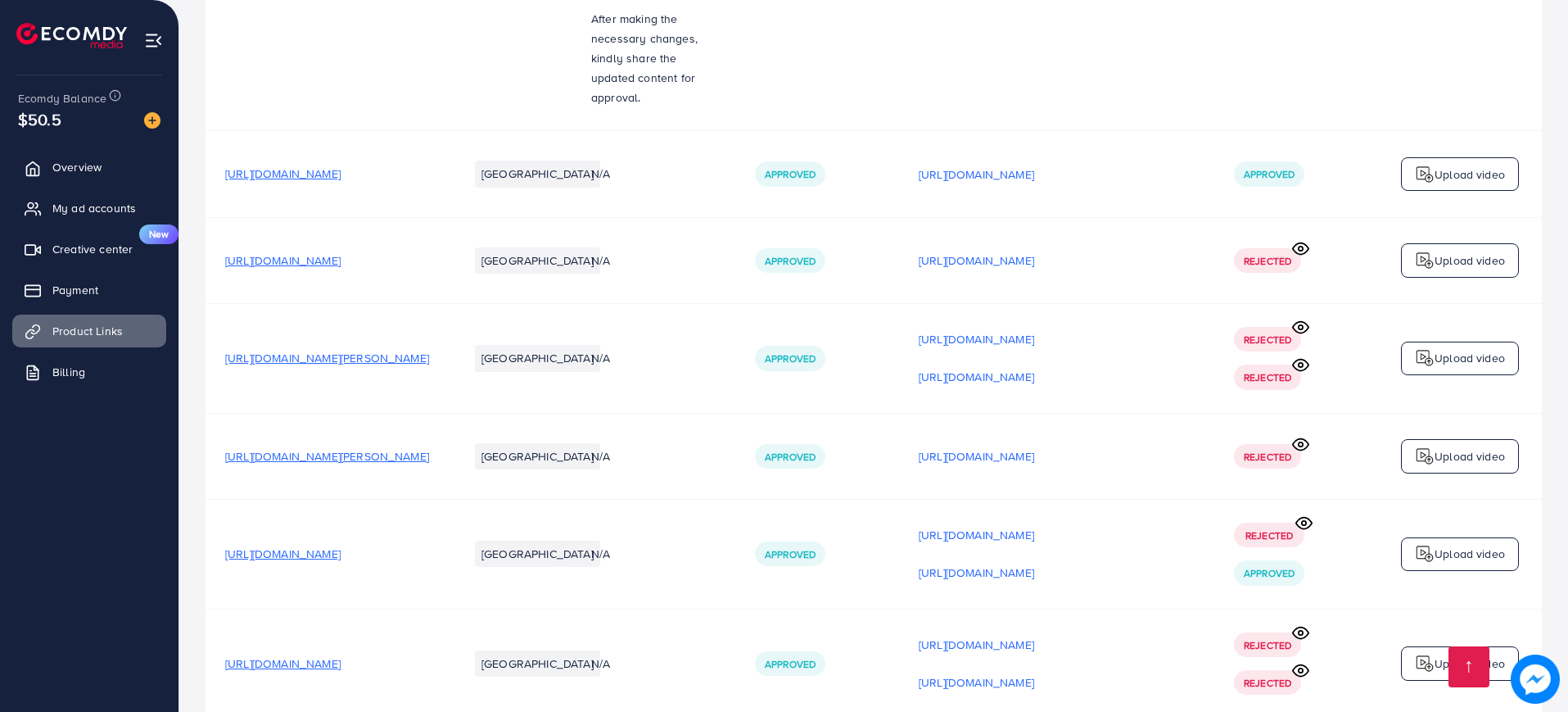 click on "[URL][DOMAIN_NAME]" at bounding box center [282, 261] 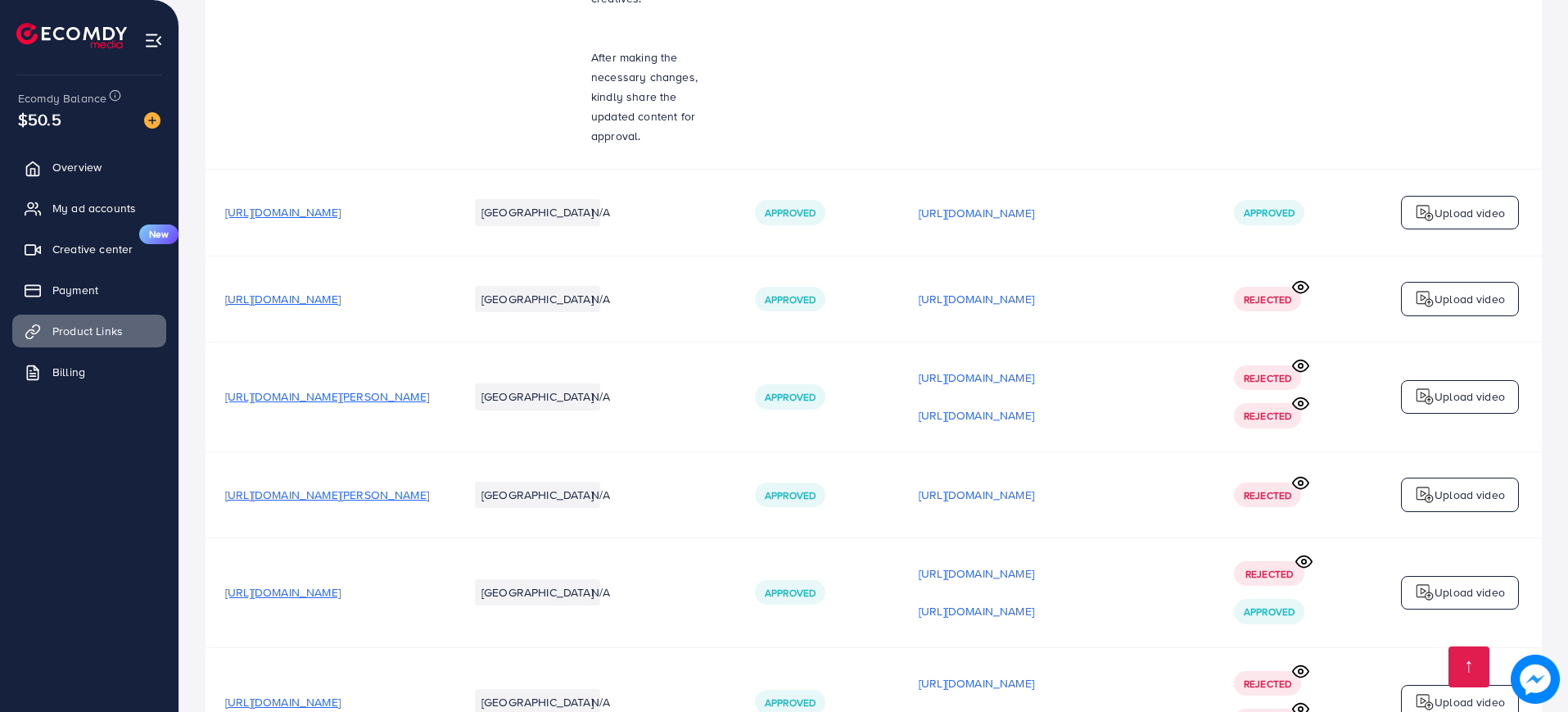 scroll, scrollTop: 1313, scrollLeft: 0, axis: vertical 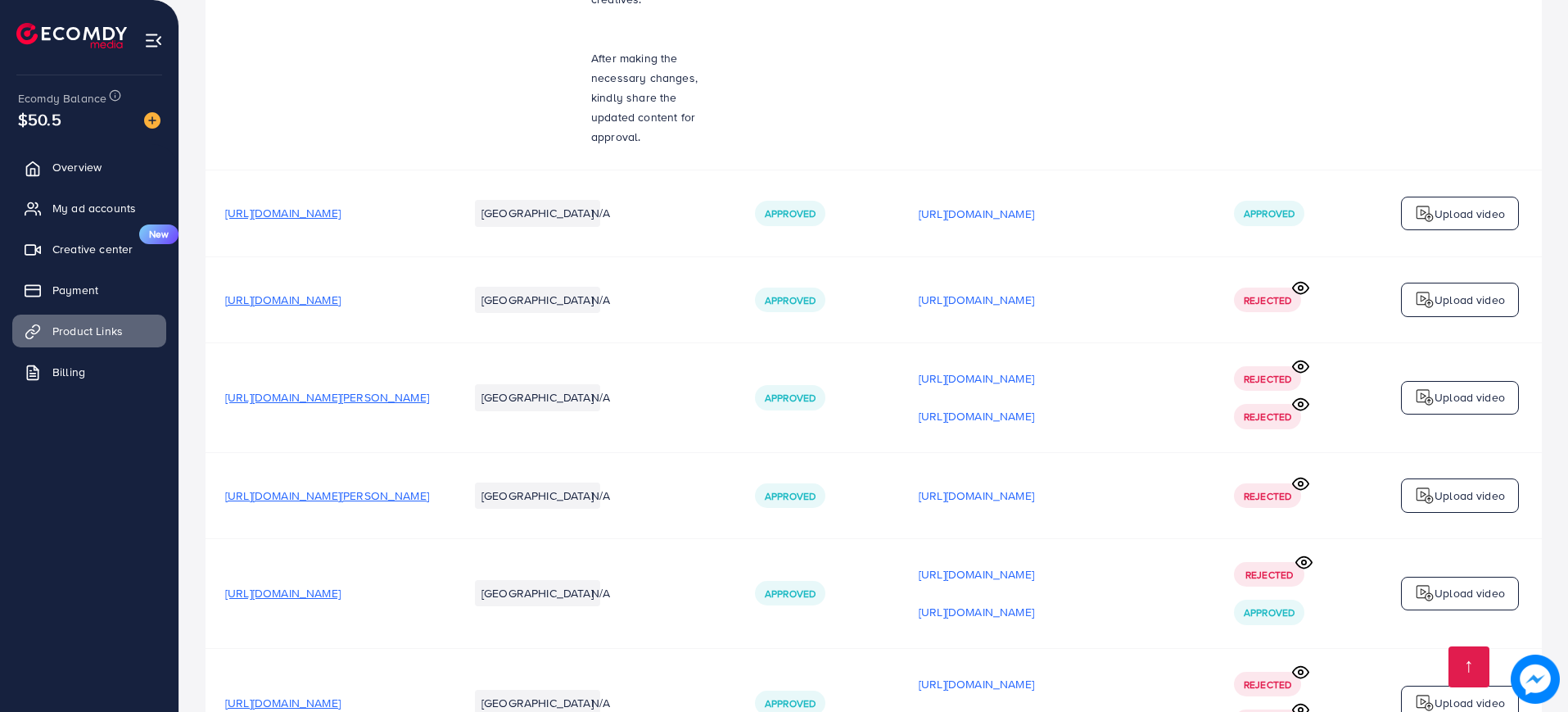 click on "[URL][DOMAIN_NAME]" at bounding box center (282, 300) 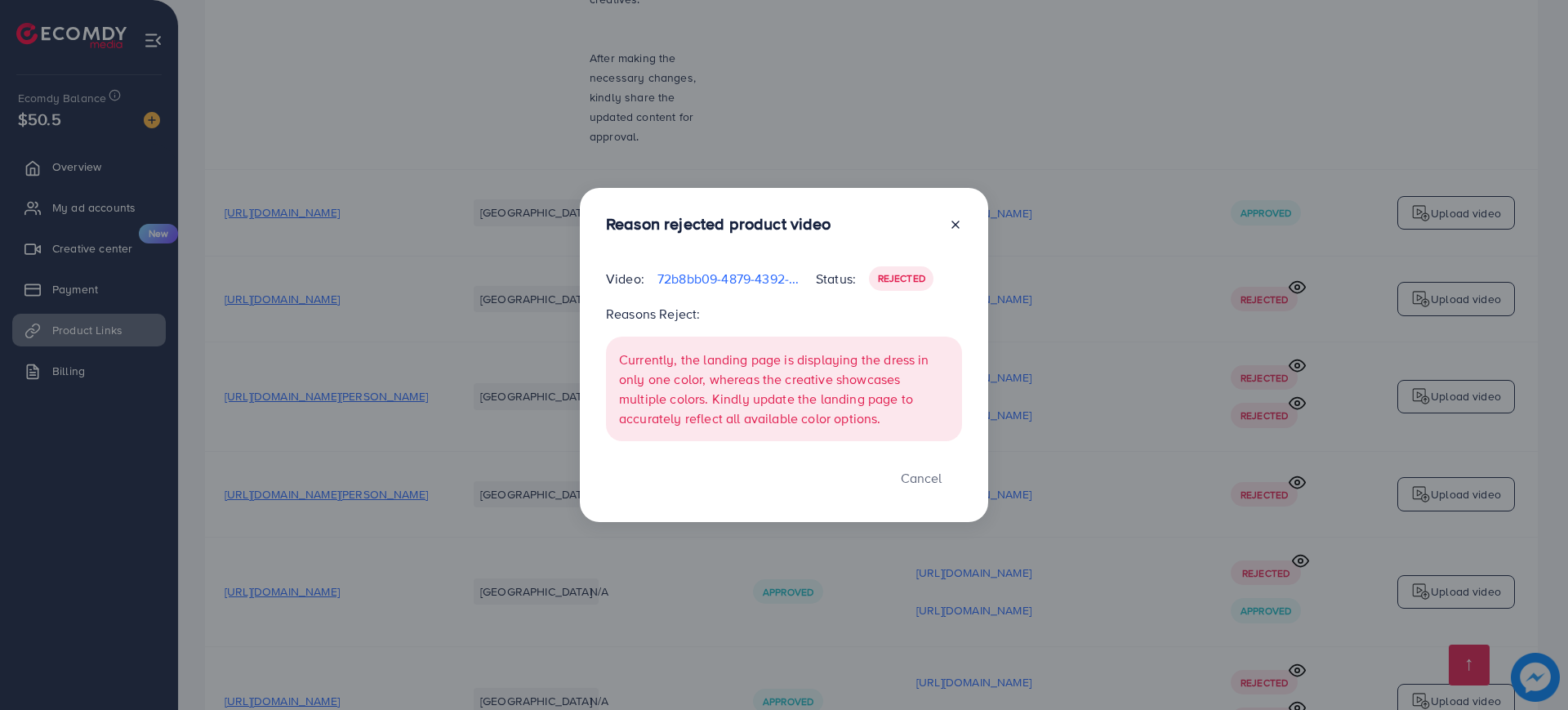 click 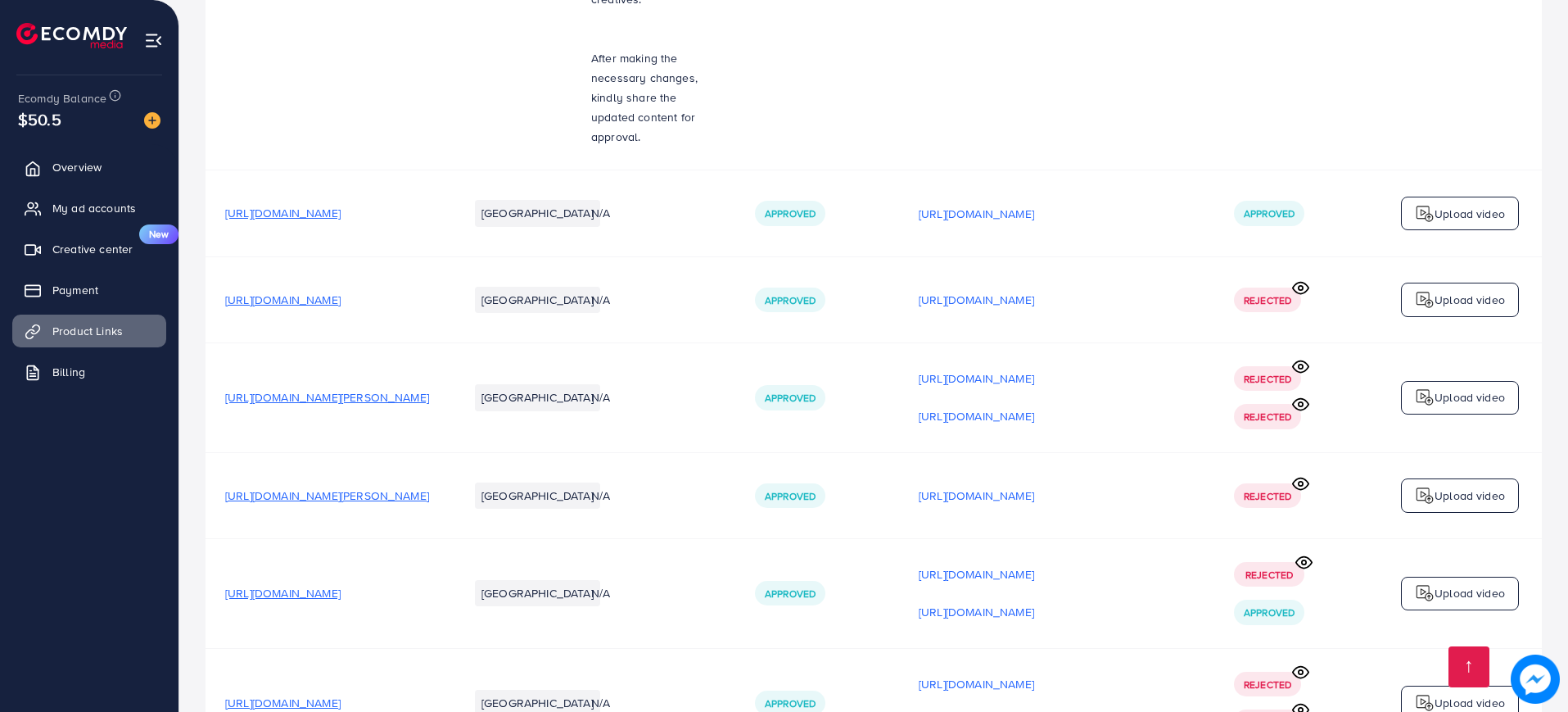 click 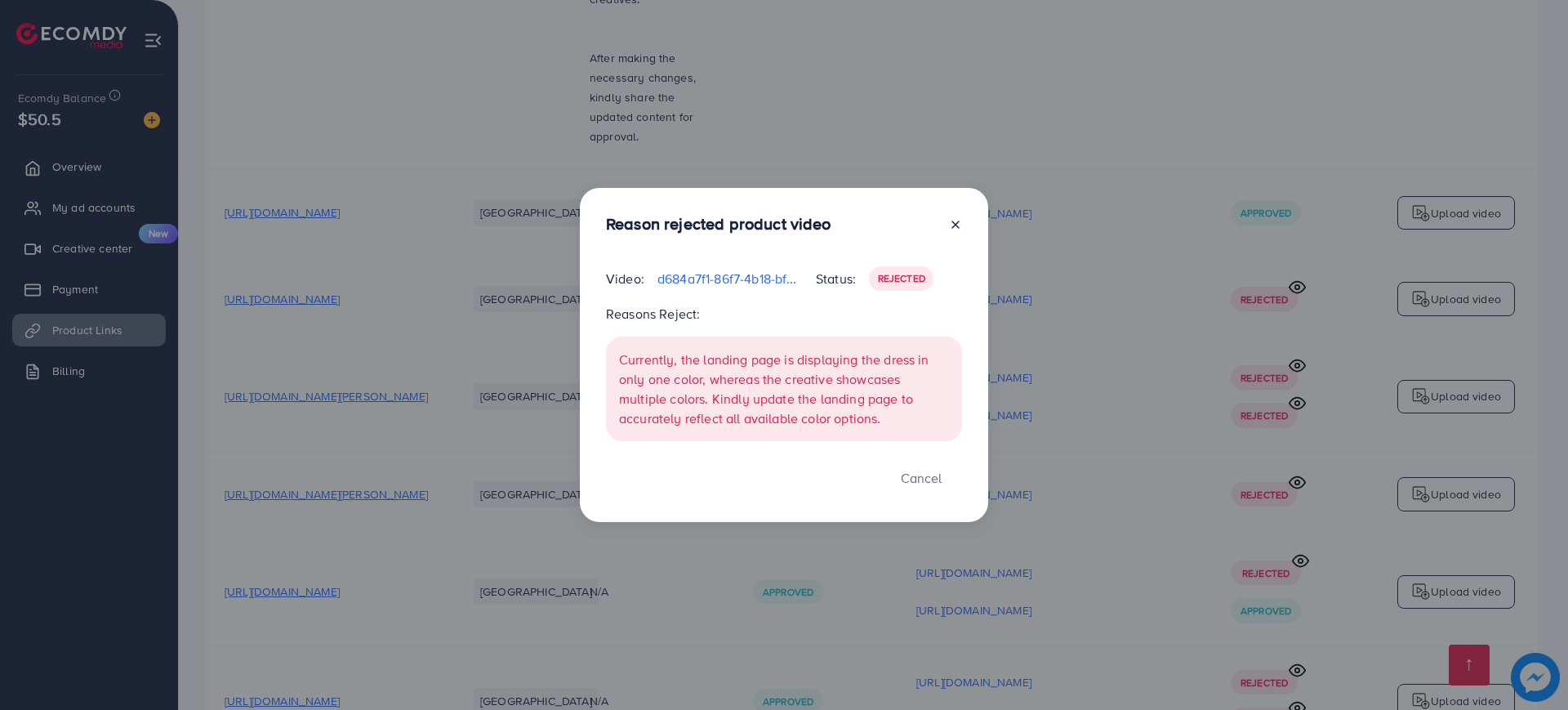 click 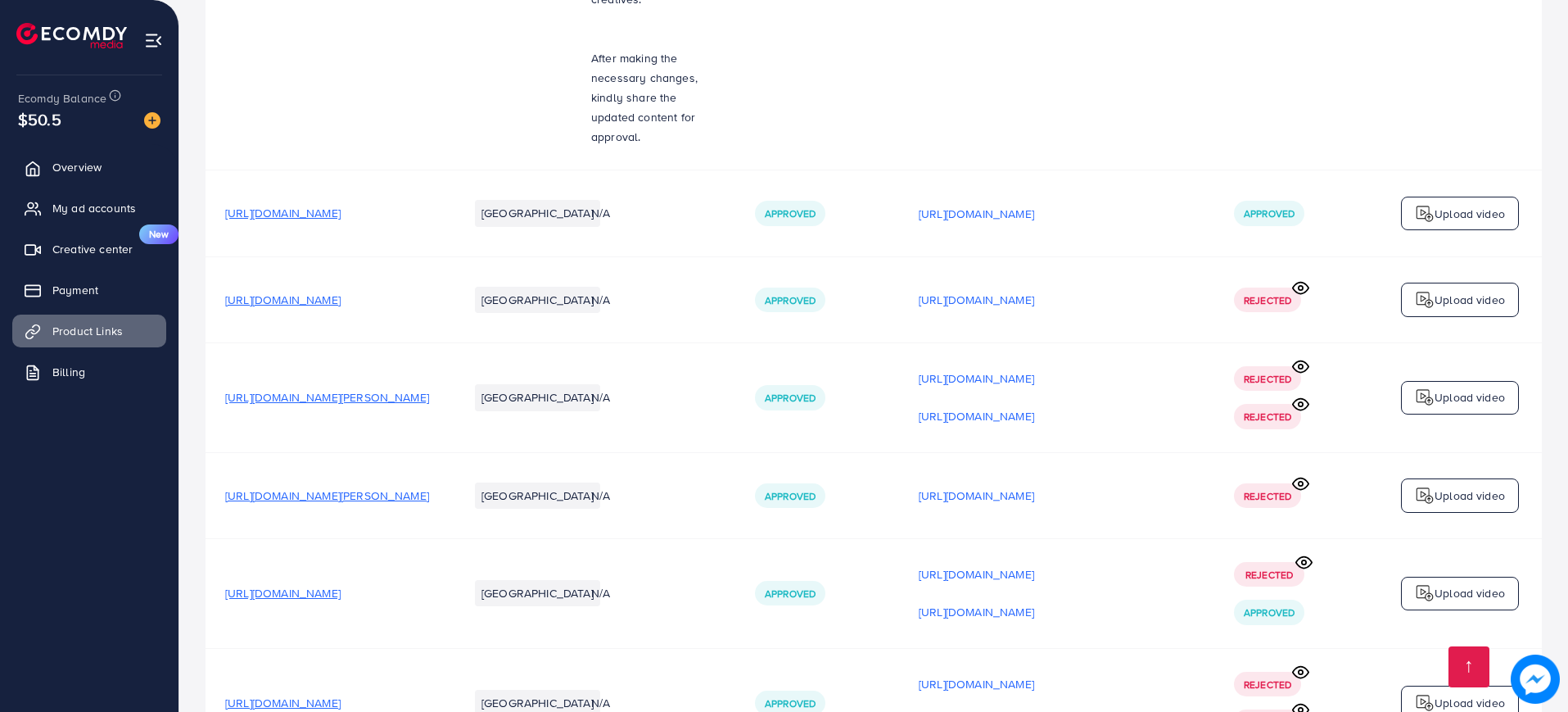 click 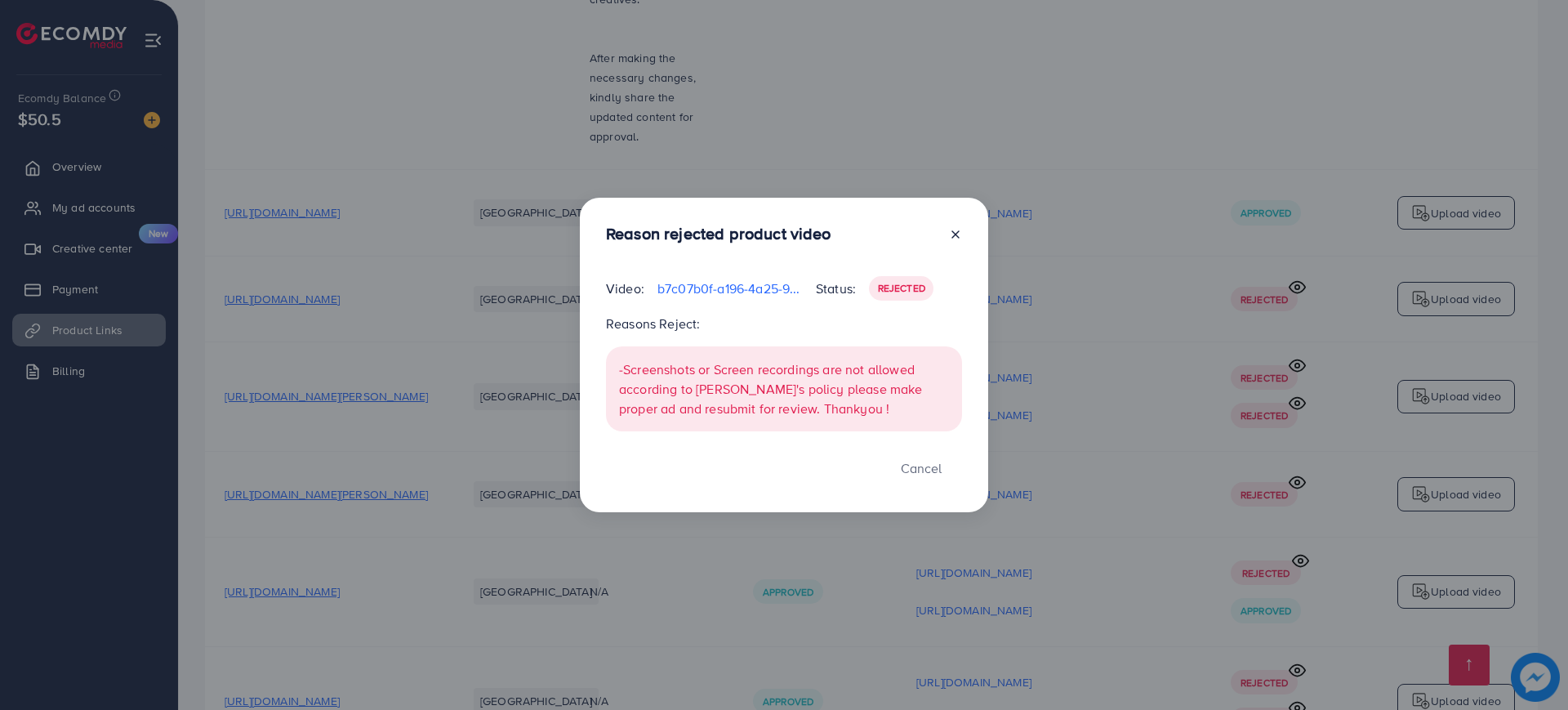 click on "Reason rejected product video   Video:  b7c07b0f-a196-4a25-9819-a0754d7e4d15-1751139344648.mp4  Status:  Rejected Reasons Reject: -Screenshots or Screen recordings are not allowed according to TIktok's policy please make proper ad and resubmit for review. Thankyou !  Cancel" at bounding box center (784, 355) 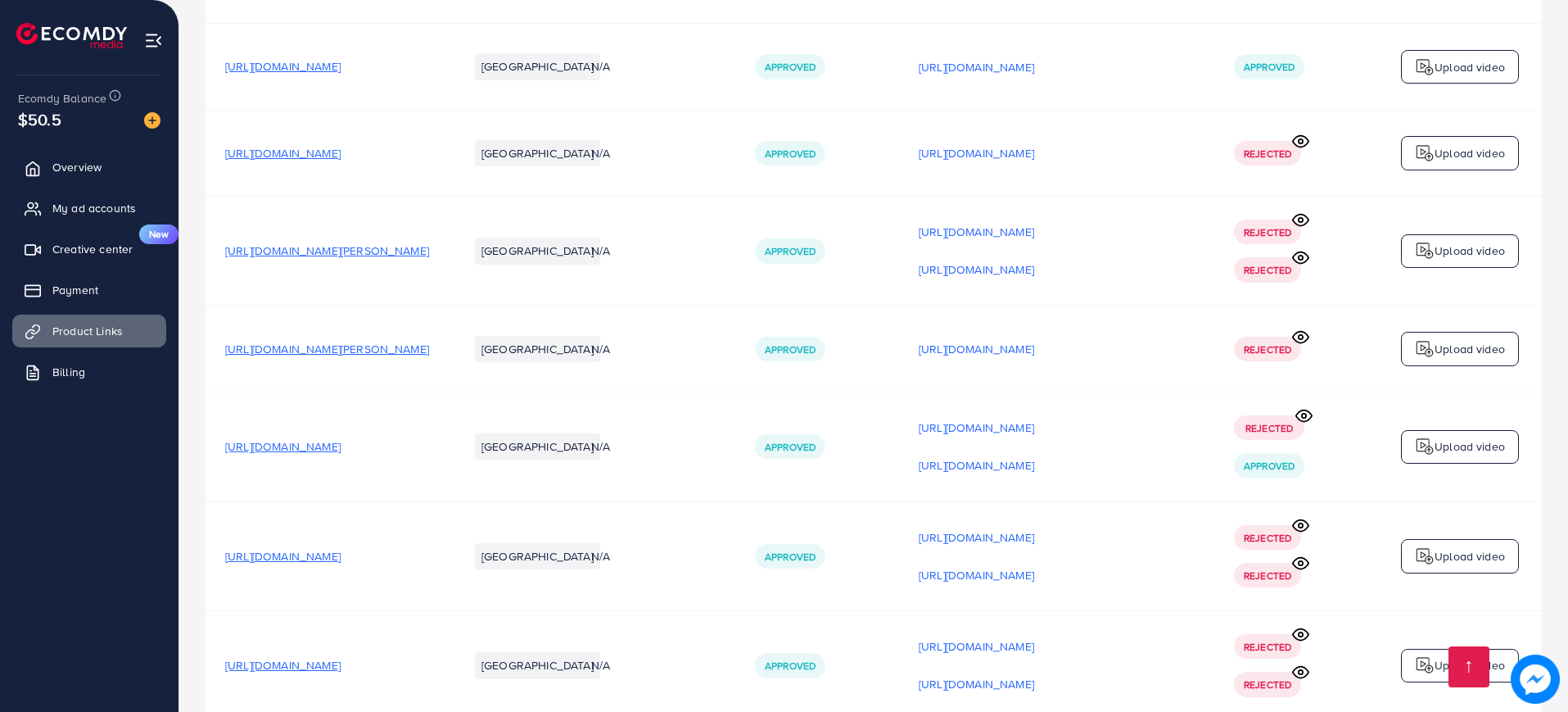 scroll, scrollTop: 1469, scrollLeft: 0, axis: vertical 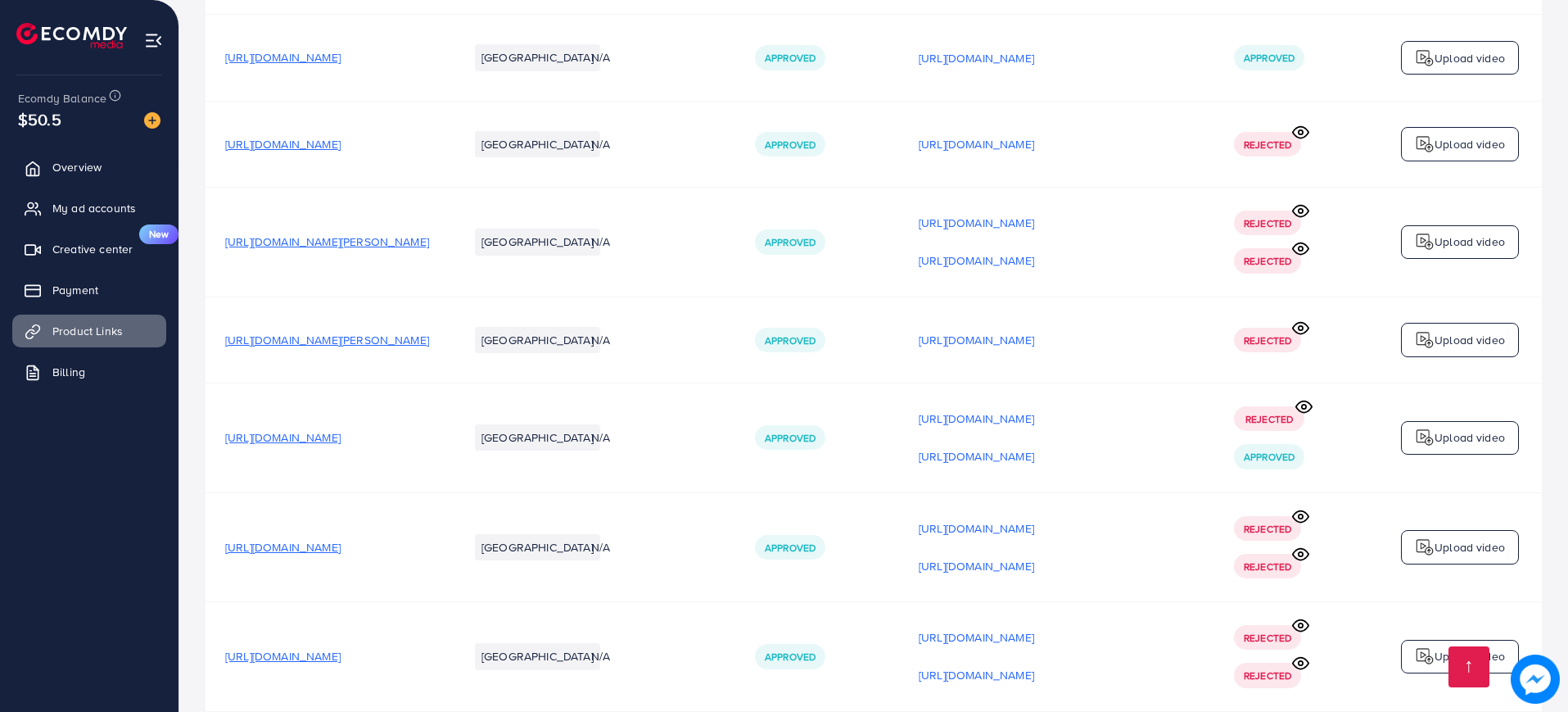 click 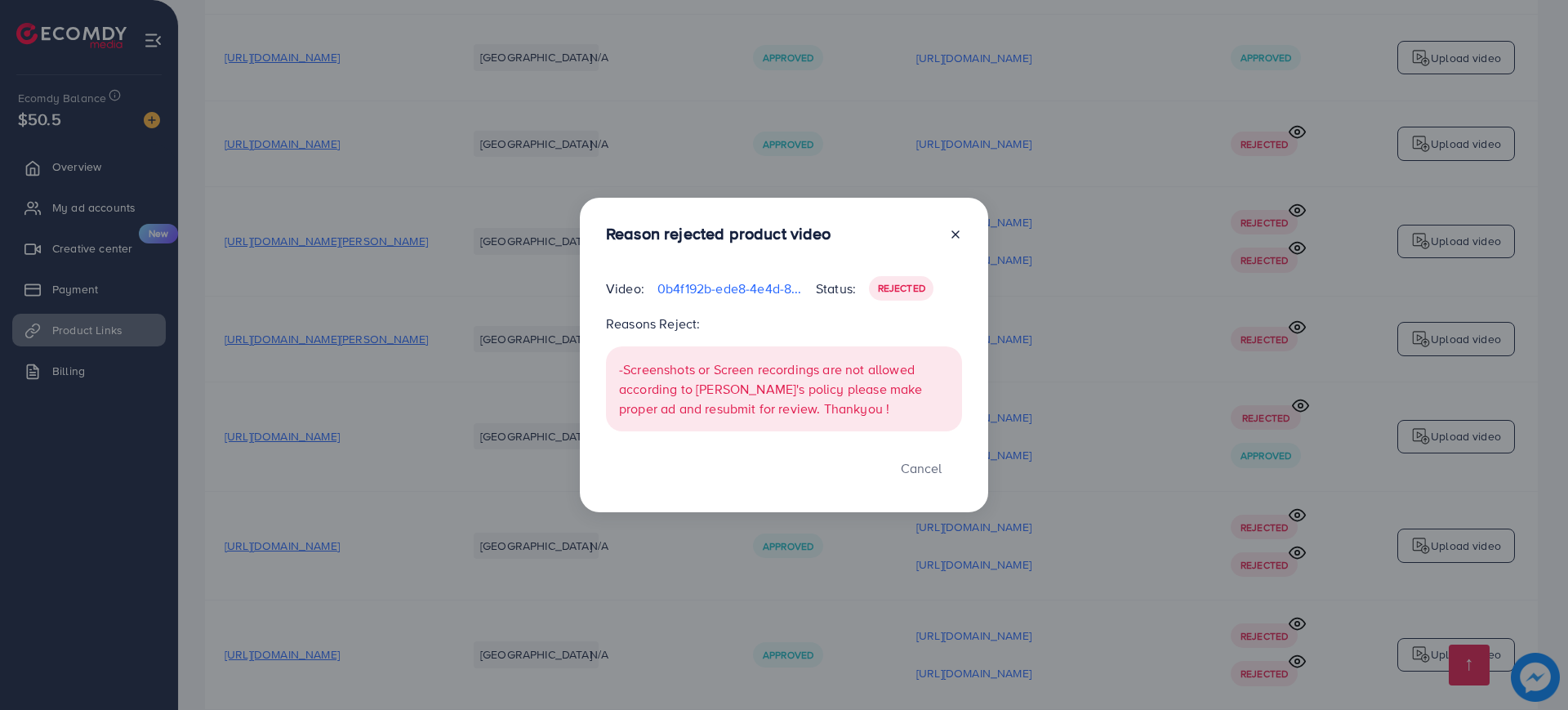 click on "Reason rejected product video   Video:  0b4f192b-ede8-4e4d-8fc7-791e96c159c2-1751139974501.mp4  Status:  Rejected Reasons Reject: -Screenshots or Screen recordings are not allowed according to TIktok's policy please make proper ad and resubmit for review. Thankyou !  Cancel" at bounding box center (784, 355) 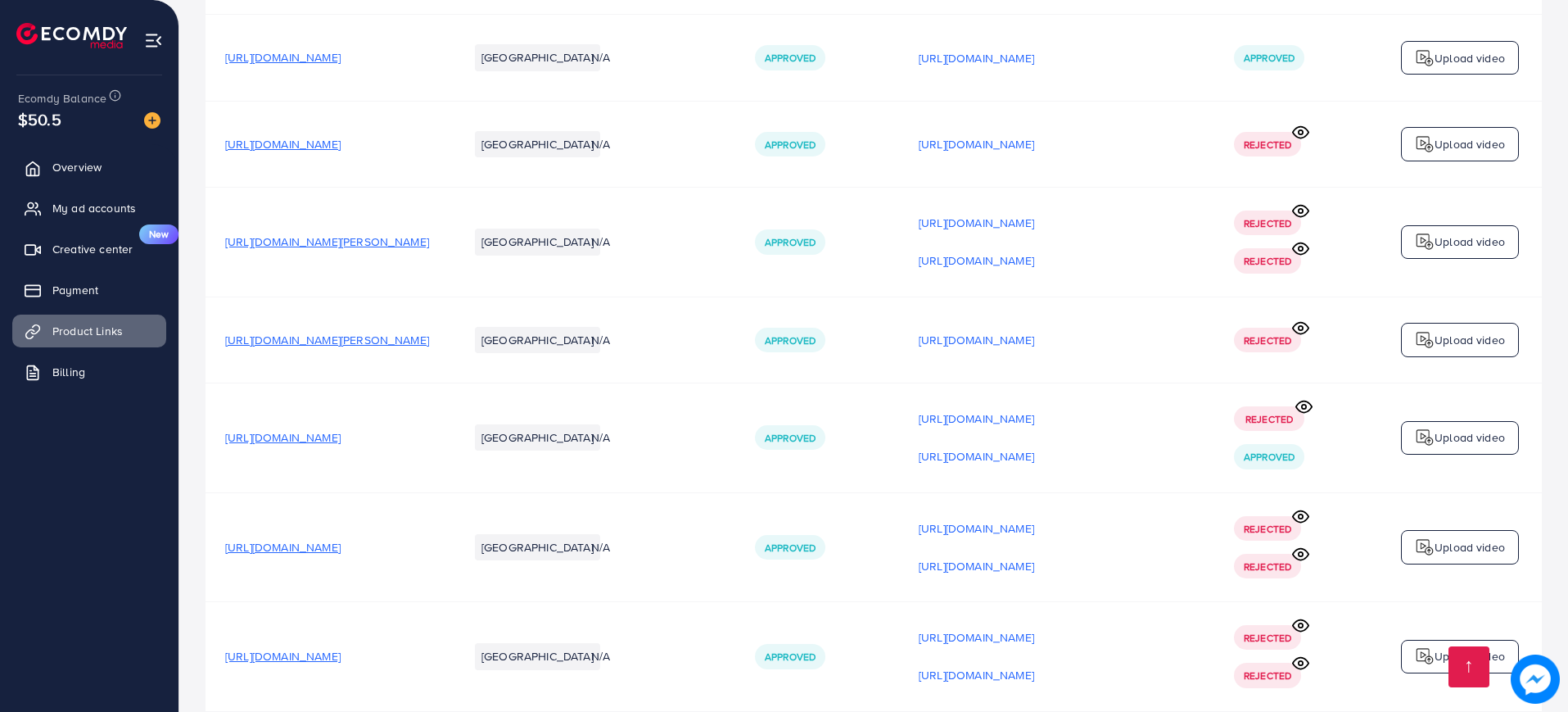 click 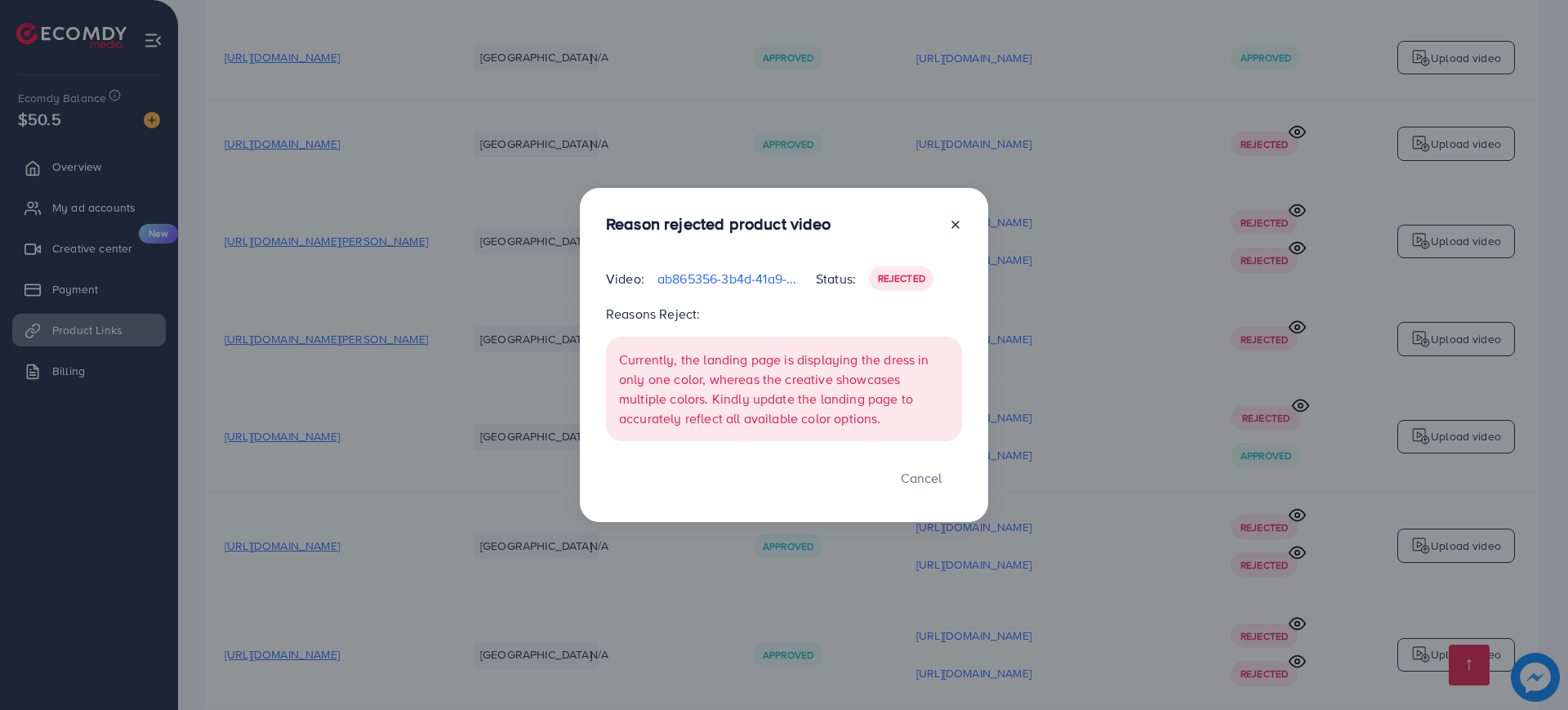 click on "Reason rejected product video   Video:  ab865356-3b4d-41a9-941a-e094e1075acc-1751371239848.mp4  Status:  Rejected Reasons Reject: Currently, the landing page is displaying the dress in only one color, whereas the creative showcases multiple colors. Kindly update the landing page to accurately reflect all available color options.  Cancel" at bounding box center [784, 355] 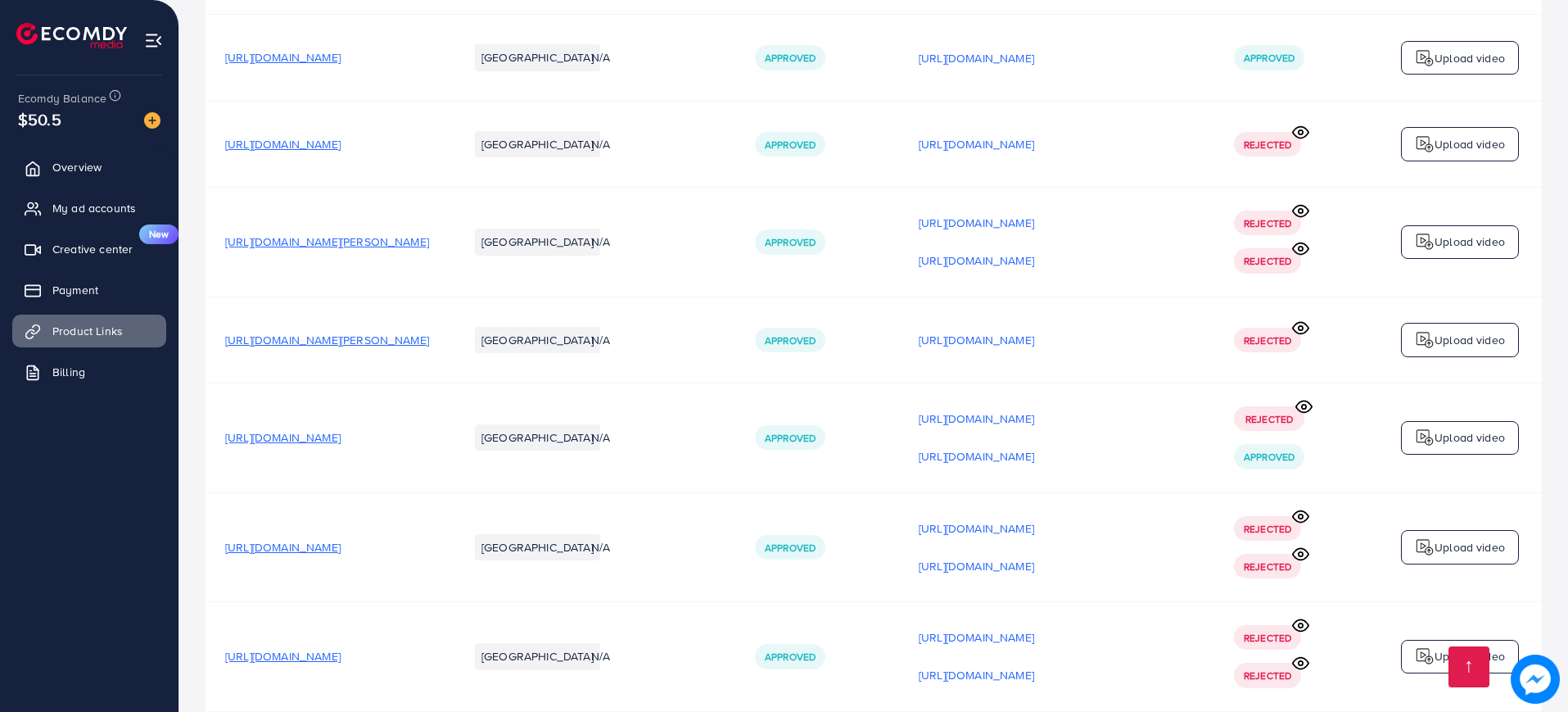 click 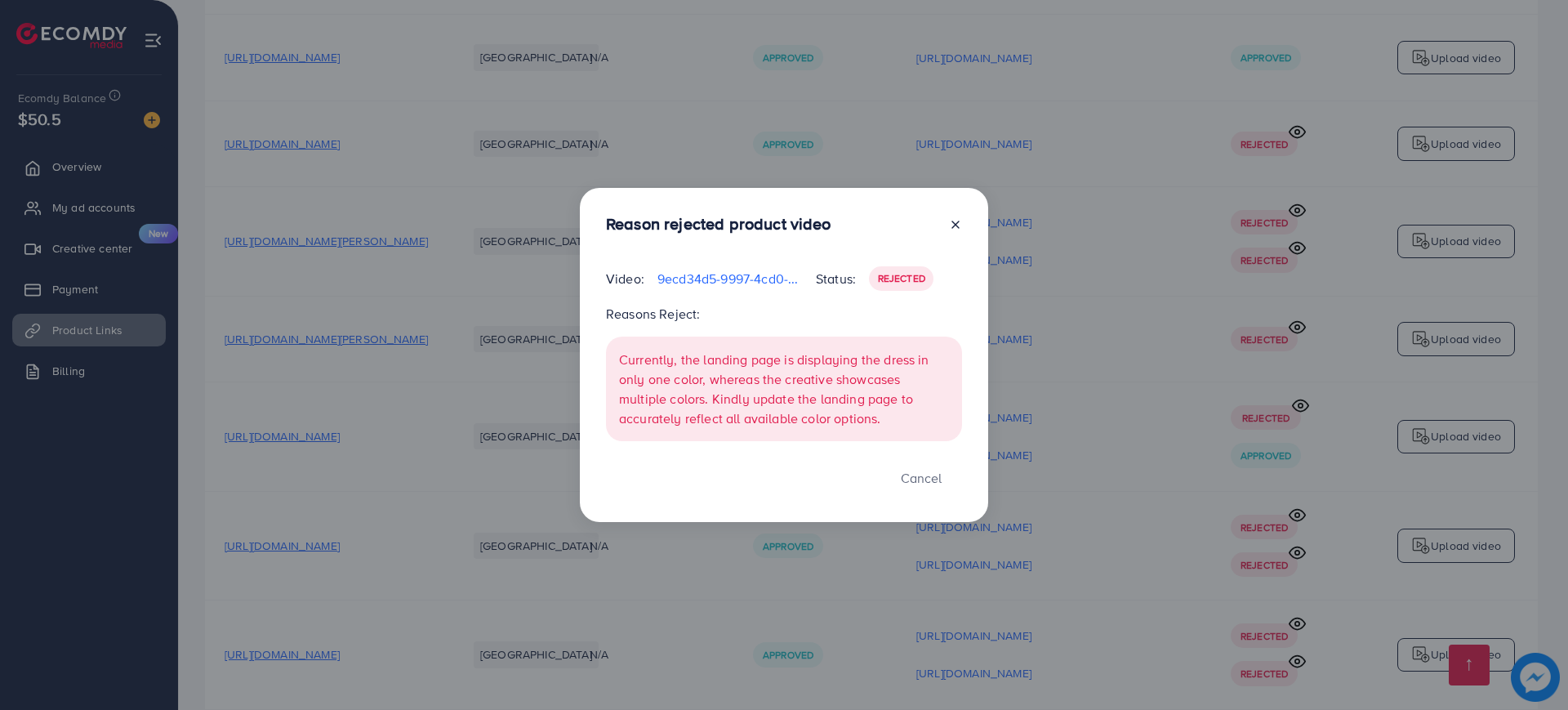 click on "Reason rejected product video   Video:  9ecd34d5-9997-4cd0-aaa7-3e6fbaed37e5-1751371266933.mp4  Status:  Rejected Reasons Reject: Currently, the landing page is displaying the dress in only one color, whereas the creative showcases multiple colors. Kindly update the landing page to accurately reflect all available color options.  Cancel" at bounding box center (784, 355) 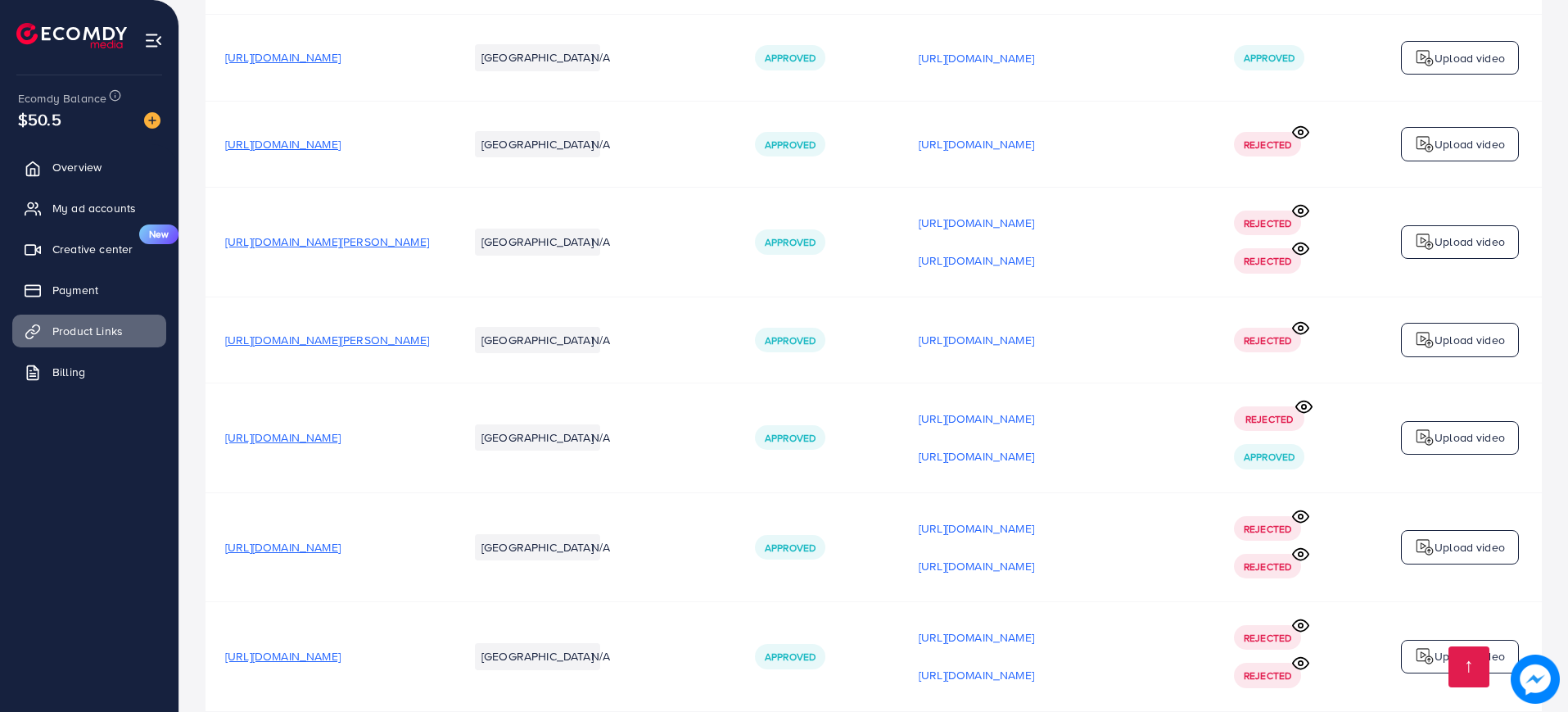 scroll, scrollTop: 1468, scrollLeft: 0, axis: vertical 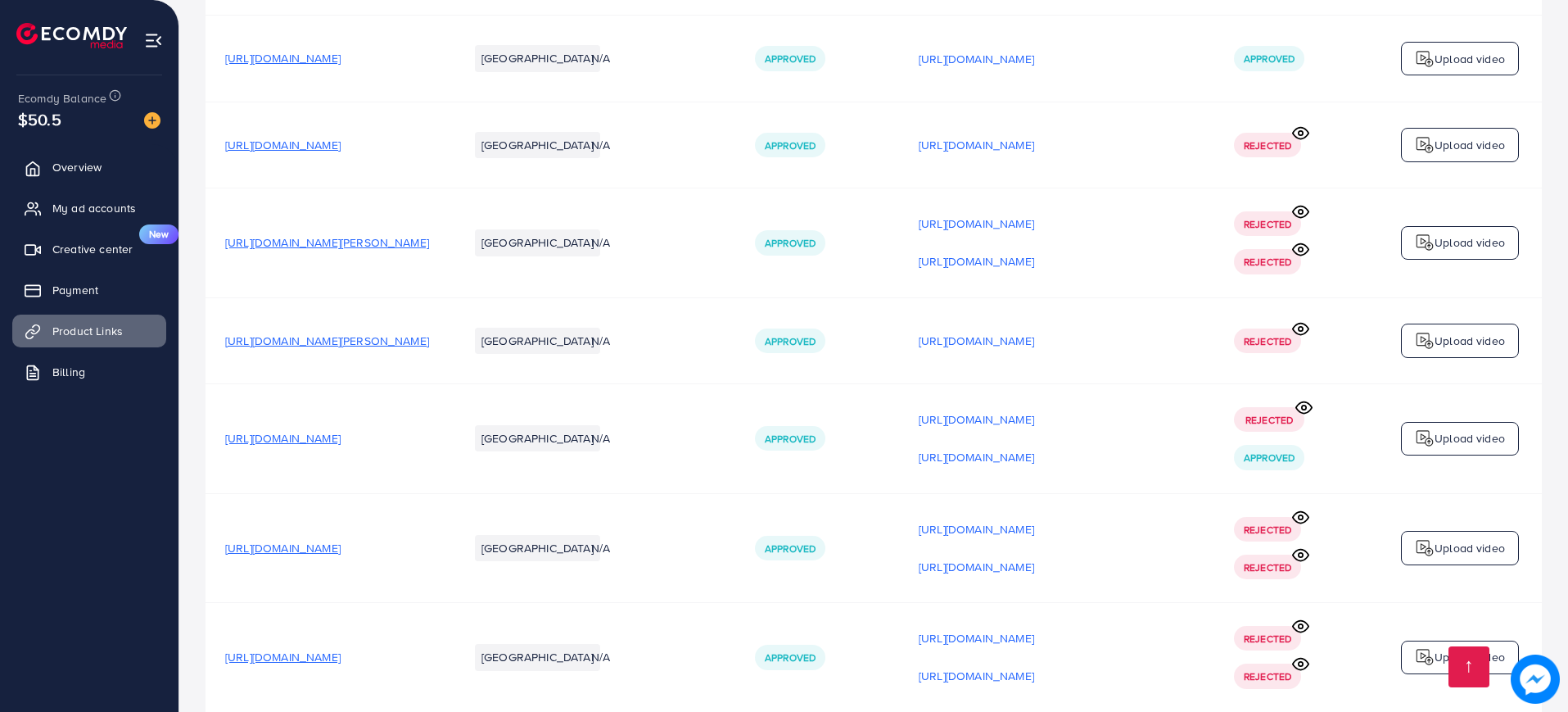 click on "[URL][DOMAIN_NAME]" at bounding box center (282, 438) 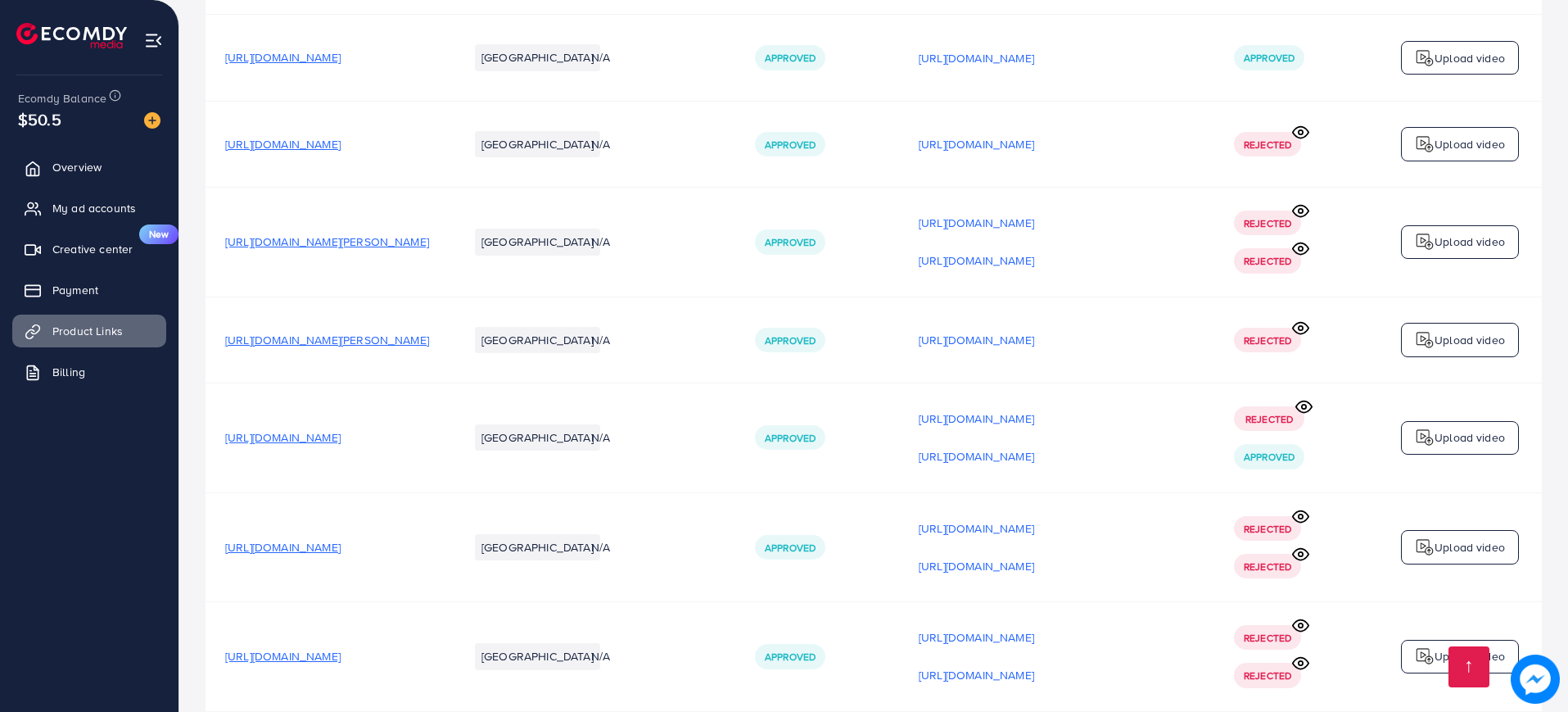 click 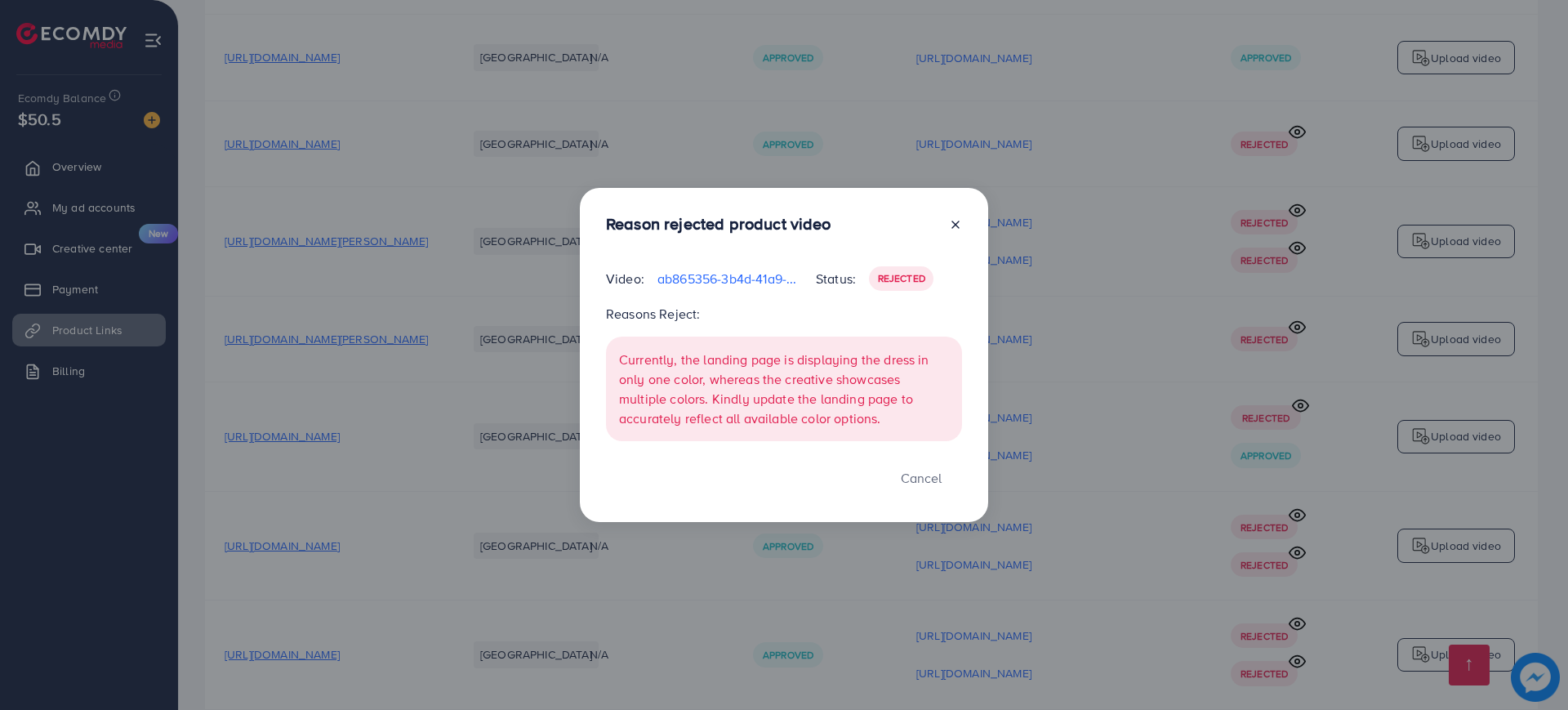 click on "Reason rejected product video   Video:  ab865356-3b4d-41a9-941a-e094e1075acc-1751371239848.mp4  Status:  Rejected Reasons Reject: Currently, the landing page is displaying the dress in only one color, whereas the creative showcases multiple colors. Kindly update the landing page to accurately reflect all available color options.  Cancel" at bounding box center (784, 355) 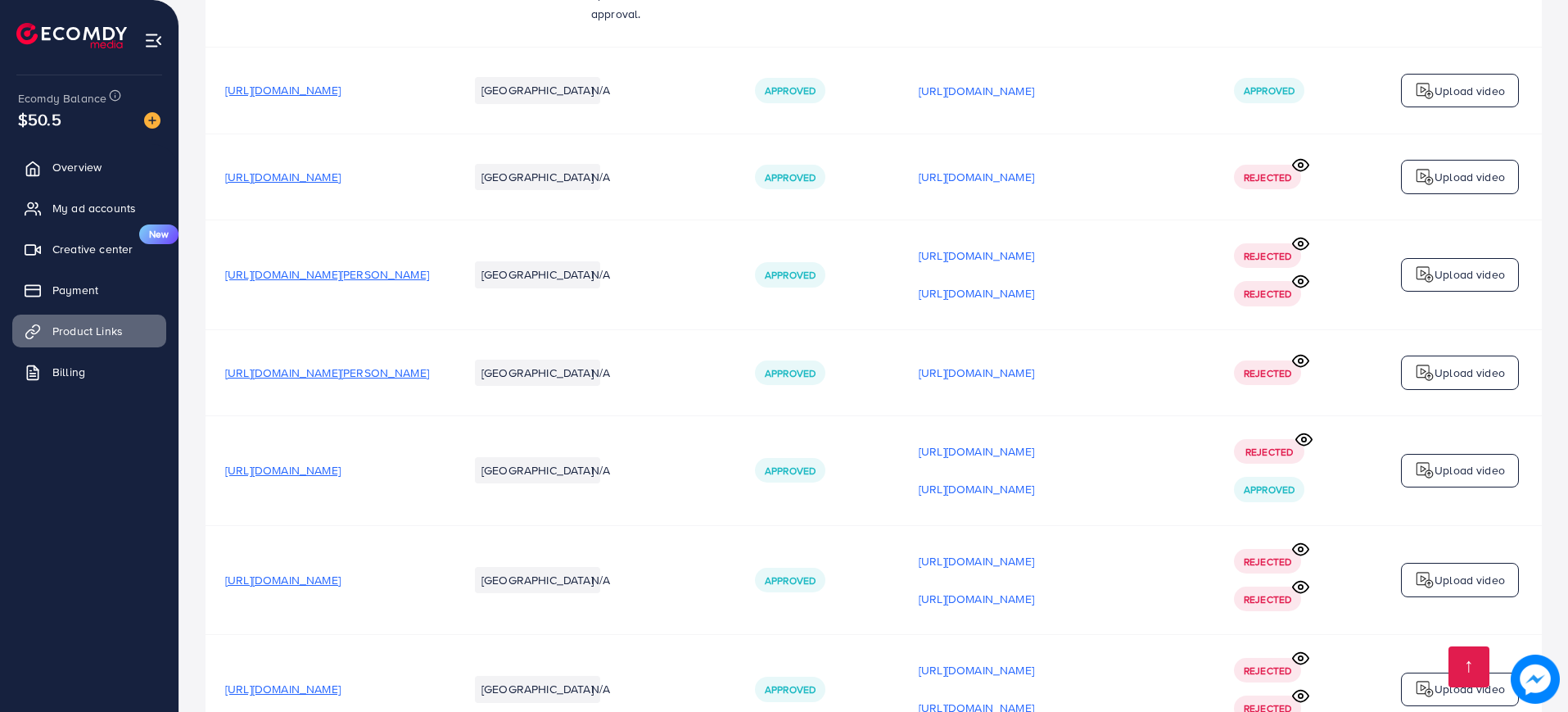 scroll, scrollTop: 1437, scrollLeft: 0, axis: vertical 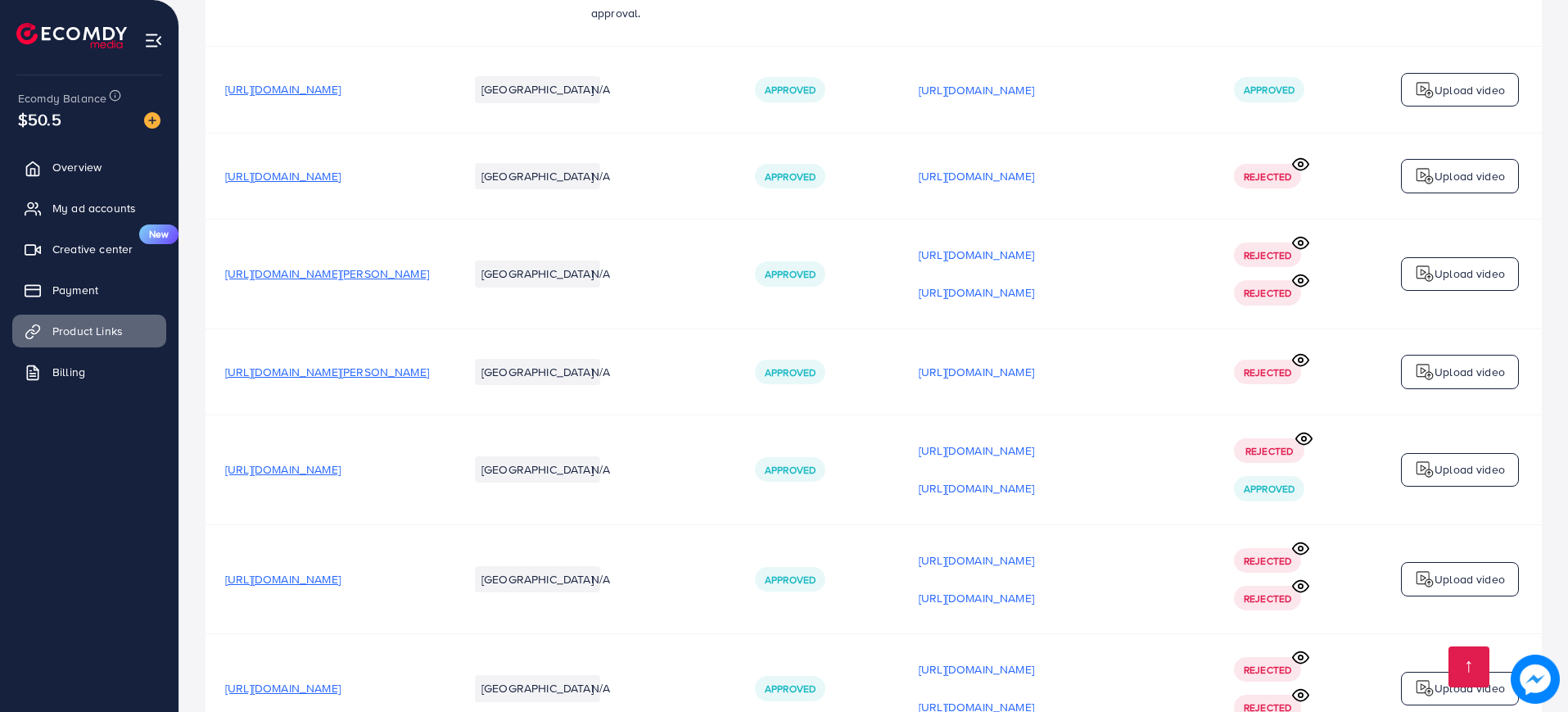 click on "[URL][DOMAIN_NAME]" at bounding box center [282, 89] 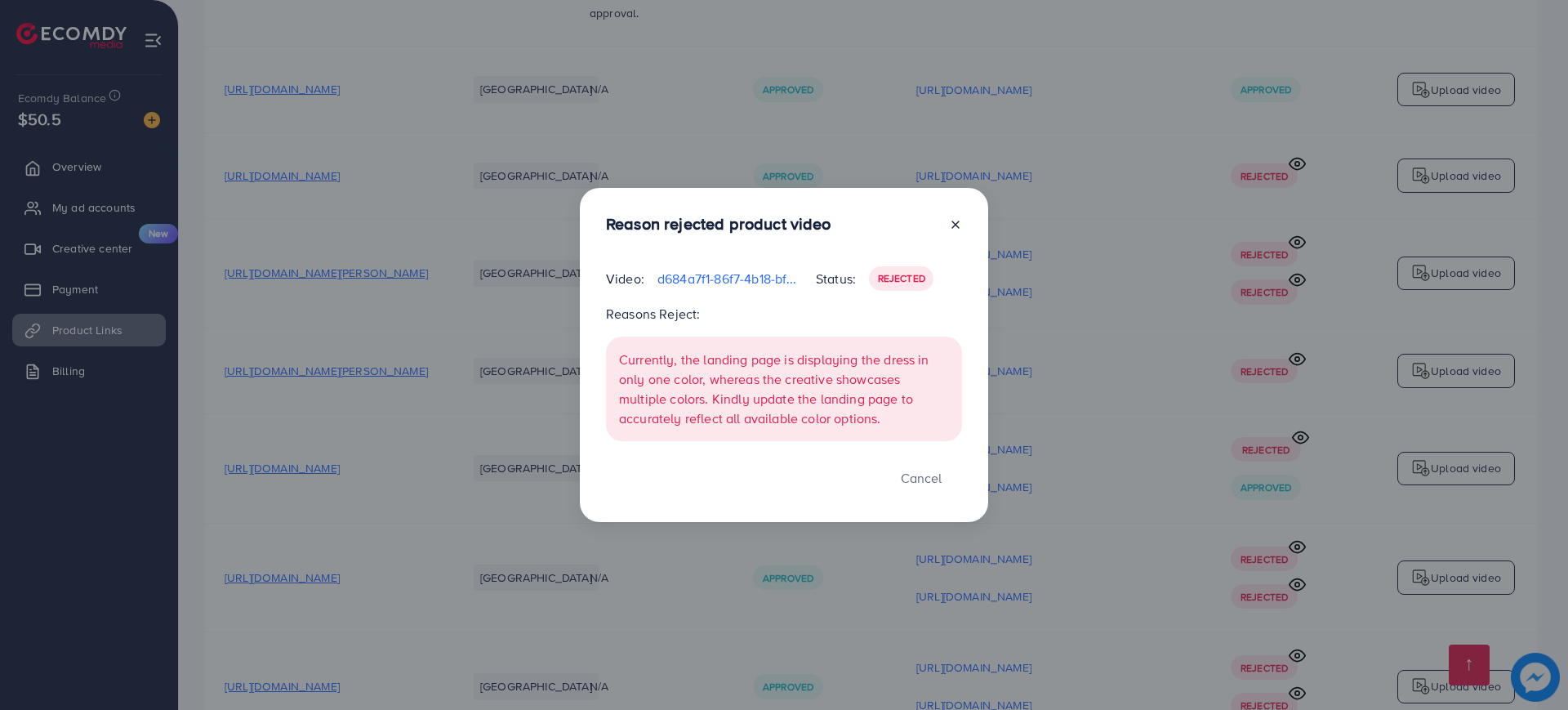click at bounding box center [949, 227] 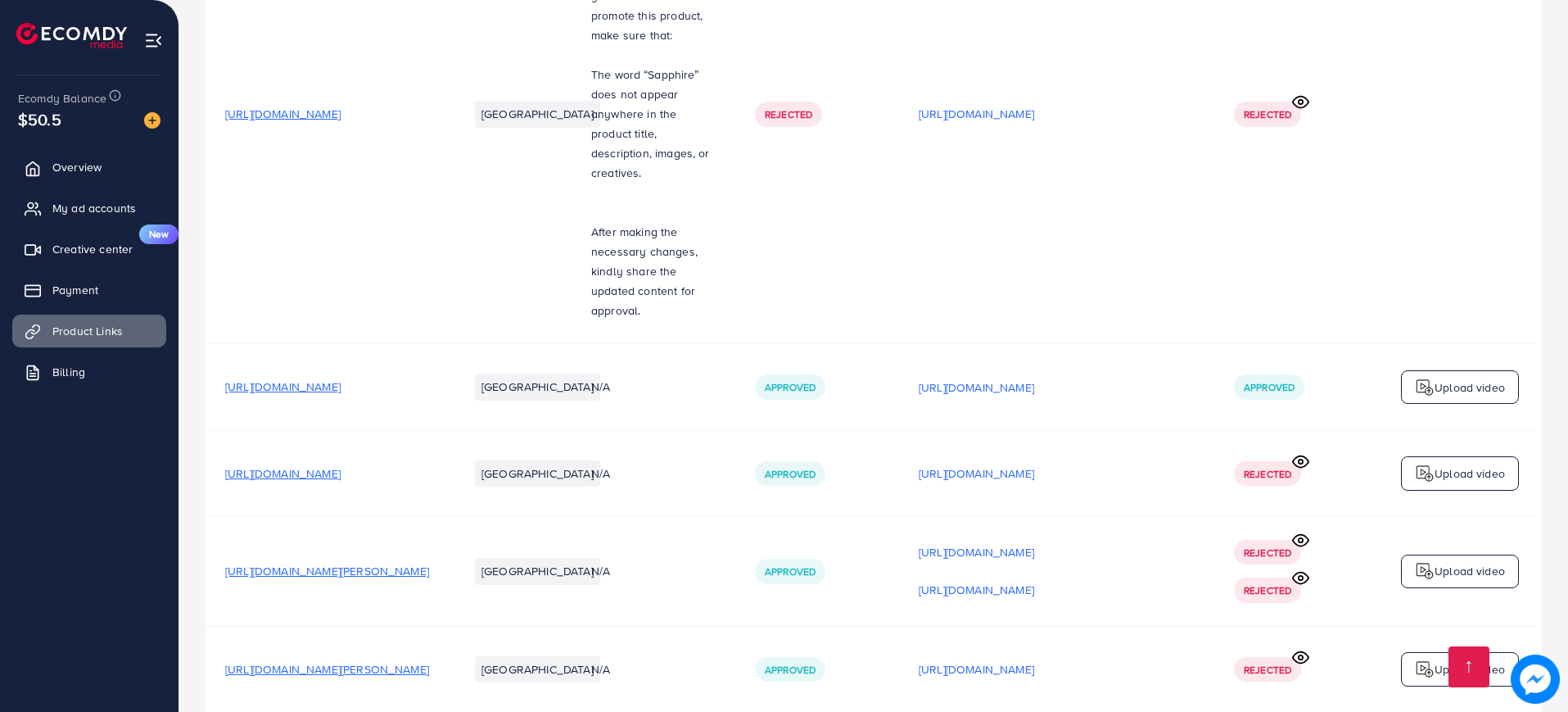 scroll, scrollTop: 1141, scrollLeft: 0, axis: vertical 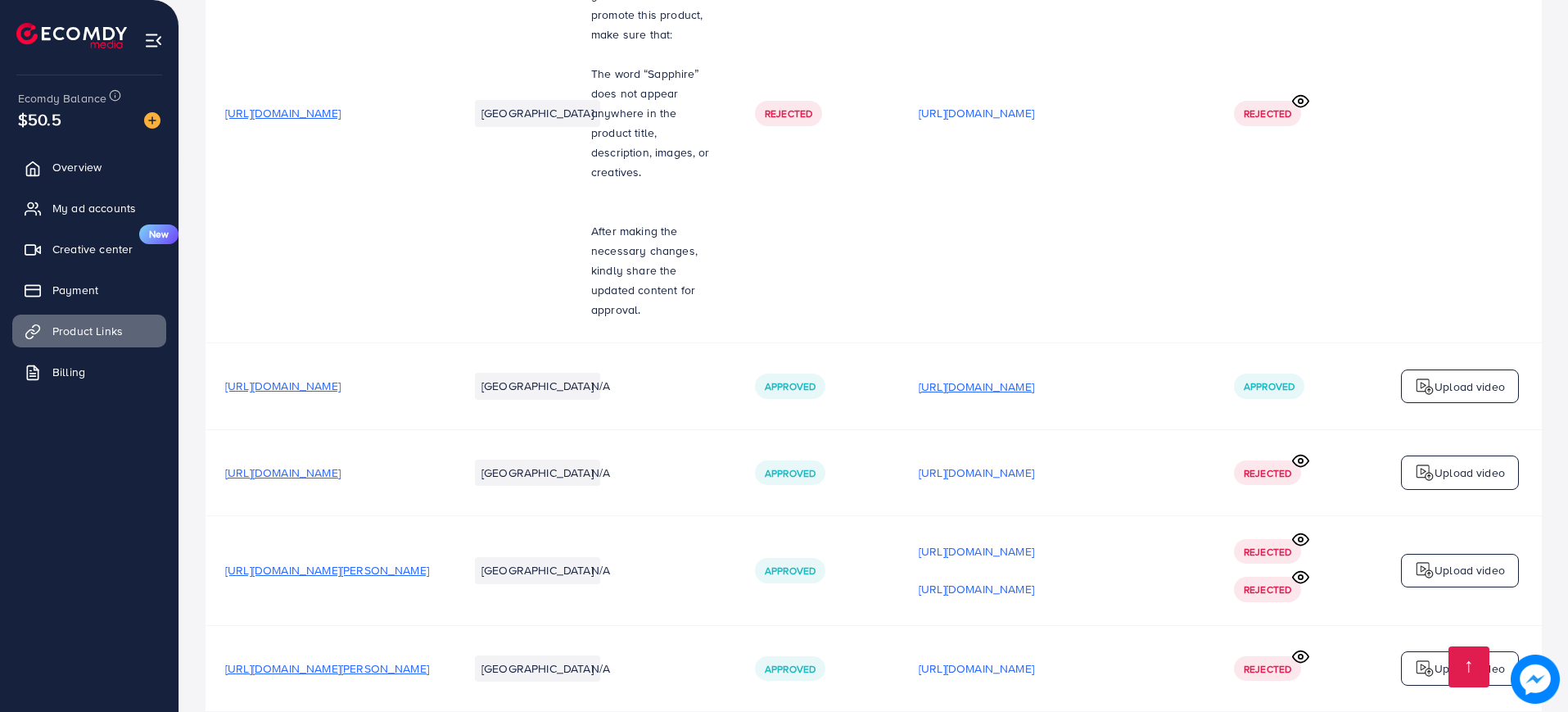 click on "[URL][DOMAIN_NAME]" at bounding box center [976, 387] 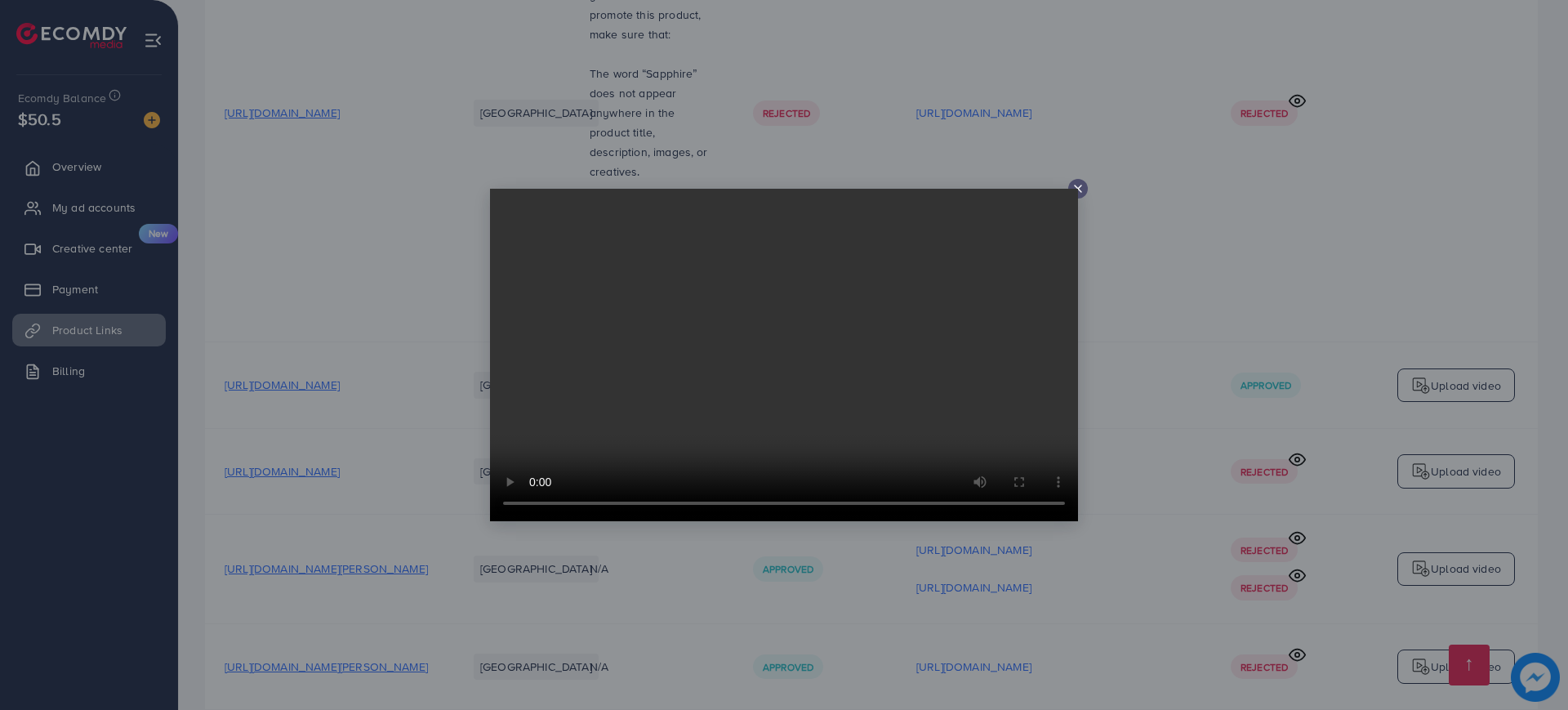 click 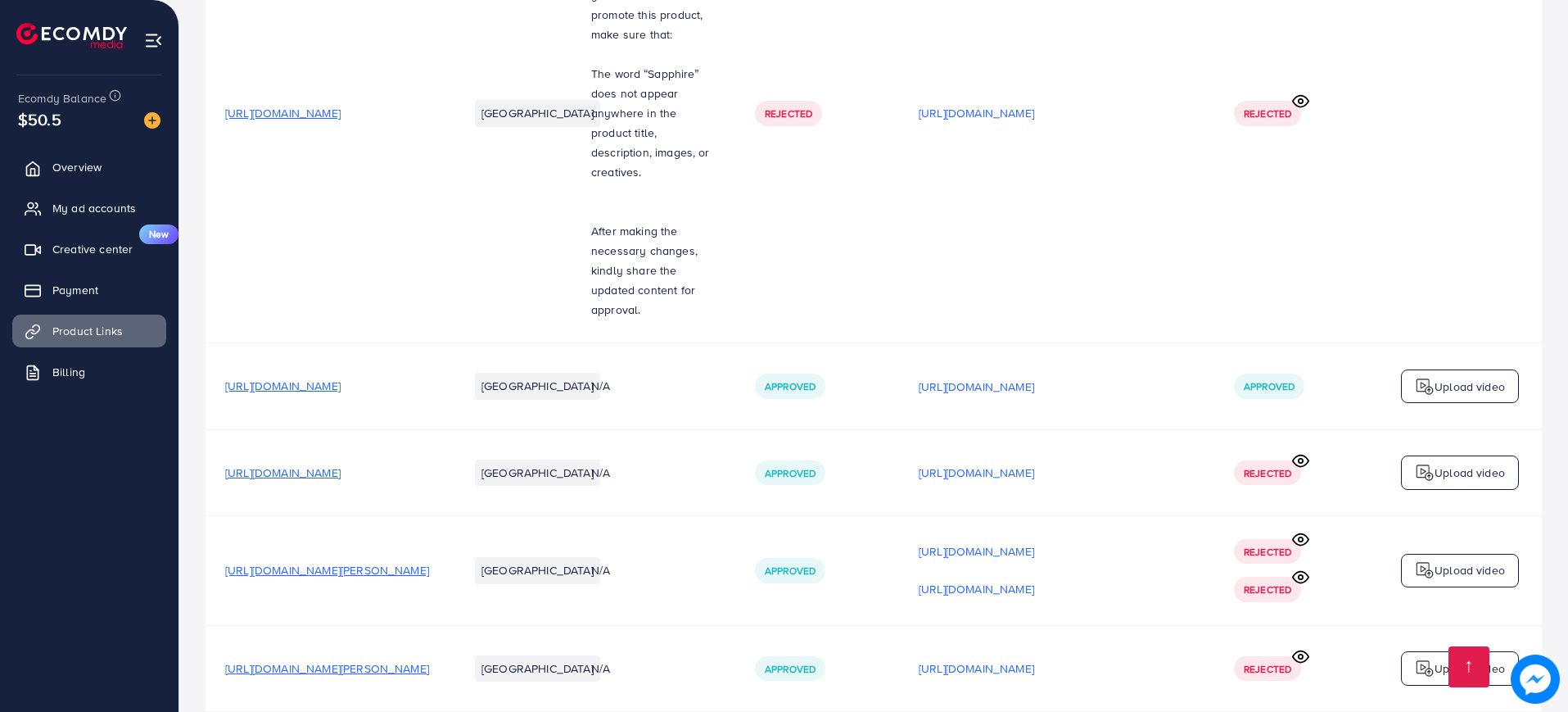 click on "[URL][DOMAIN_NAME]" at bounding box center (282, 386) 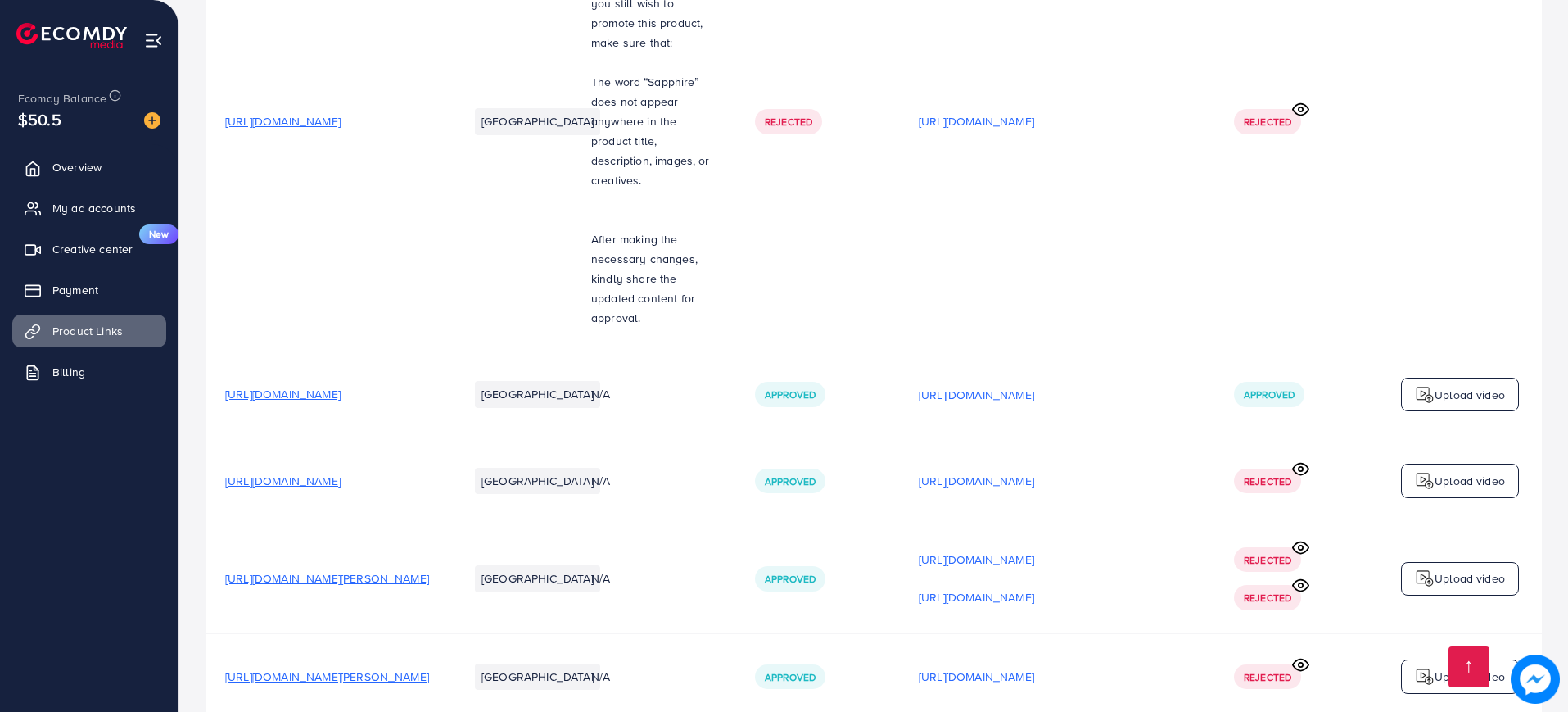scroll, scrollTop: 1469, scrollLeft: 0, axis: vertical 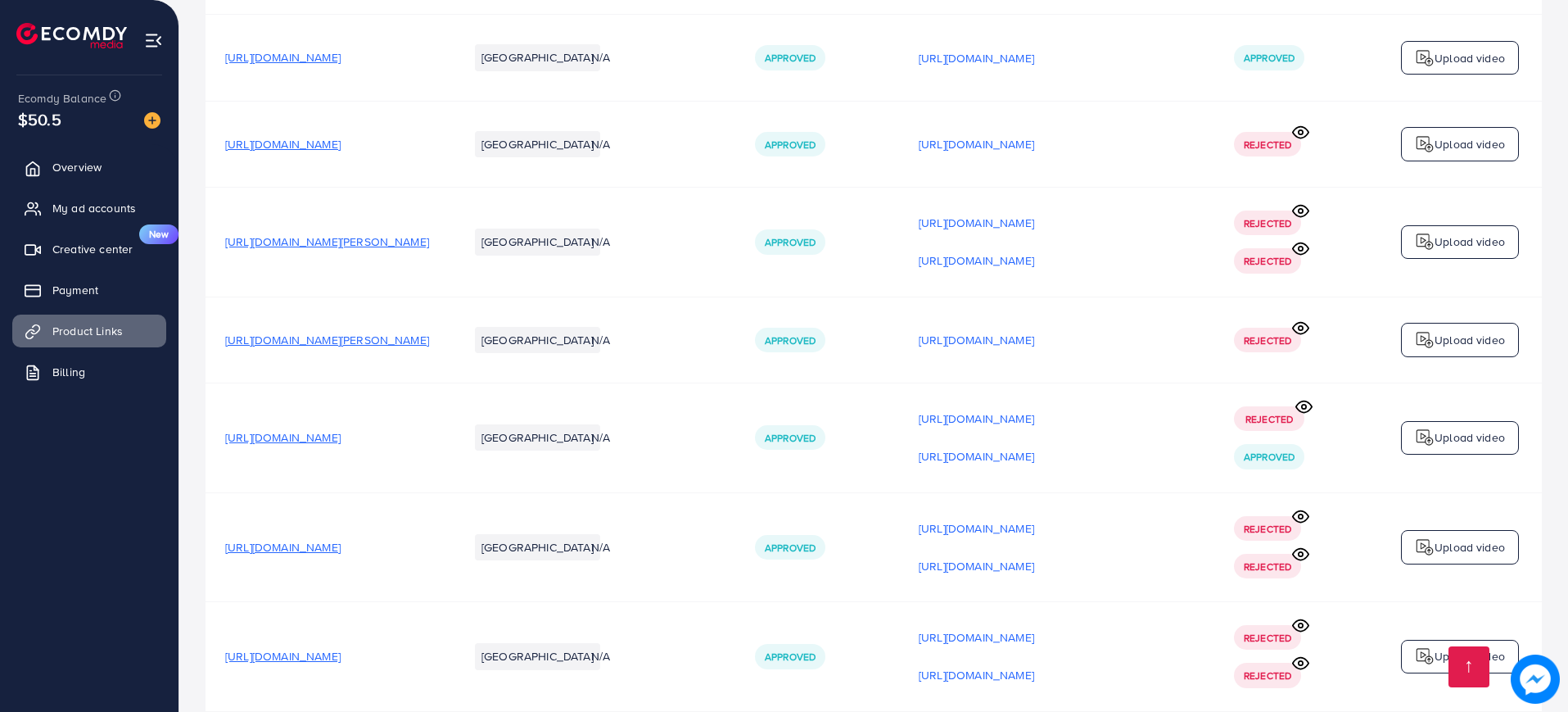 drag, startPoint x: 349, startPoint y: 575, endPoint x: 314, endPoint y: 583, distance: 35.90265 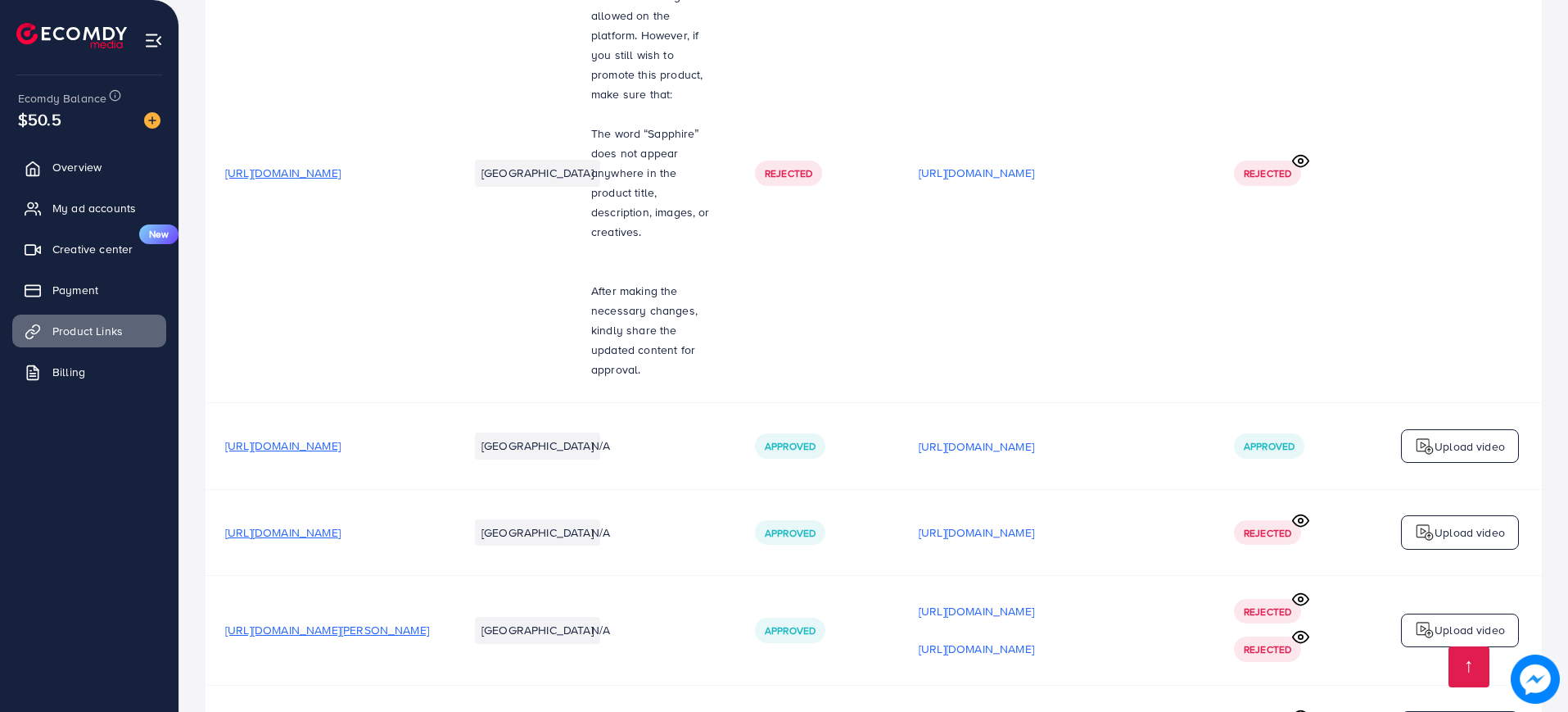 scroll, scrollTop: 1082, scrollLeft: 0, axis: vertical 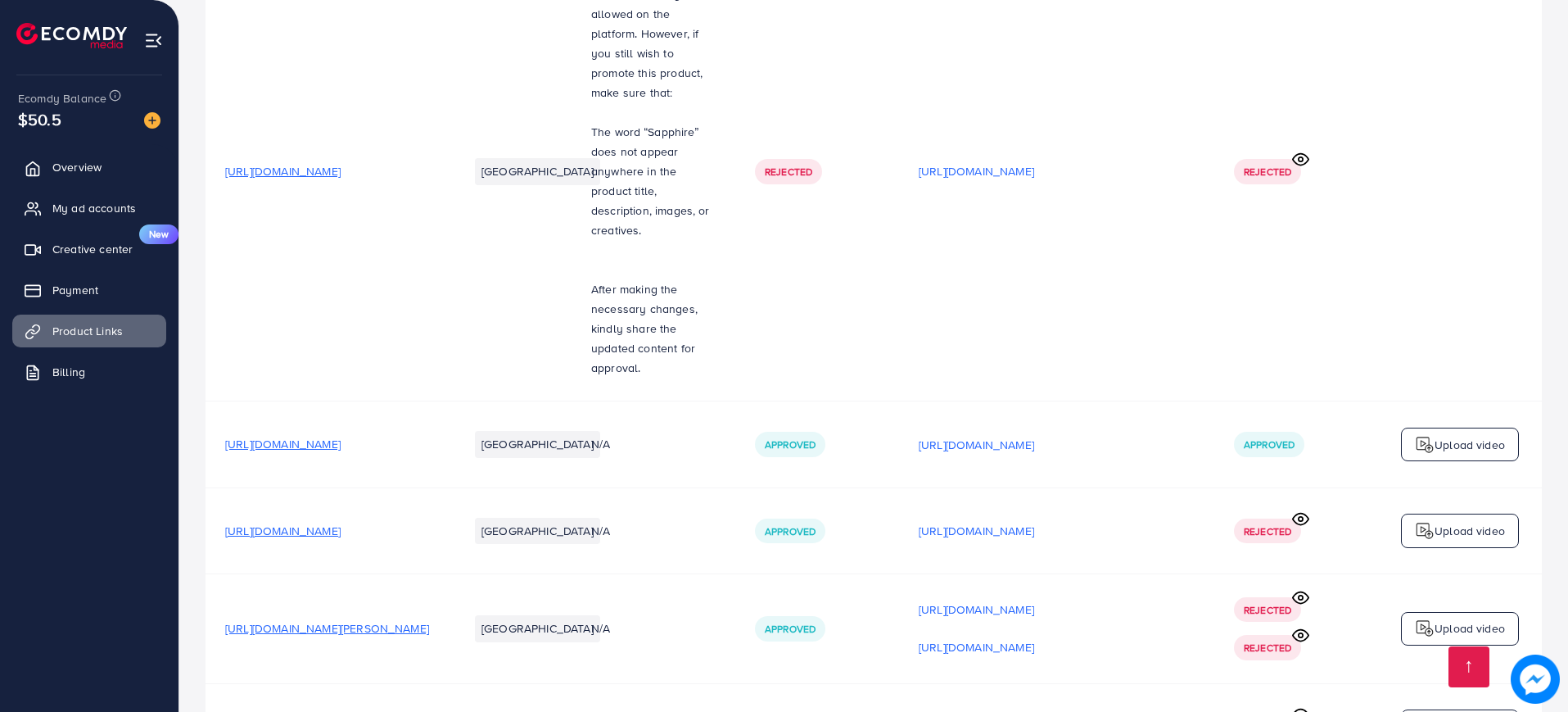 click on "[URL][DOMAIN_NAME]" at bounding box center (282, 531) 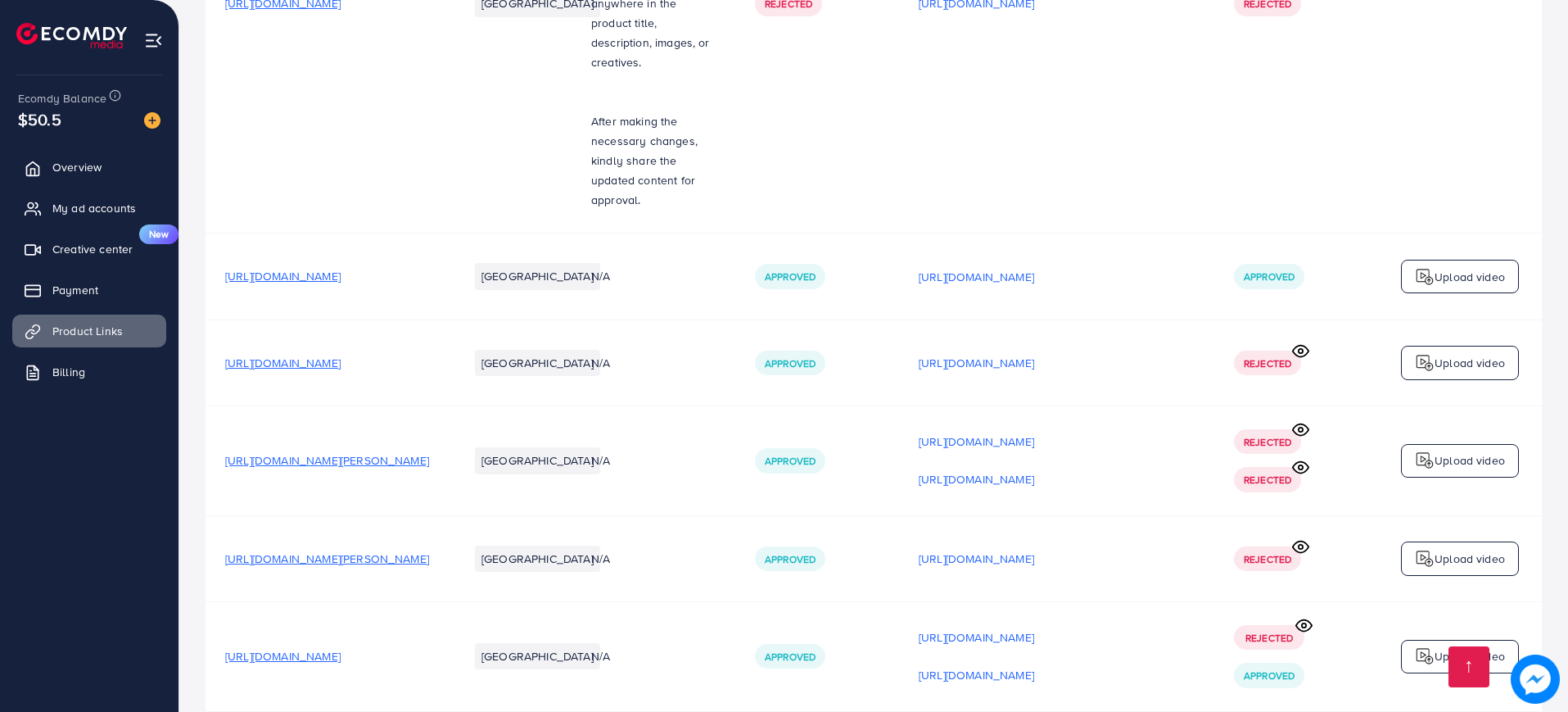 scroll, scrollTop: 1249, scrollLeft: 0, axis: vertical 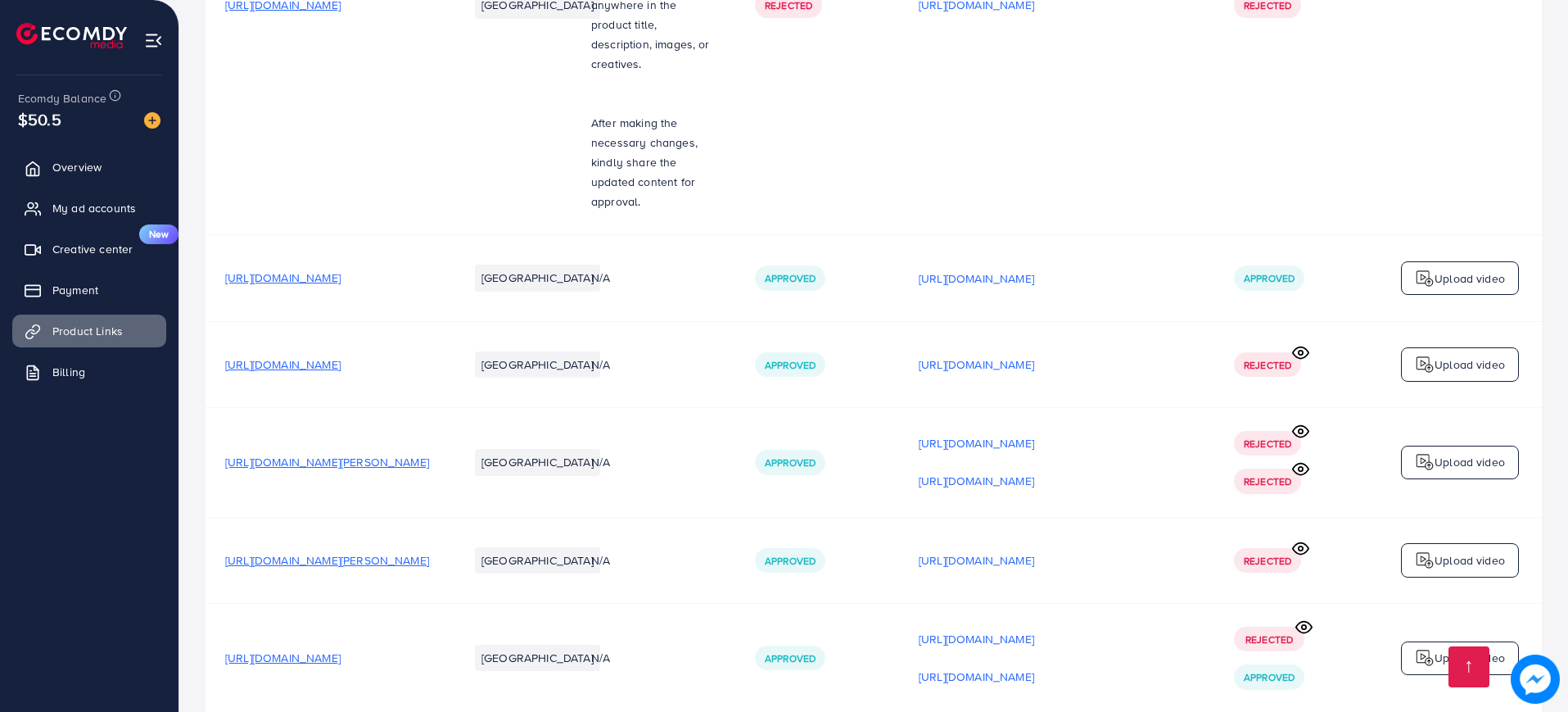 click on "[URL][DOMAIN_NAME]" at bounding box center (282, 365) 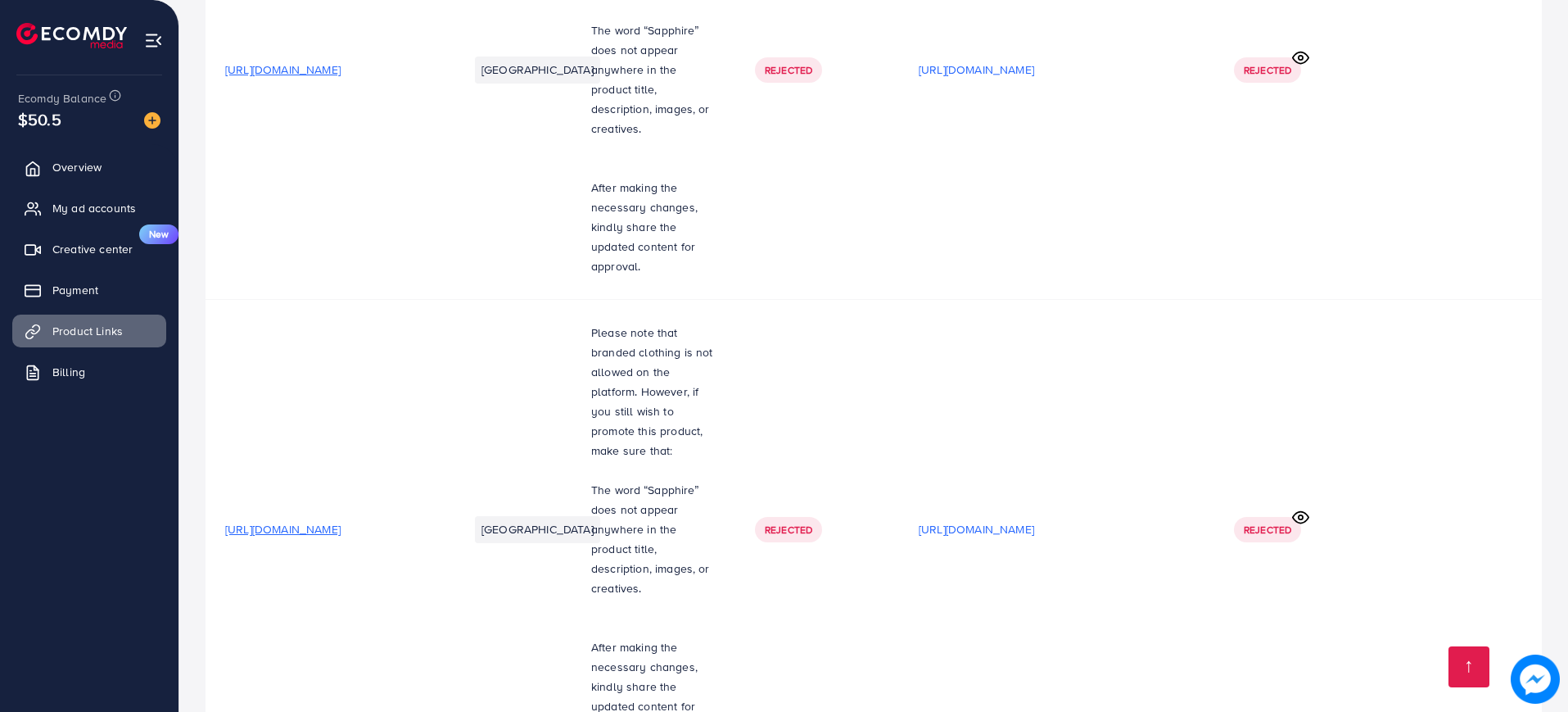 scroll, scrollTop: 1469, scrollLeft: 0, axis: vertical 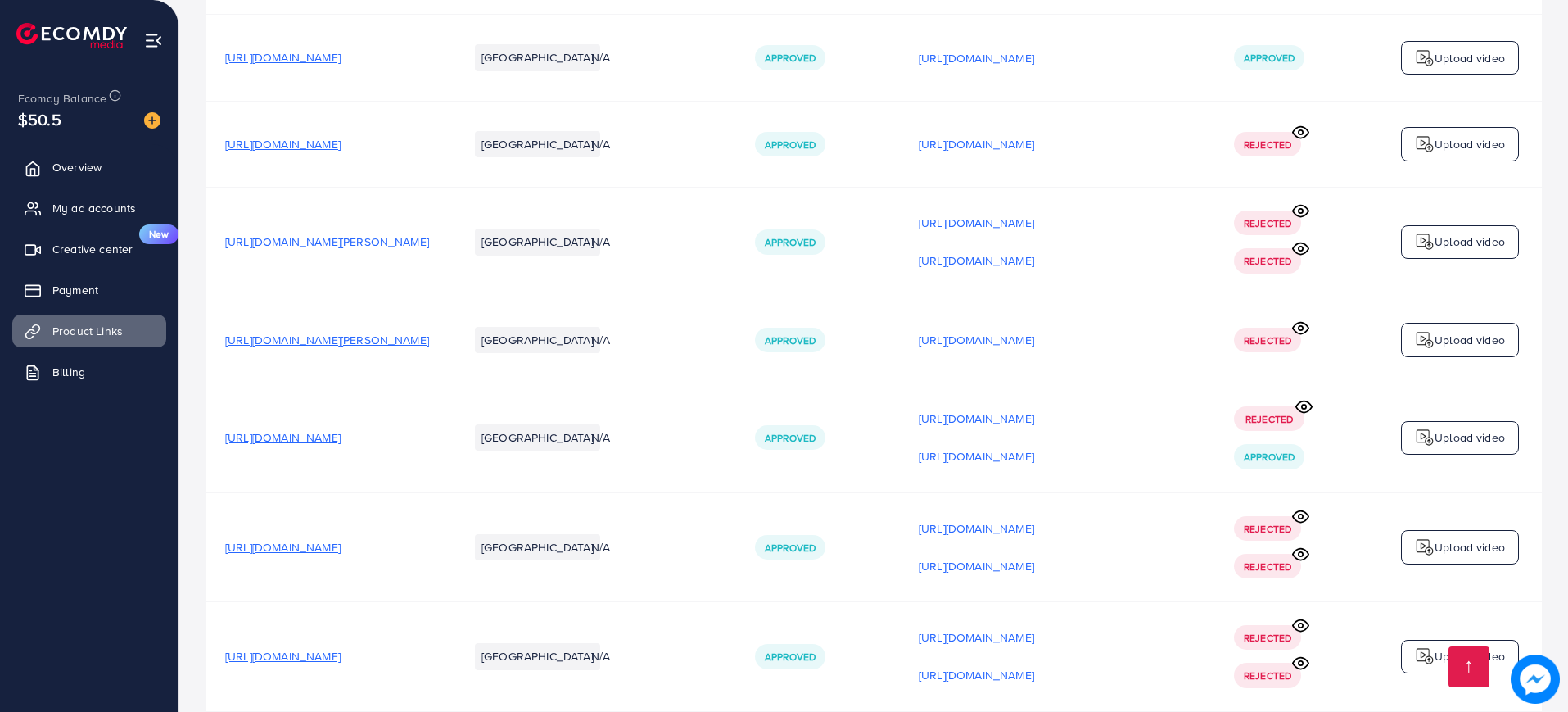 click on "[URL][DOMAIN_NAME][PERSON_NAME]" at bounding box center [327, 242] 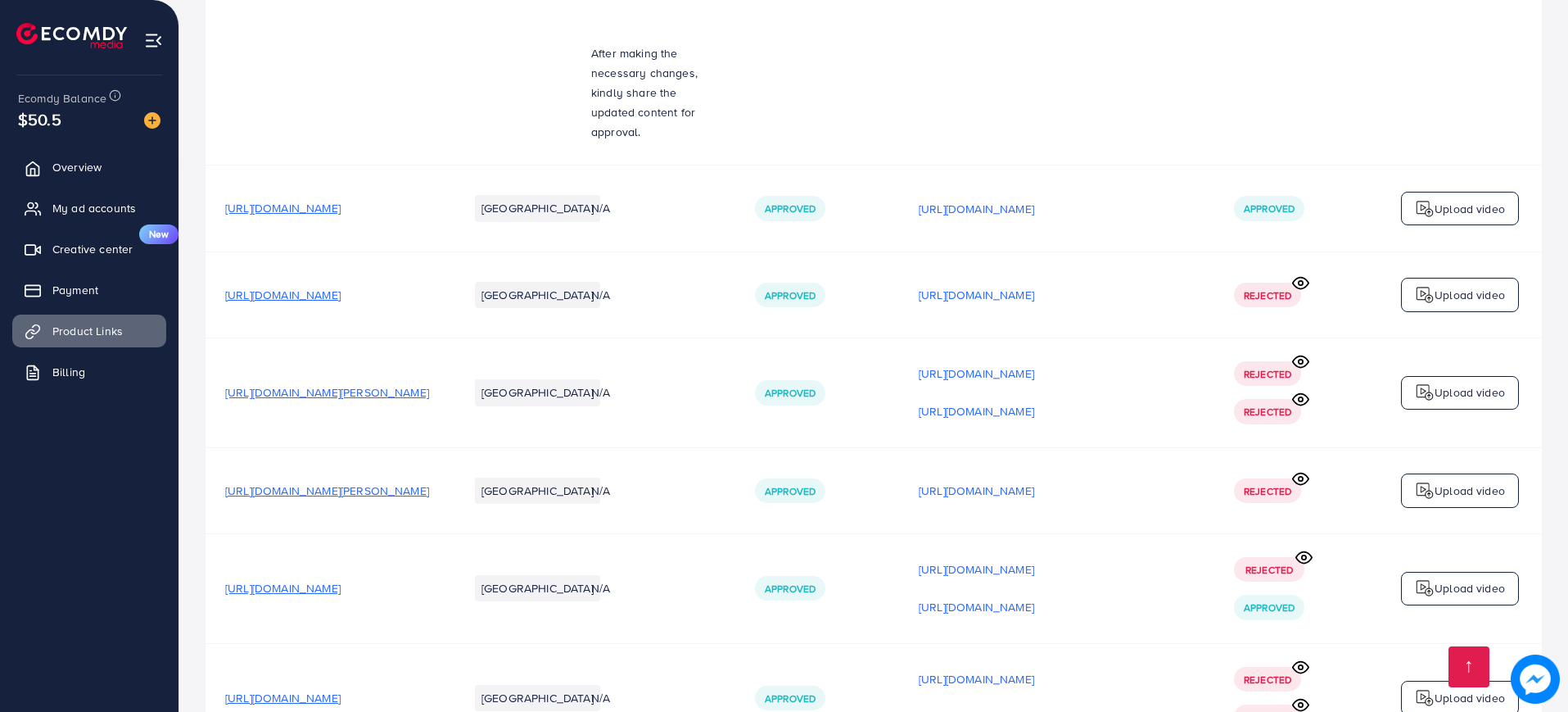scroll, scrollTop: 1313, scrollLeft: 0, axis: vertical 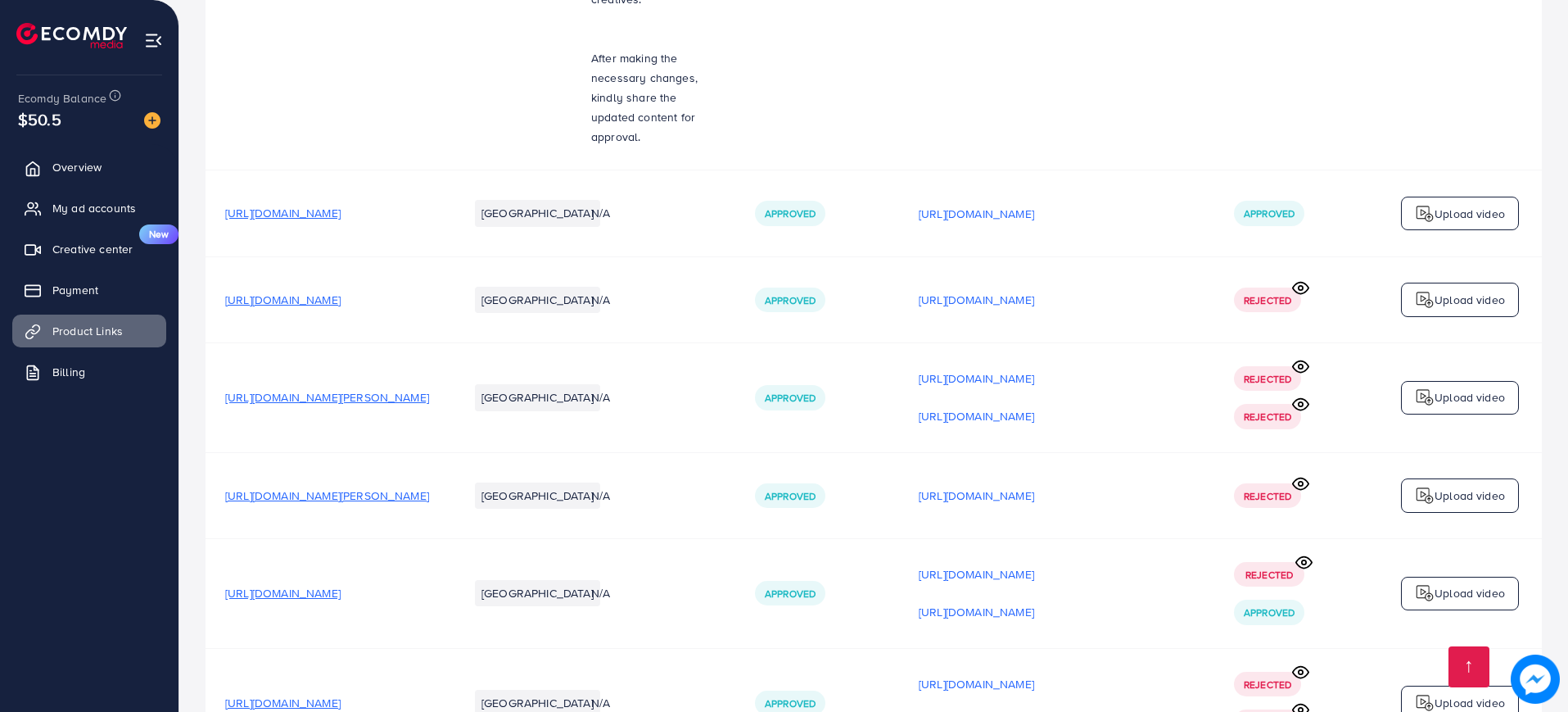 click on "[URL][DOMAIN_NAME]" at bounding box center [282, 300] 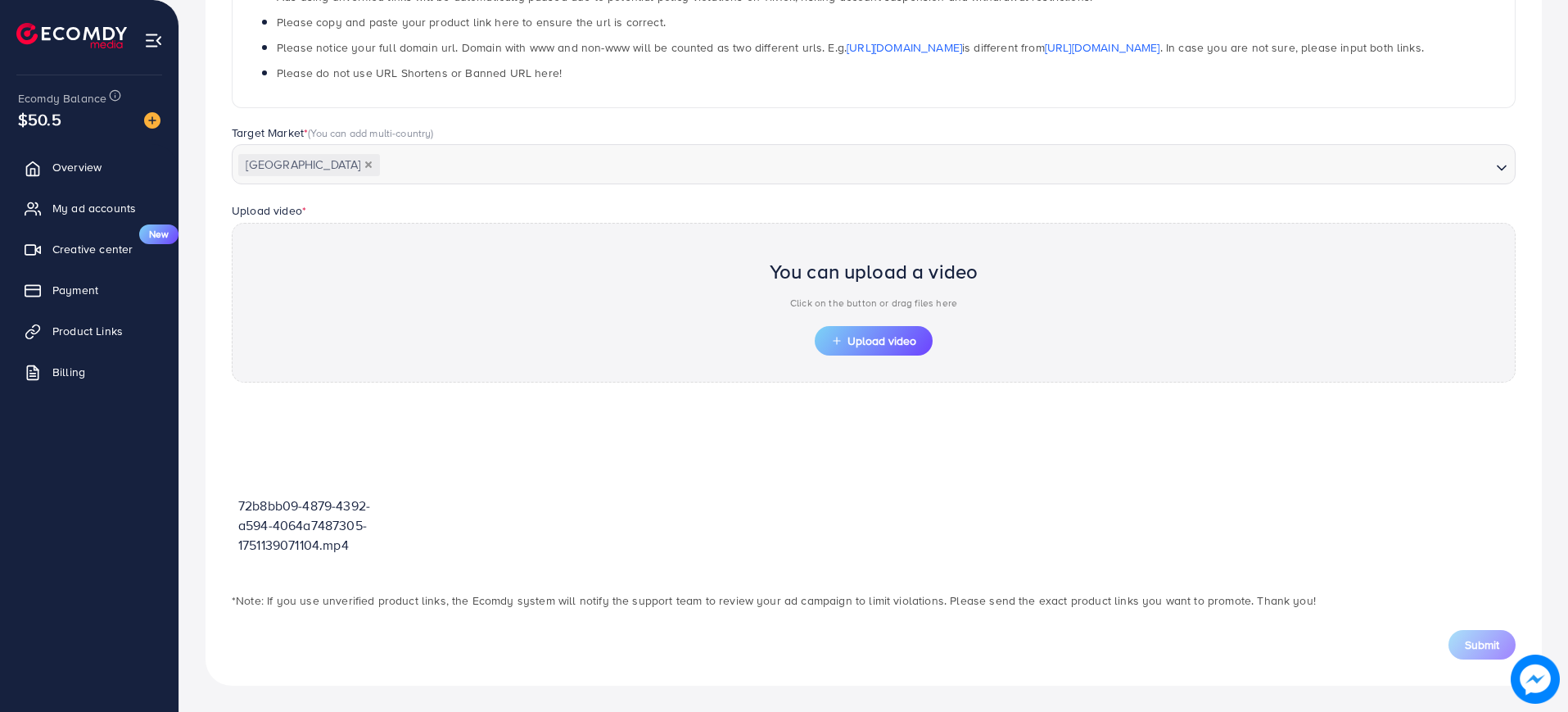 scroll, scrollTop: 328, scrollLeft: 0, axis: vertical 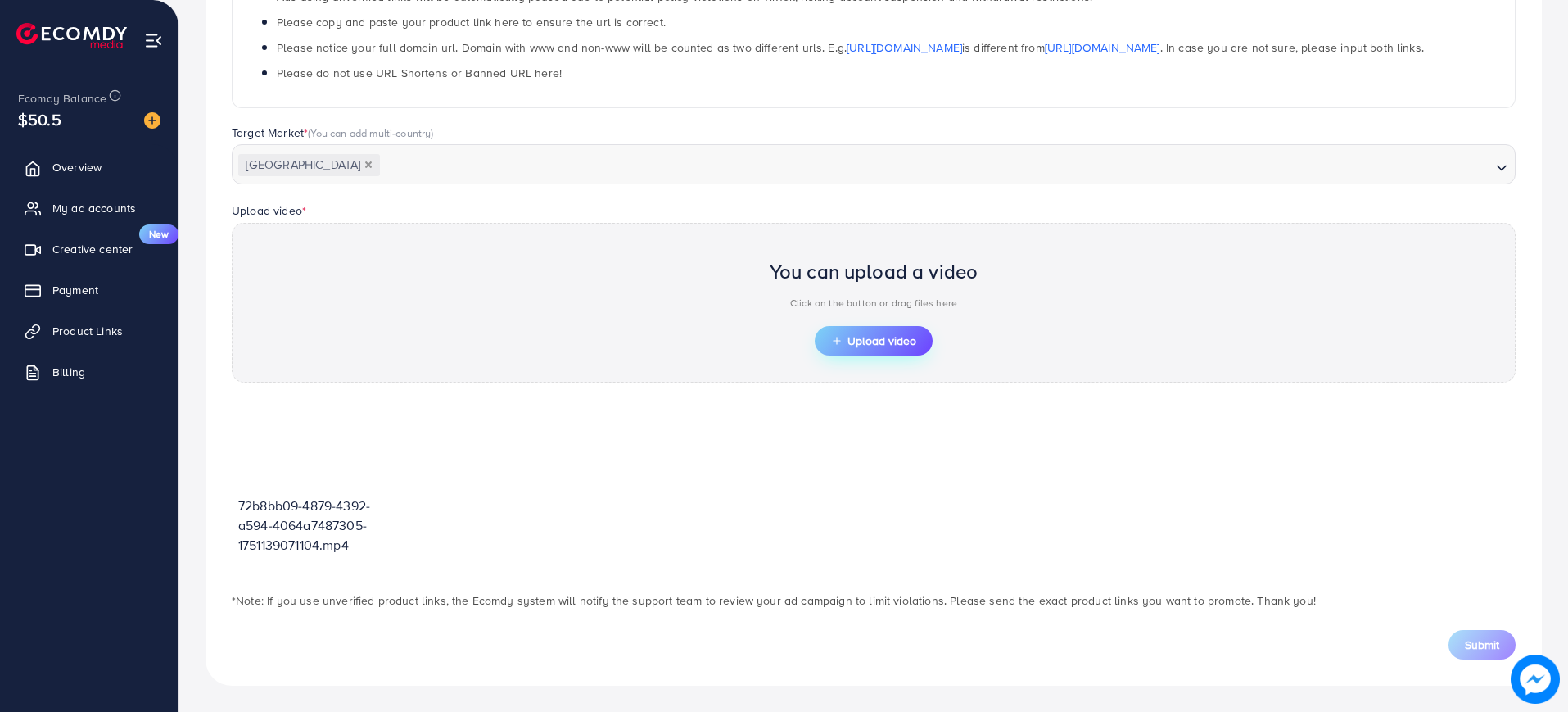 click on "Upload video" at bounding box center [874, 341] 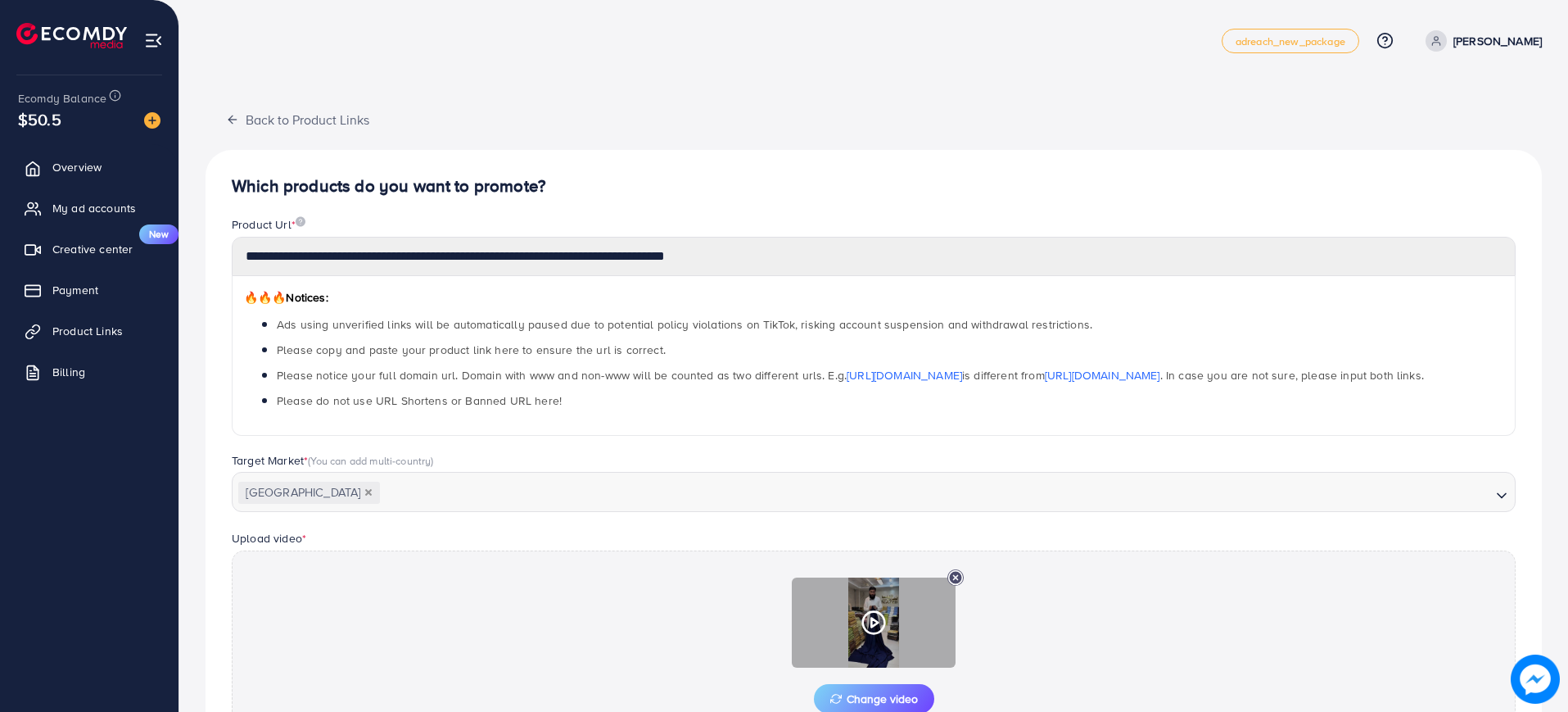 scroll, scrollTop: 358, scrollLeft: 0, axis: vertical 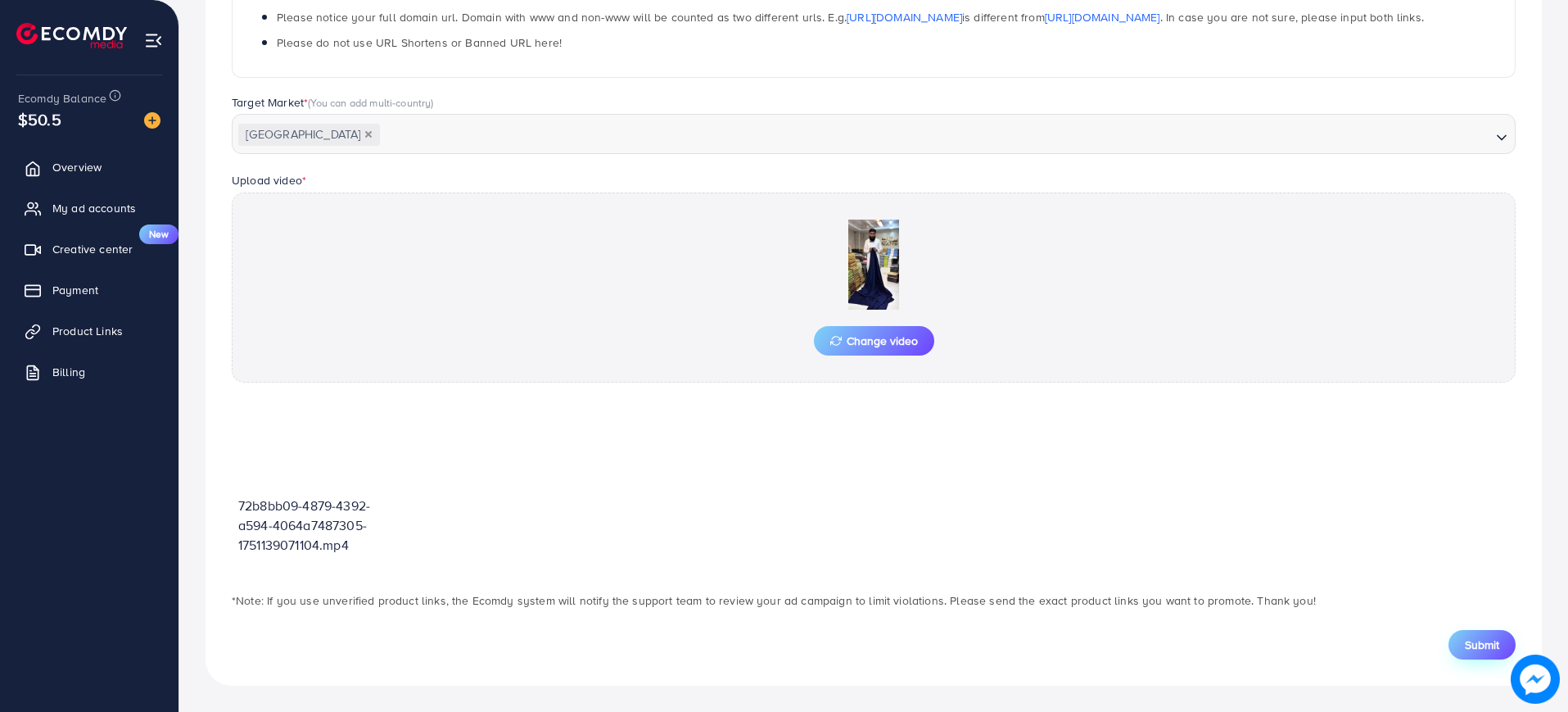 click on "Submit" at bounding box center (1482, 645) 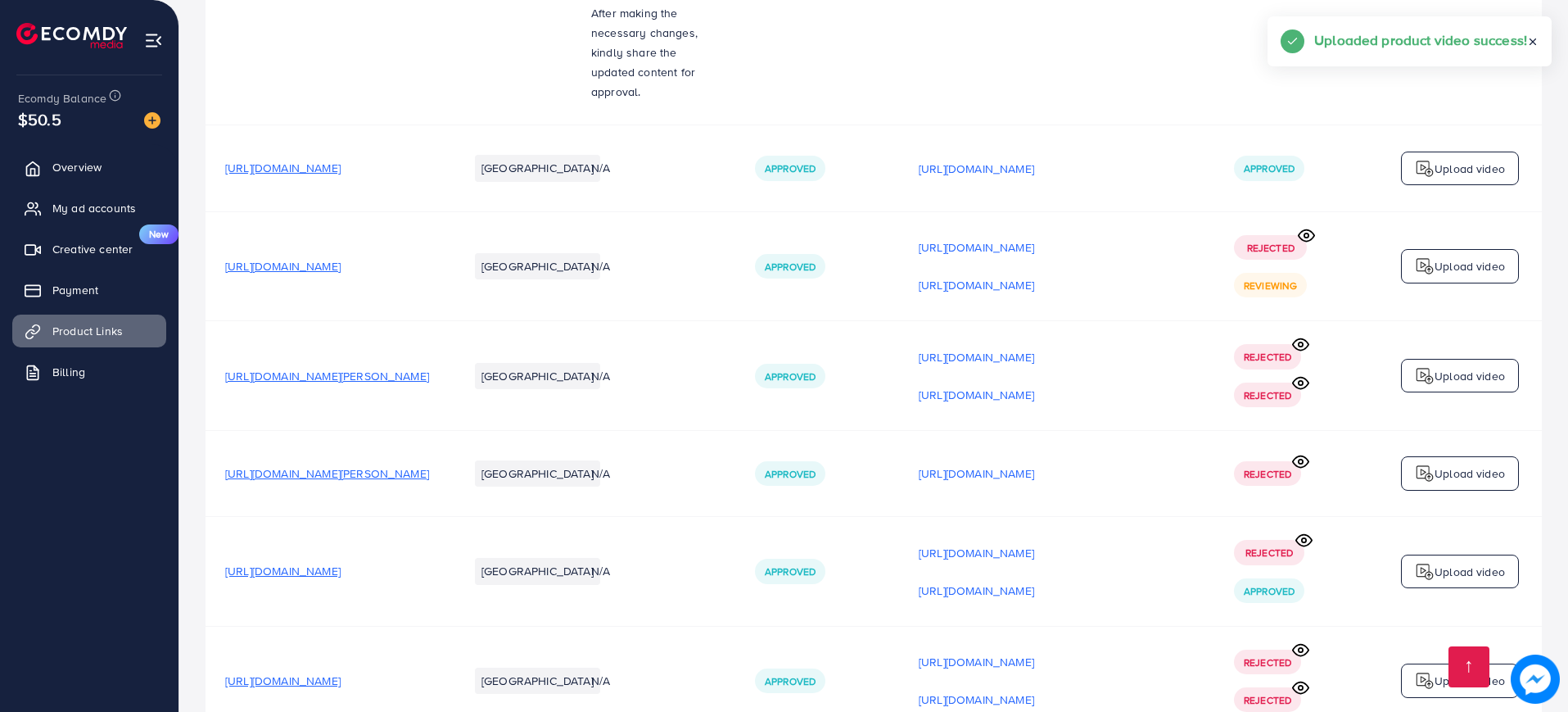 scroll, scrollTop: 1254, scrollLeft: 0, axis: vertical 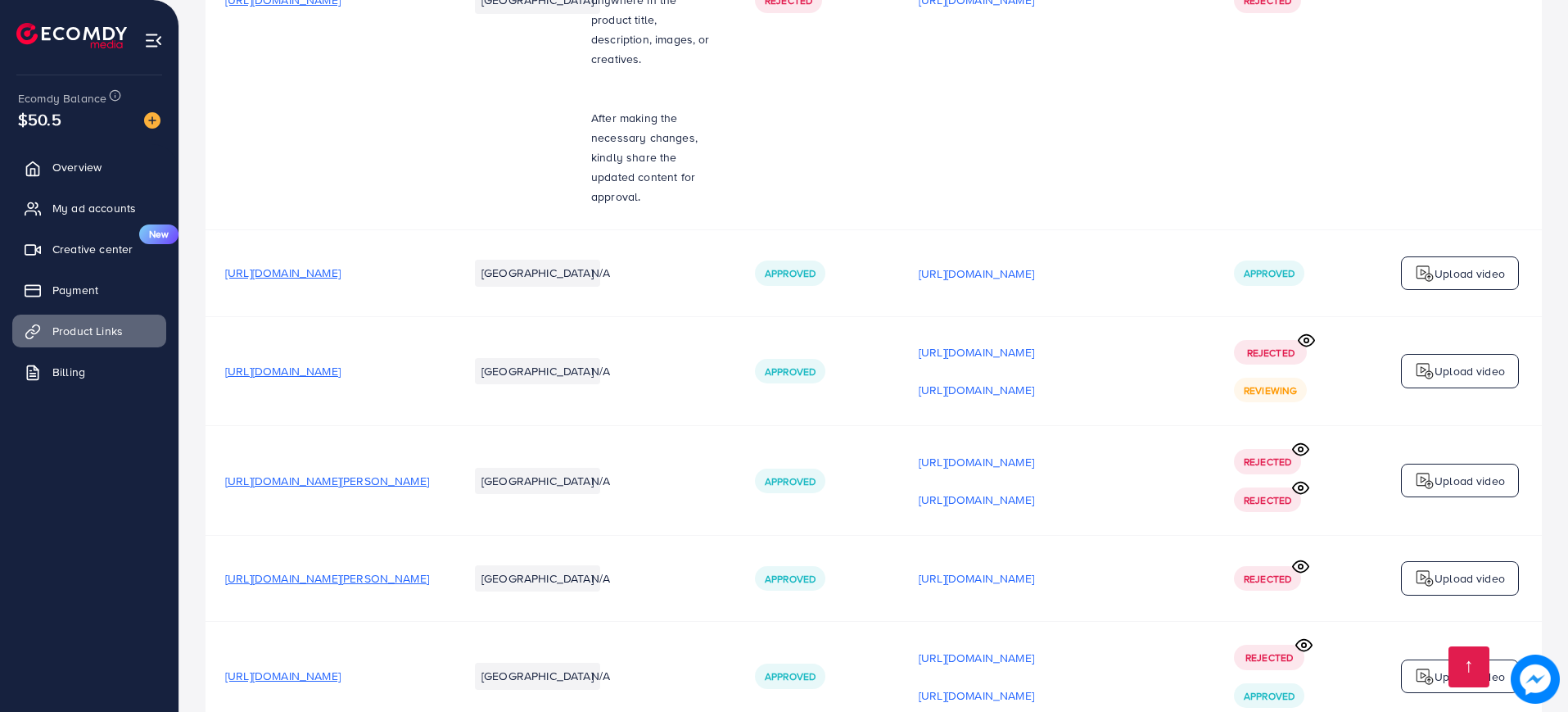 click on "[URL][DOMAIN_NAME]" at bounding box center (282, 371) 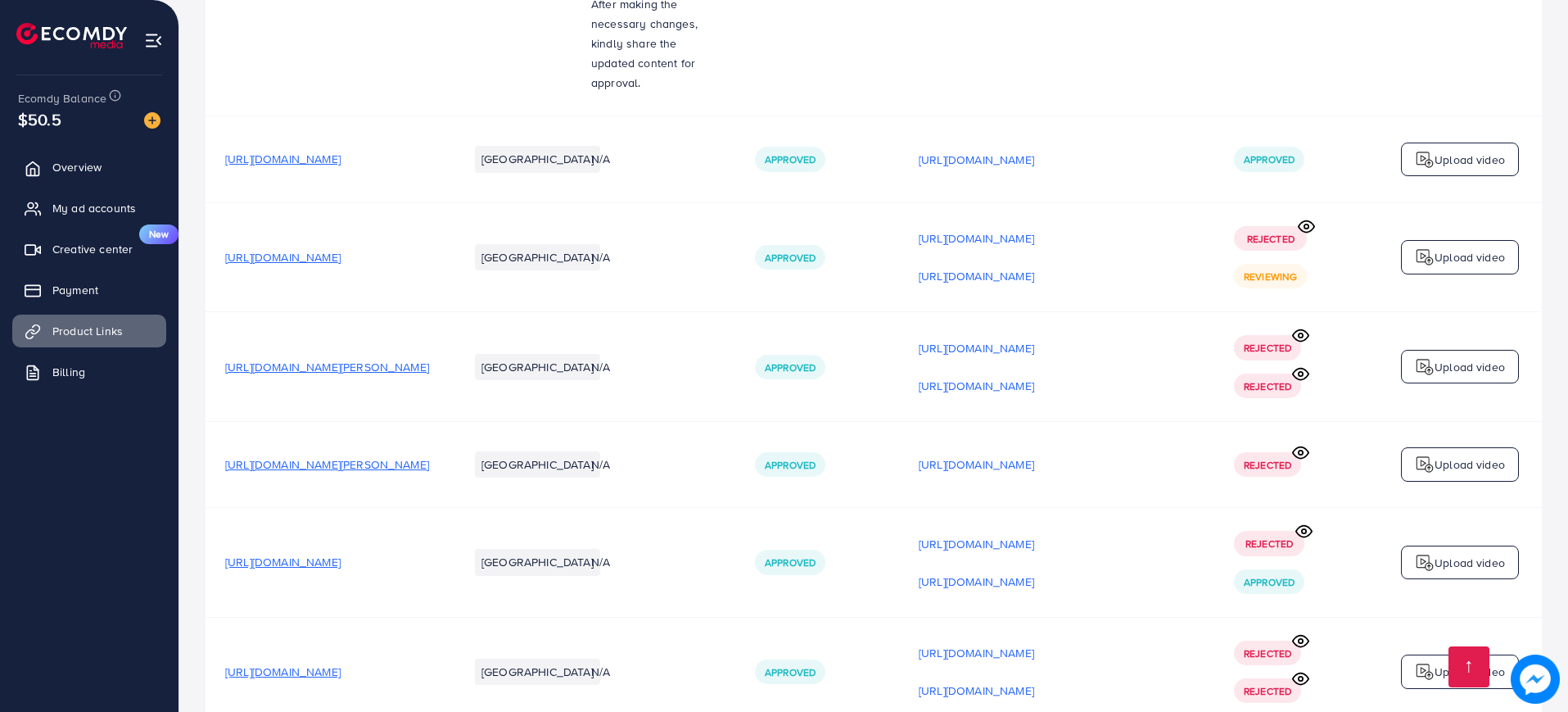 scroll, scrollTop: 1368, scrollLeft: 0, axis: vertical 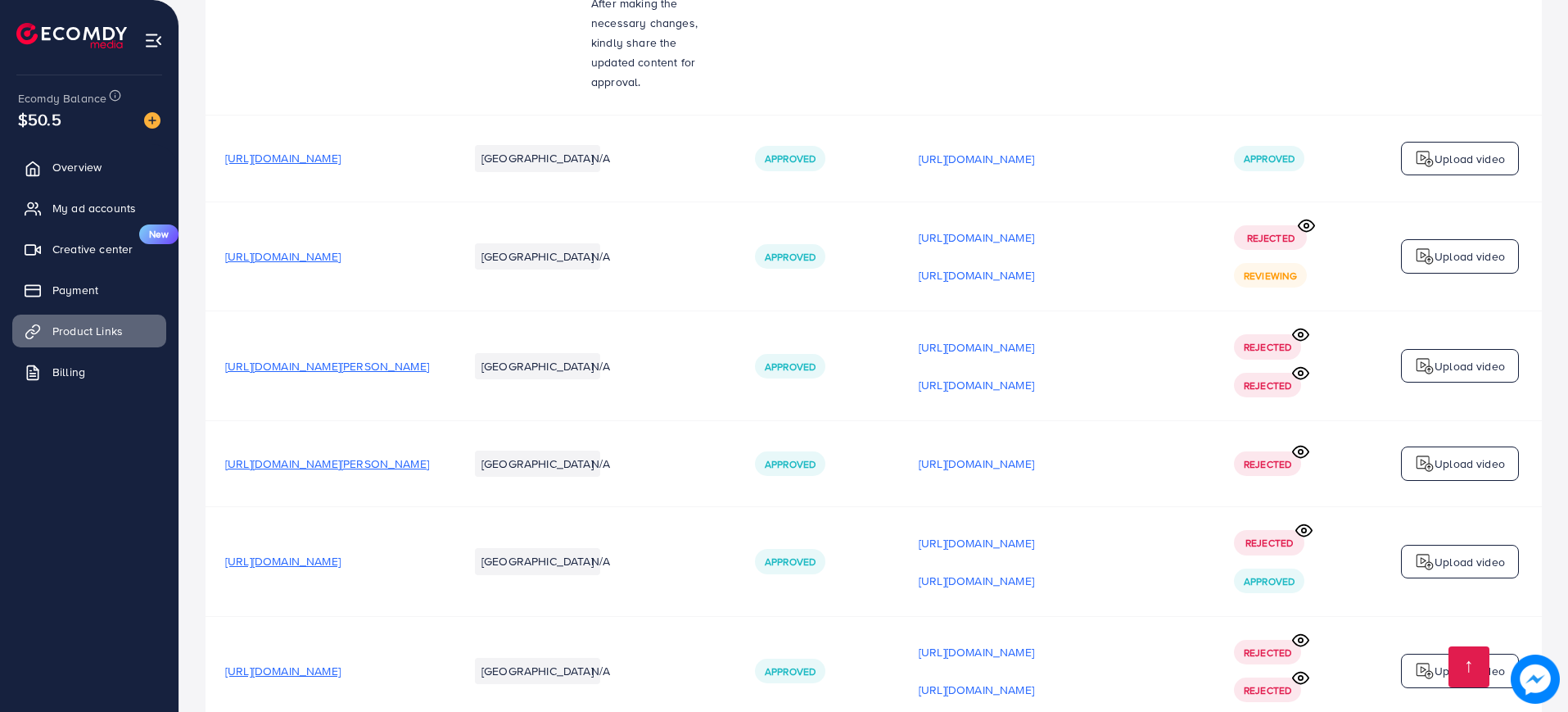 click on "[URL][DOMAIN_NAME][PERSON_NAME]" at bounding box center (327, 366) 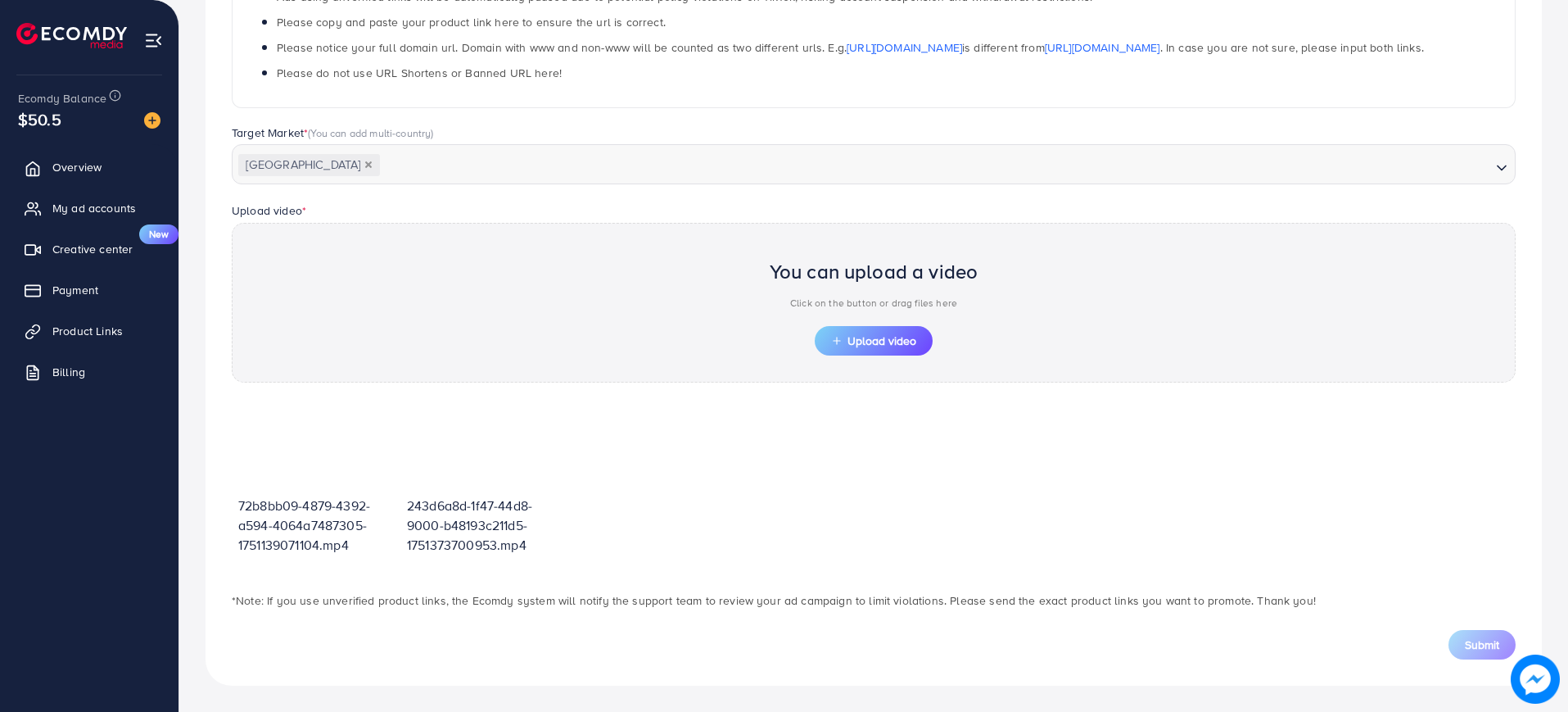 scroll, scrollTop: 328, scrollLeft: 0, axis: vertical 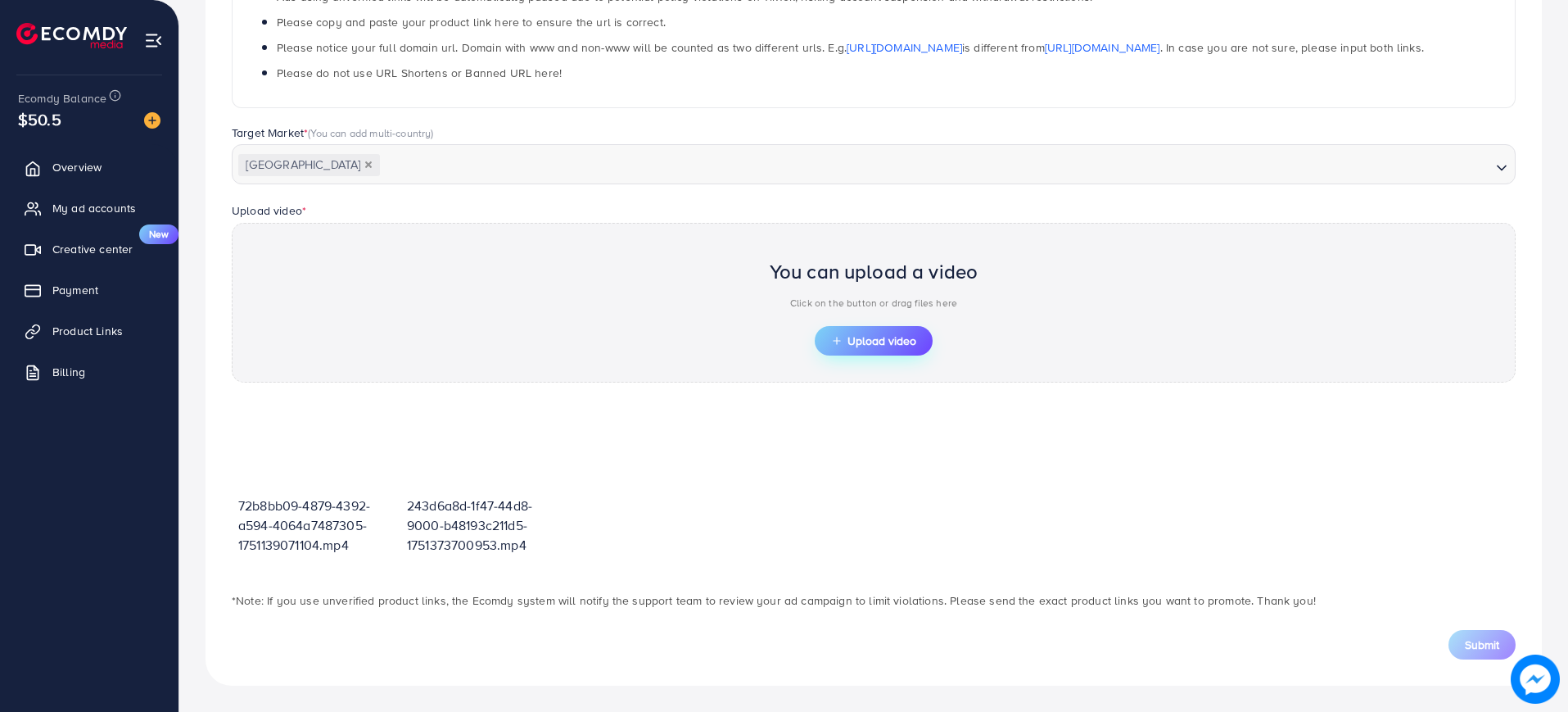 click on "Upload video" at bounding box center [874, 341] 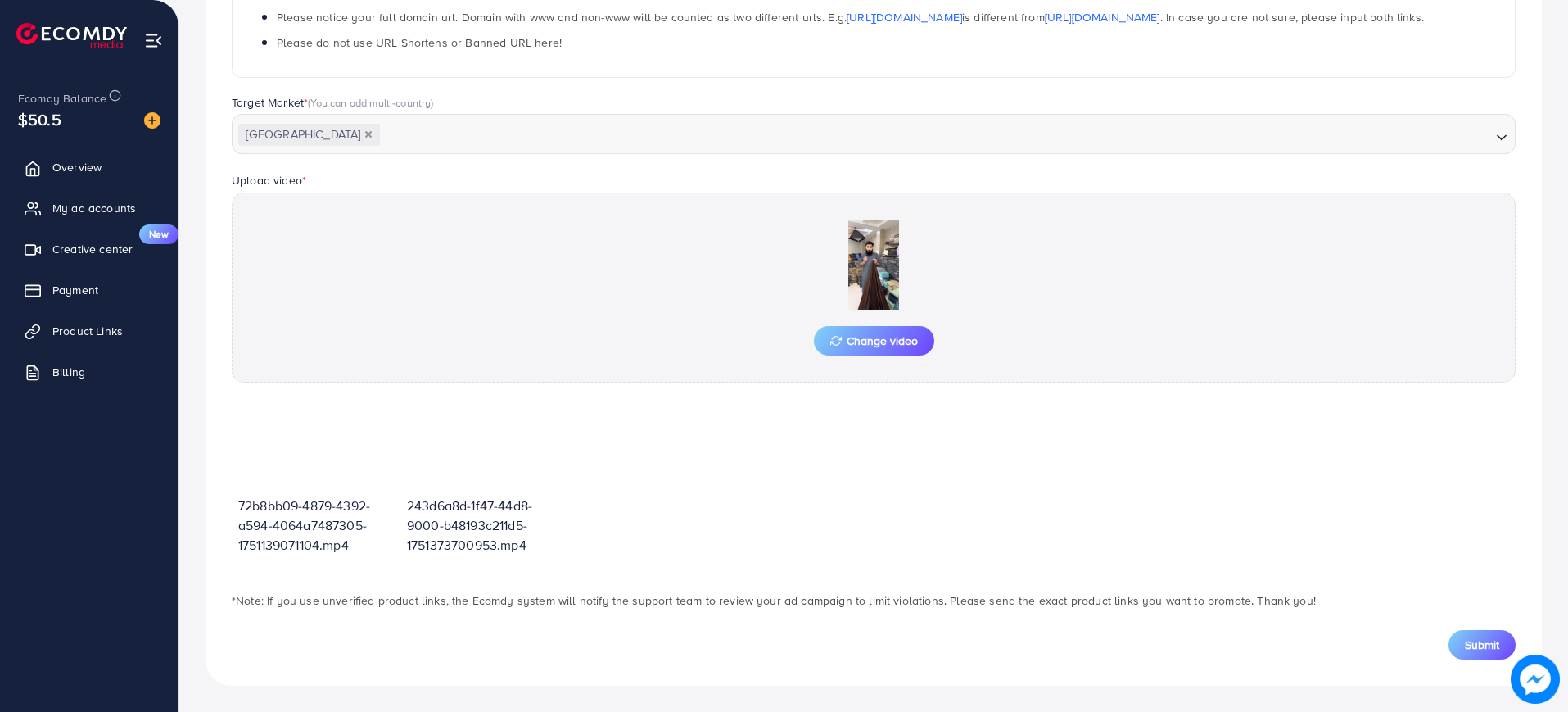scroll, scrollTop: 0, scrollLeft: 0, axis: both 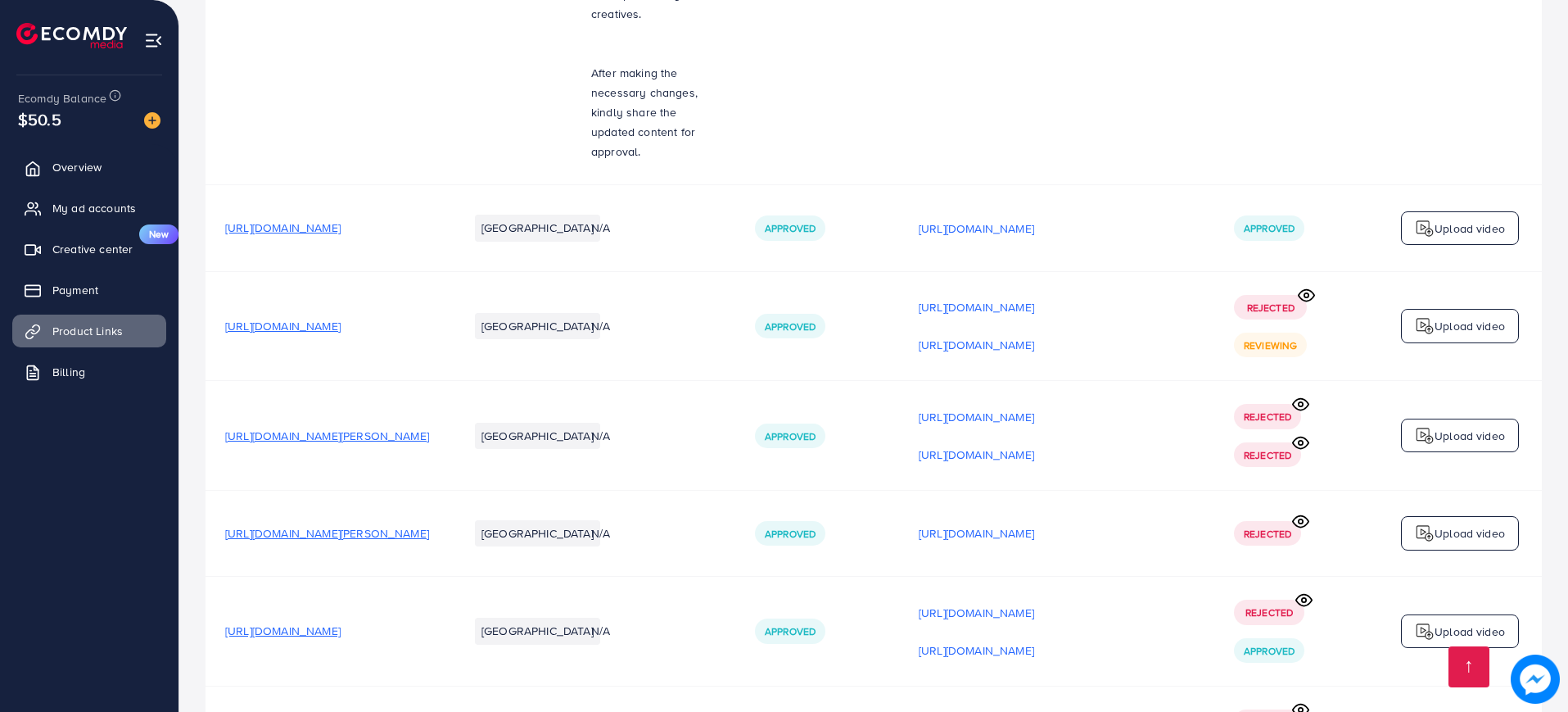 click on "Upload video" at bounding box center [1470, 436] 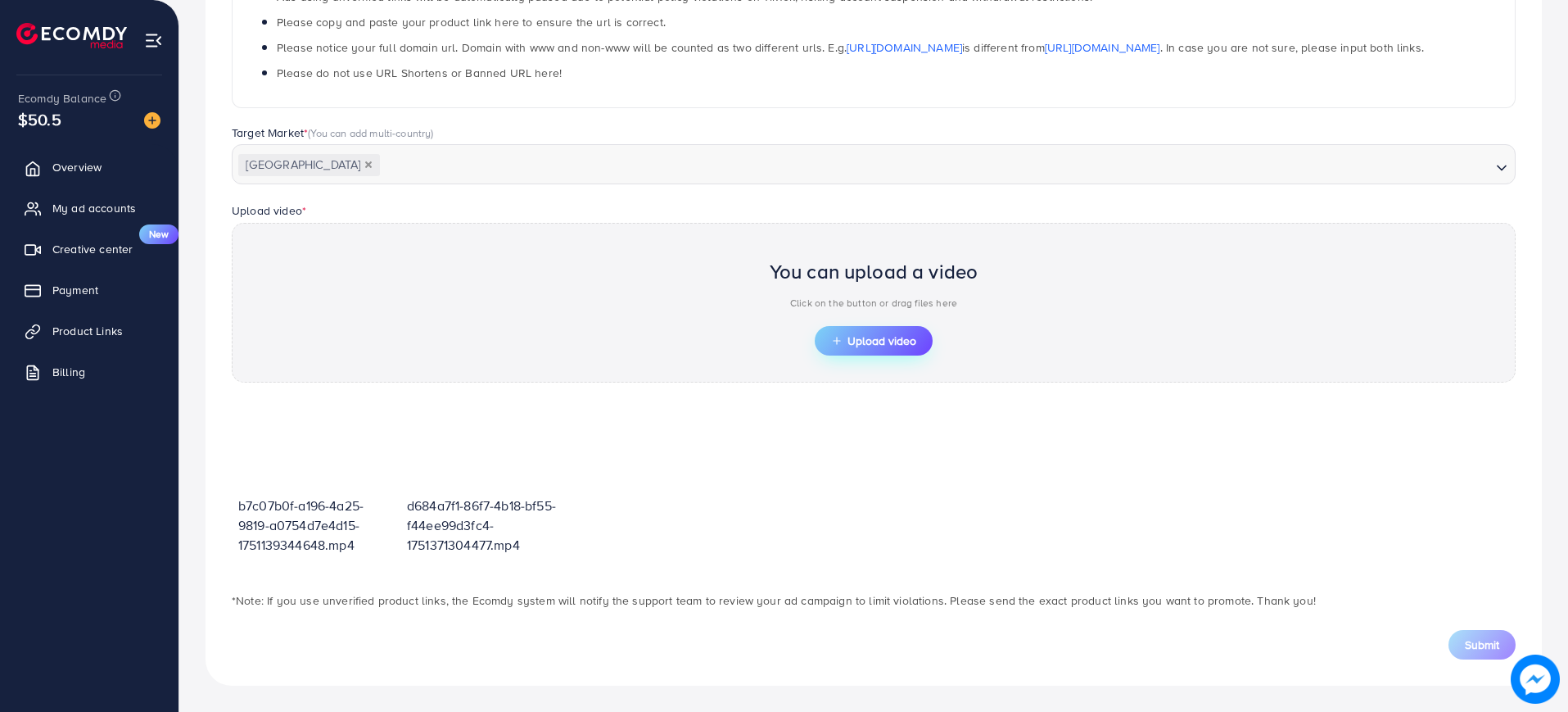 click on "Upload video" at bounding box center (874, 341) 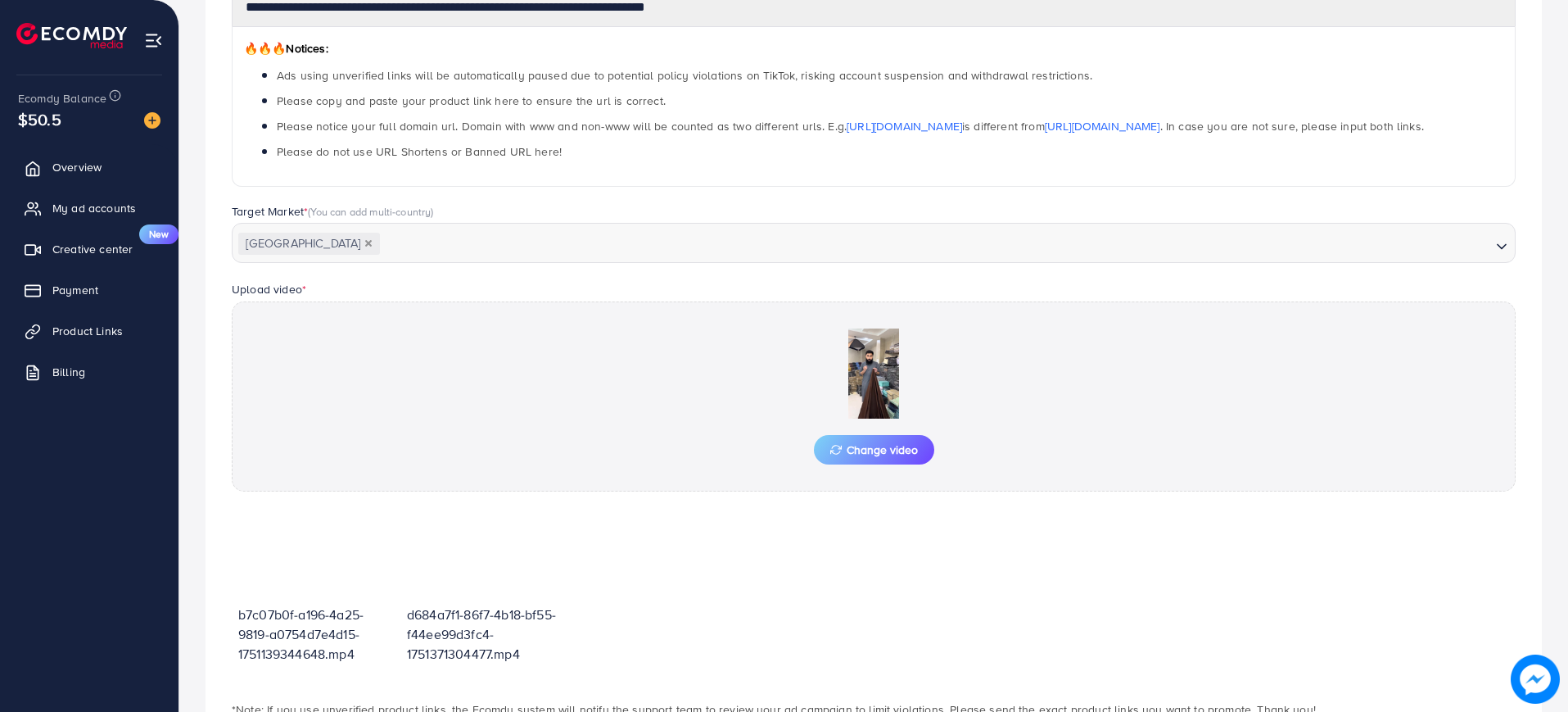 scroll, scrollTop: 358, scrollLeft: 0, axis: vertical 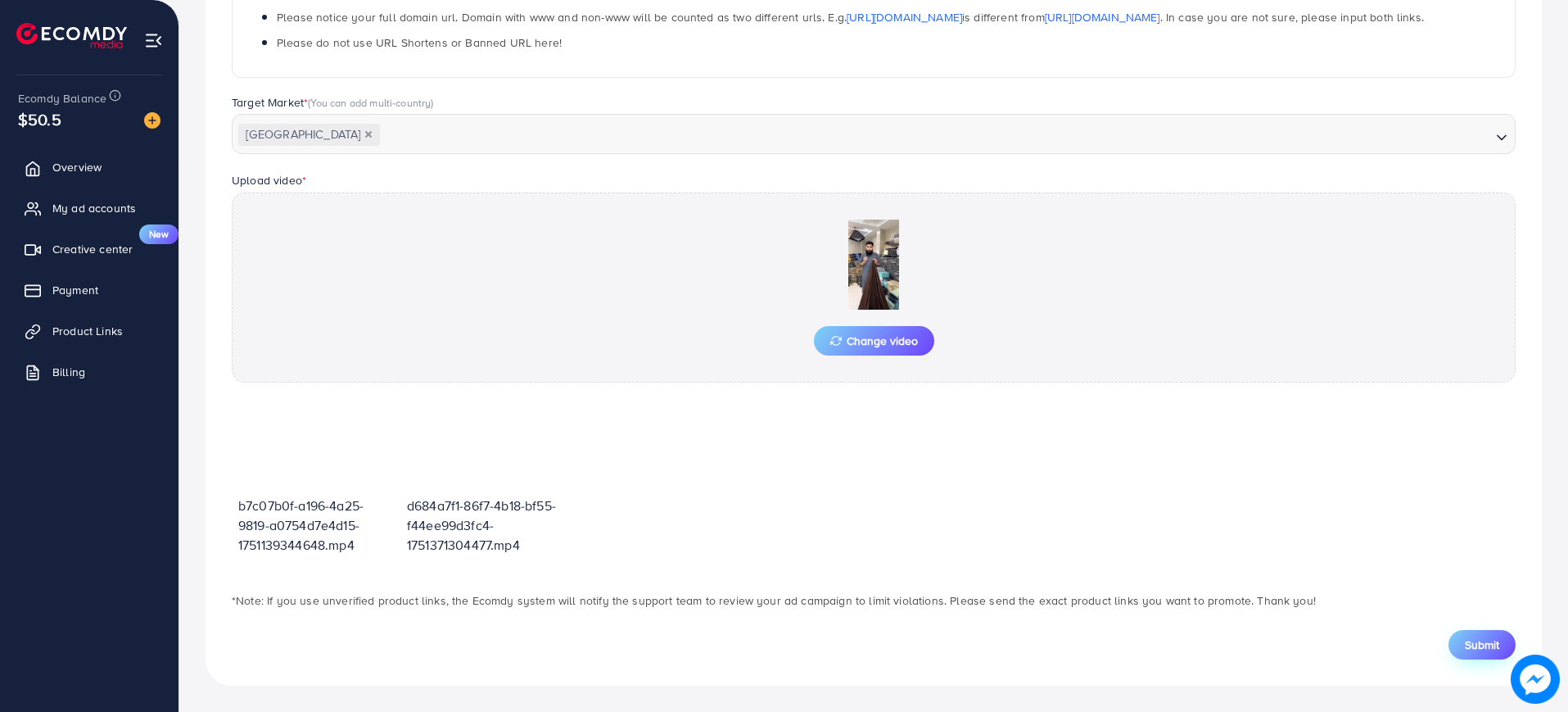 click on "Submit" at bounding box center (1482, 645) 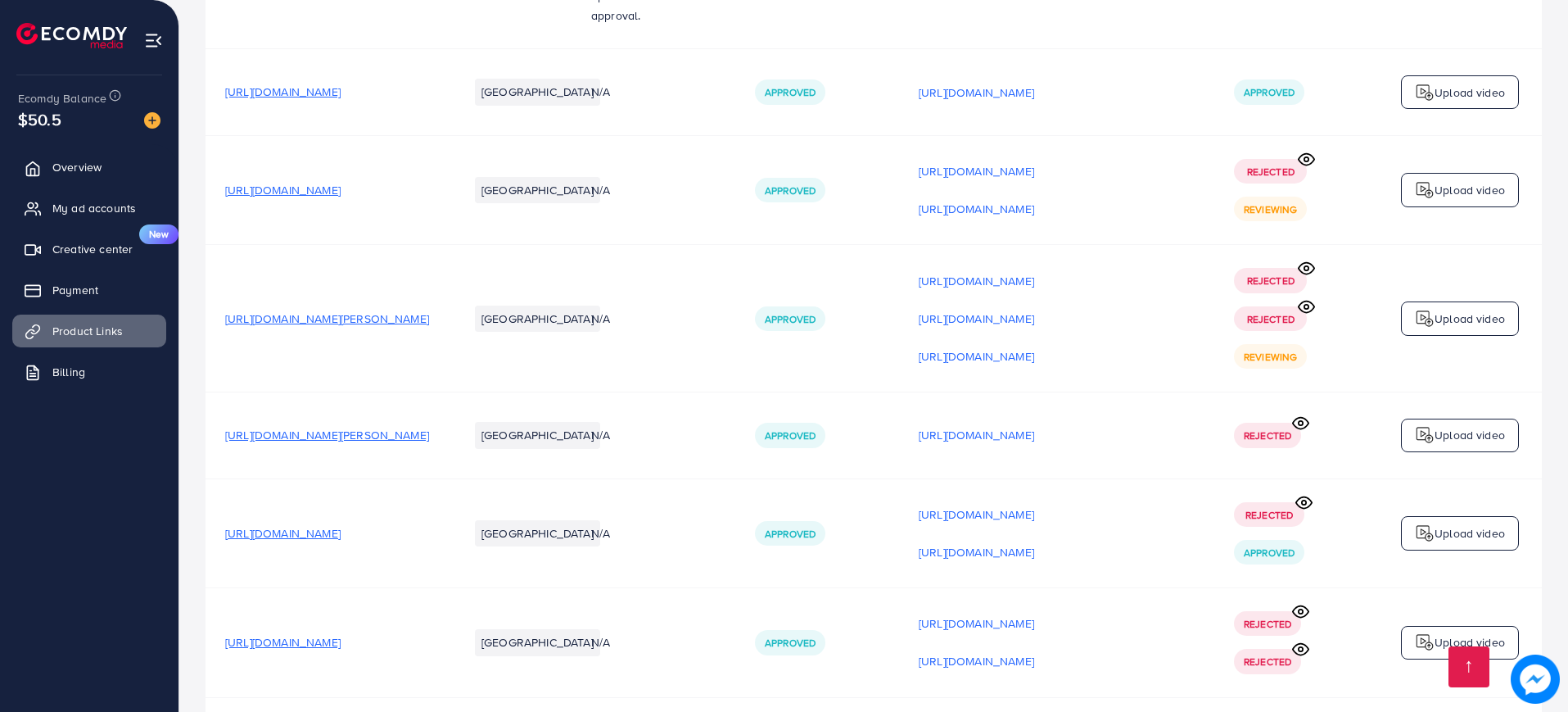 scroll, scrollTop: 1453, scrollLeft: 0, axis: vertical 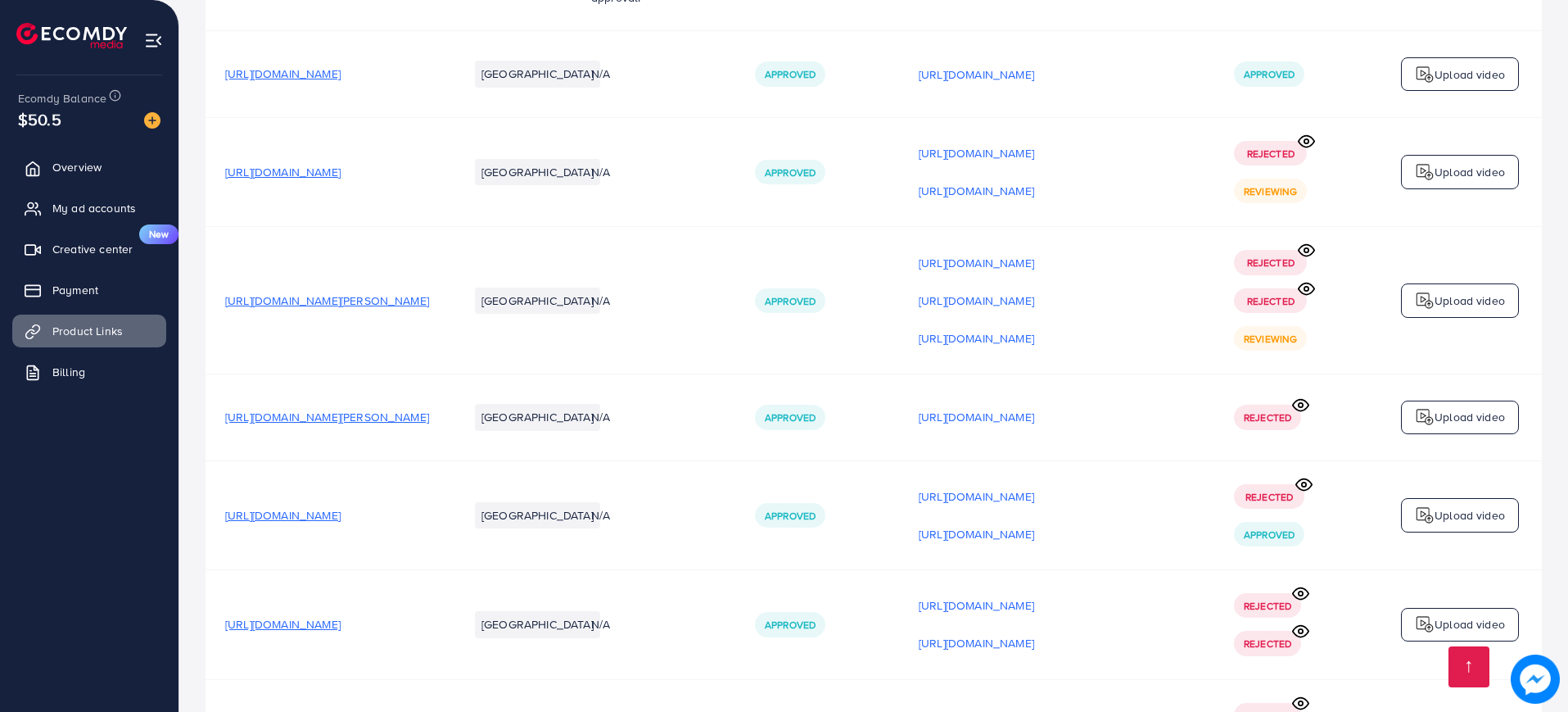 click on "[URL][DOMAIN_NAME][PERSON_NAME]" at bounding box center (327, 417) 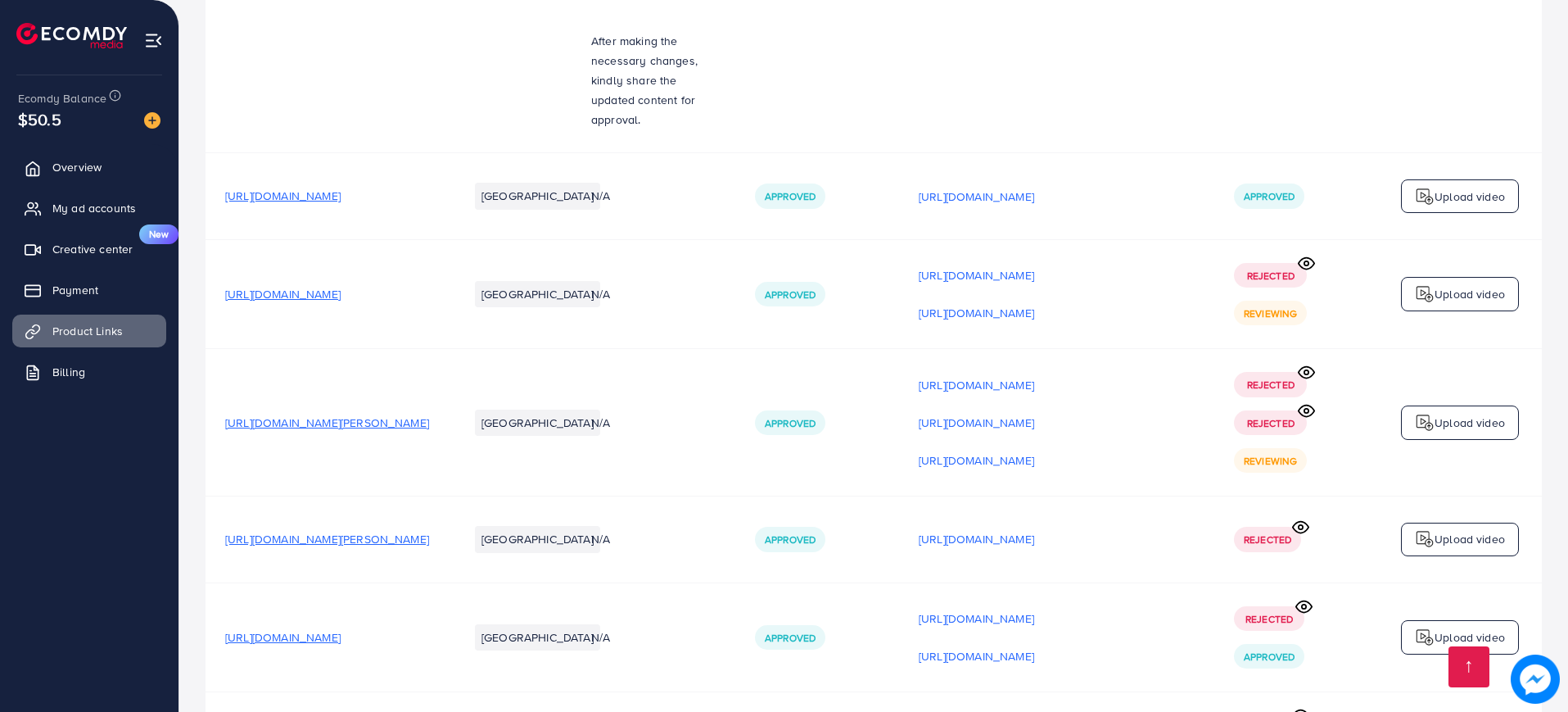 scroll, scrollTop: 1531, scrollLeft: 0, axis: vertical 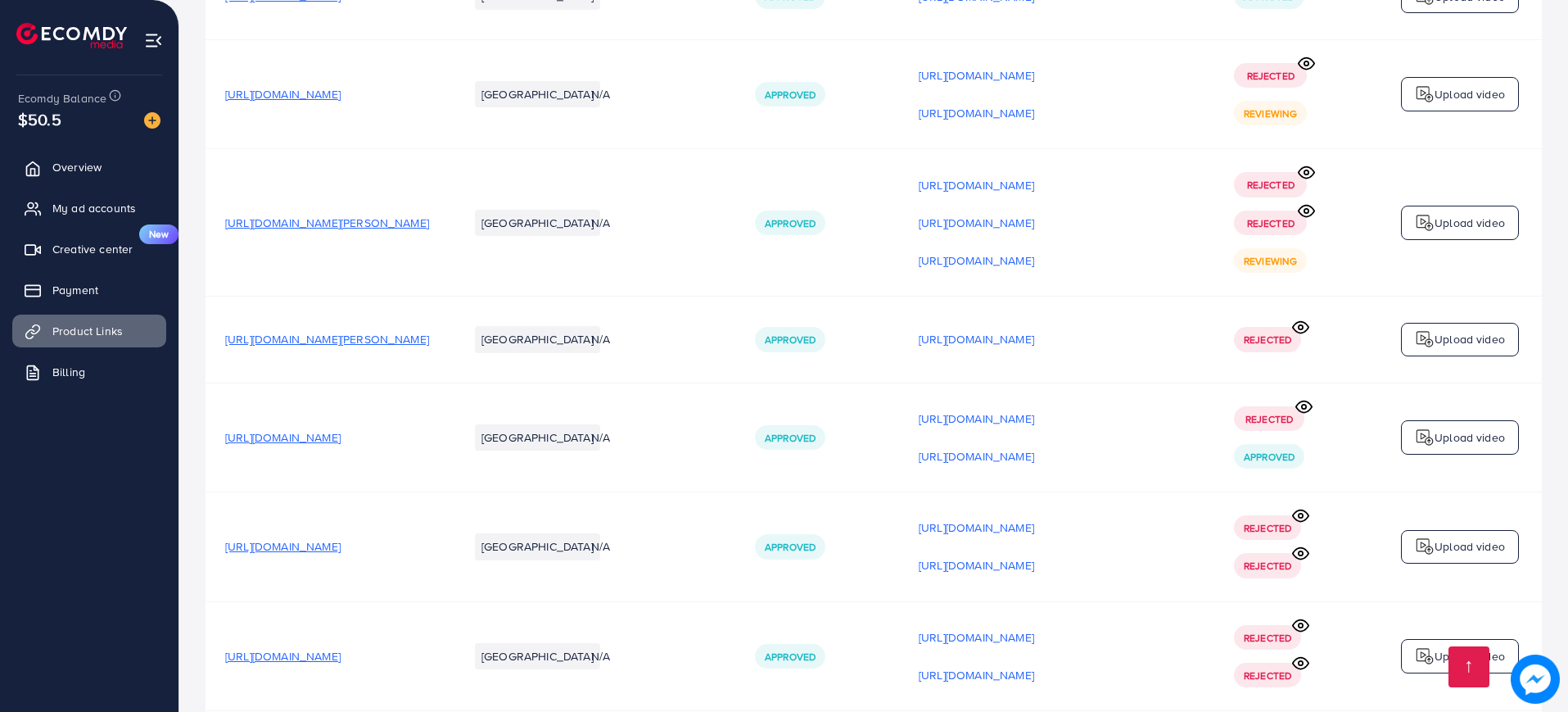 click on "[URL][DOMAIN_NAME]" at bounding box center (282, 546) 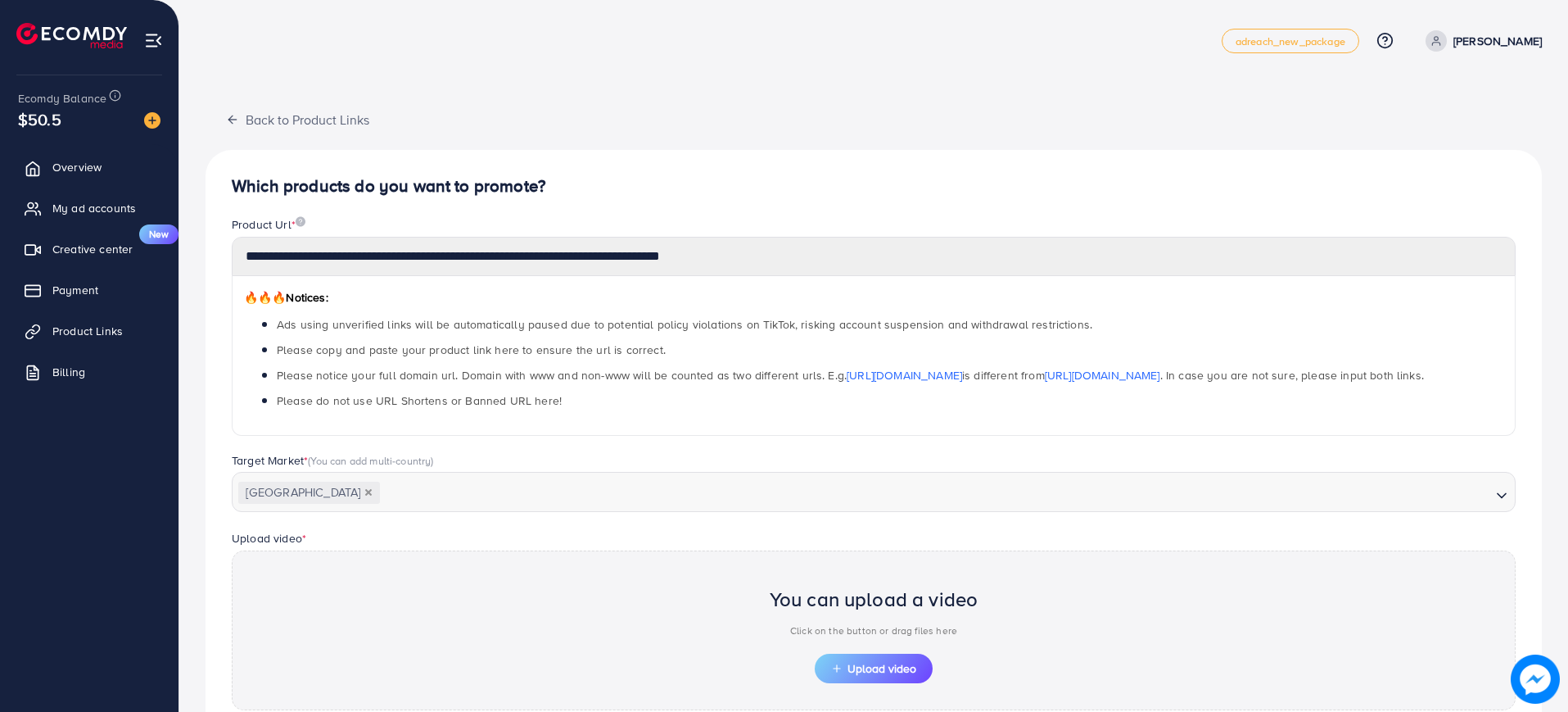 scroll, scrollTop: 328, scrollLeft: 0, axis: vertical 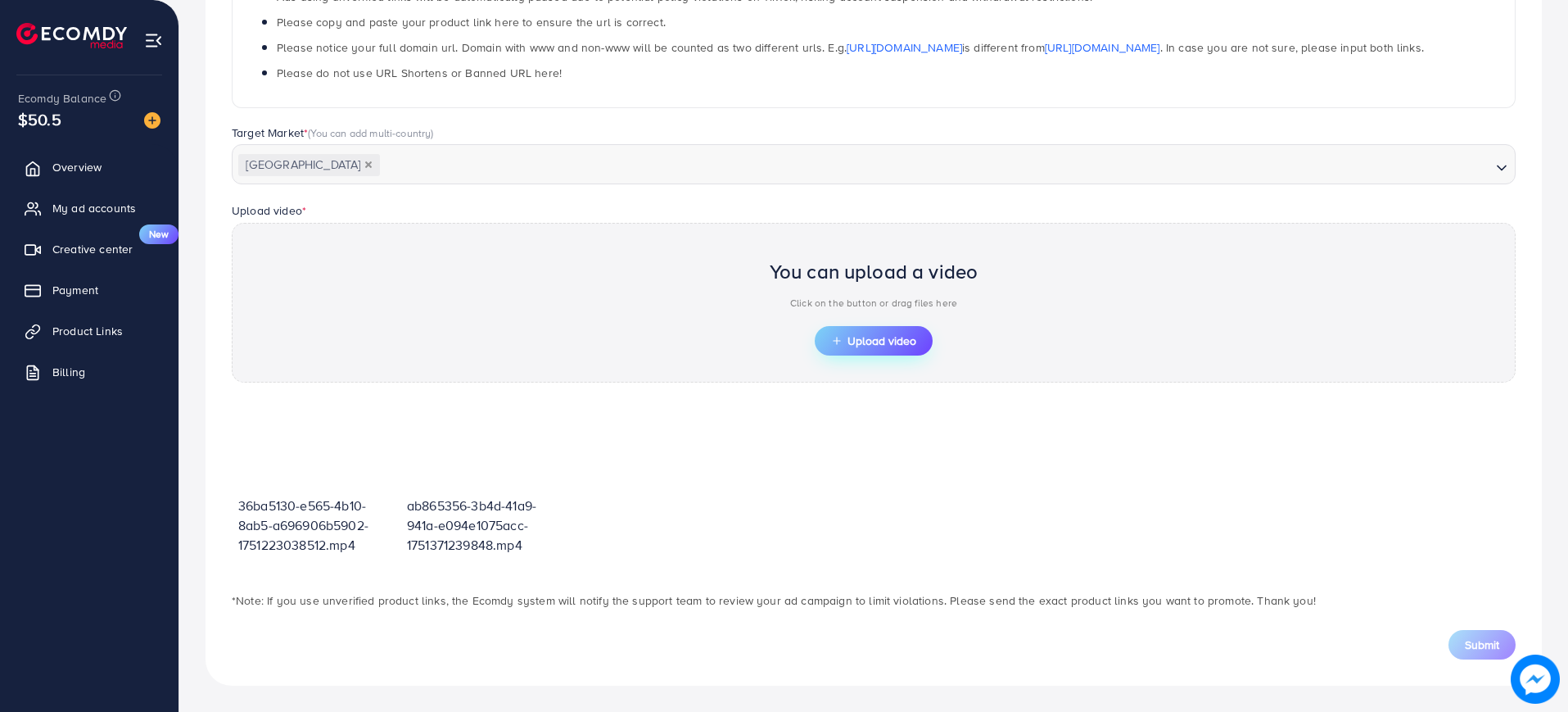 click on "Upload video" at bounding box center (874, 341) 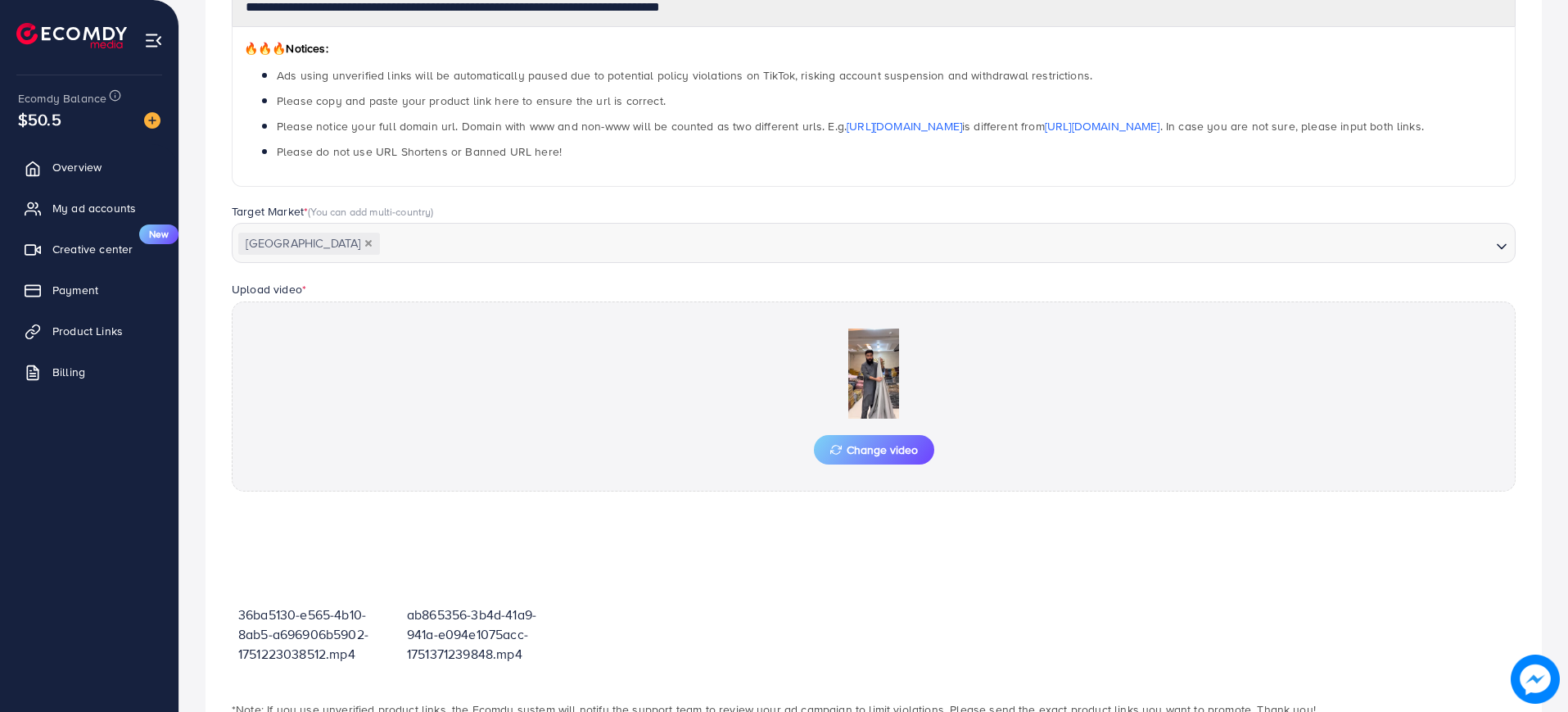 scroll, scrollTop: 328, scrollLeft: 0, axis: vertical 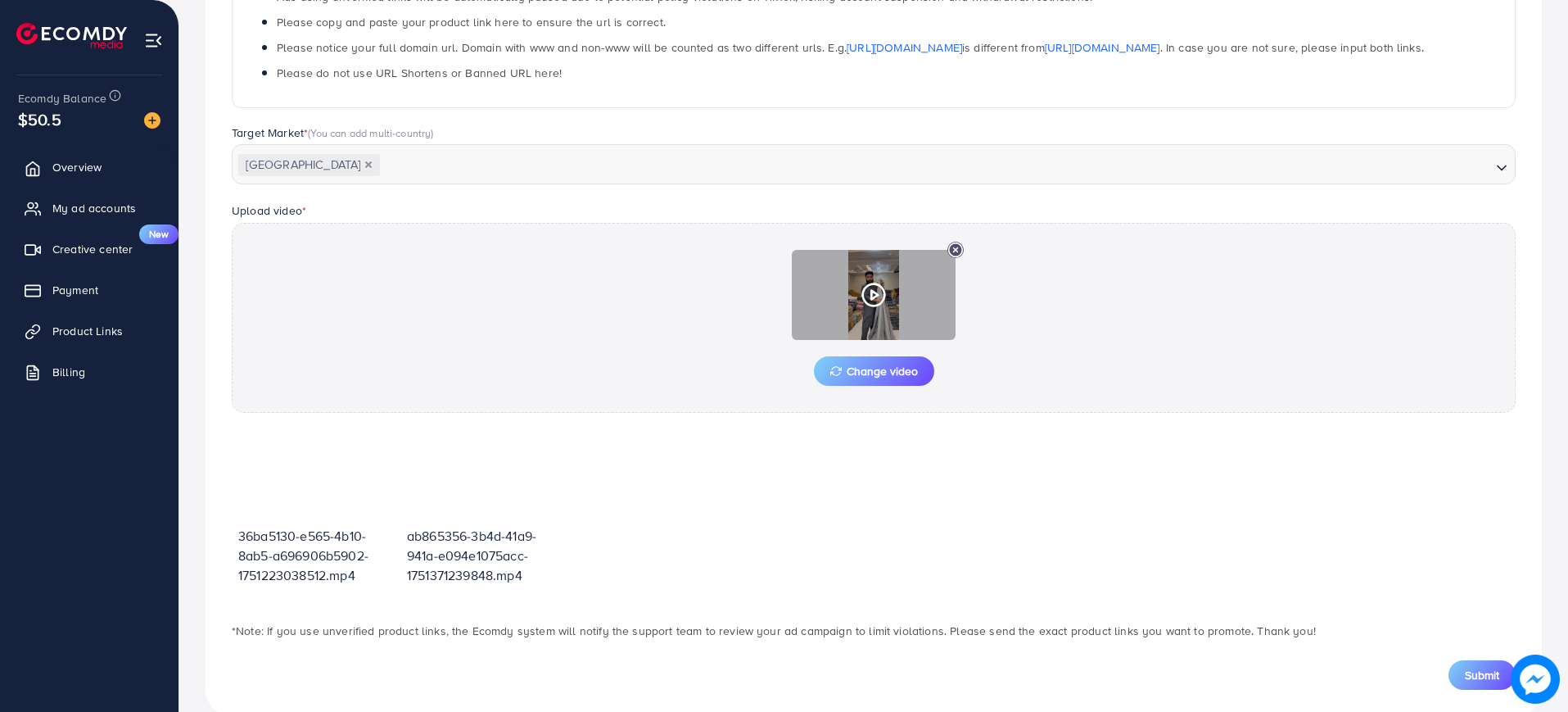 click 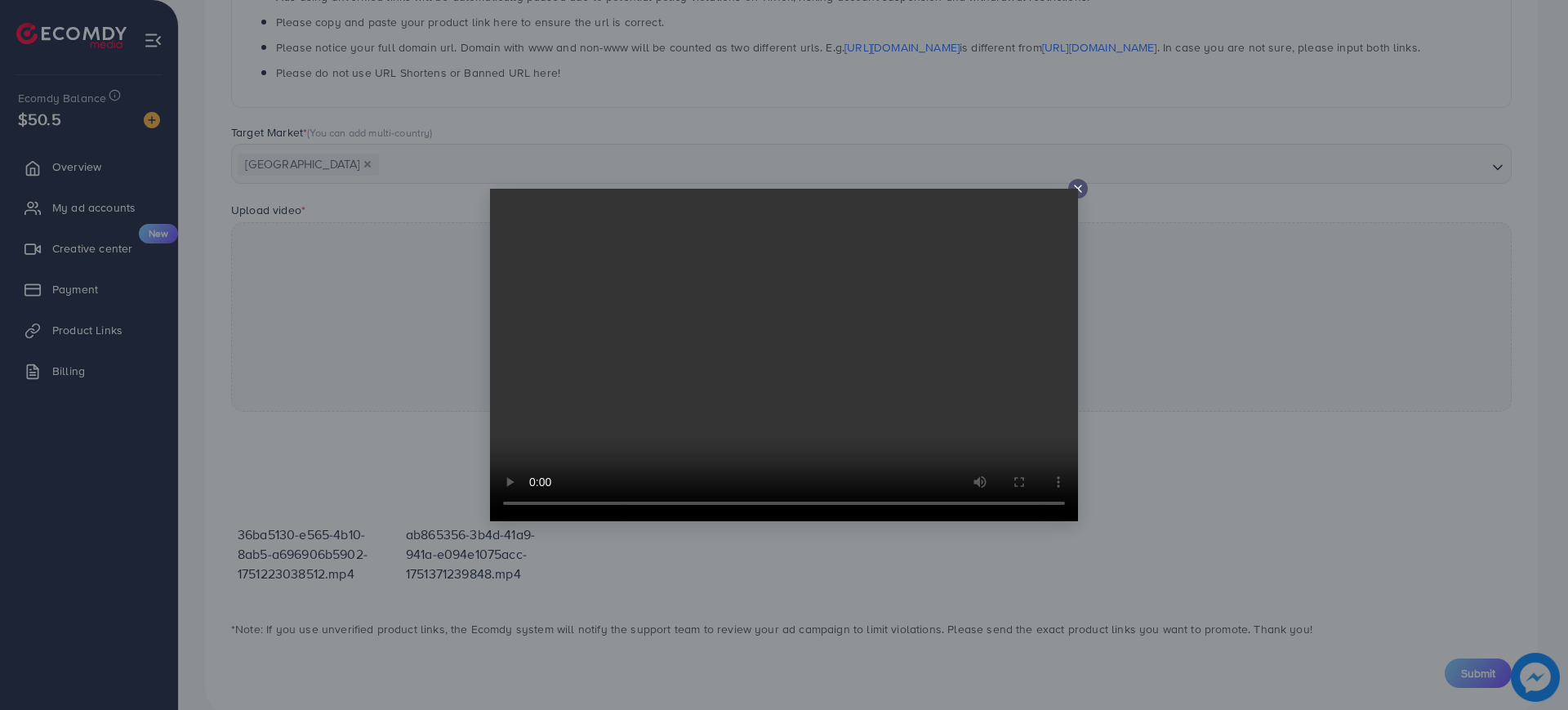 click 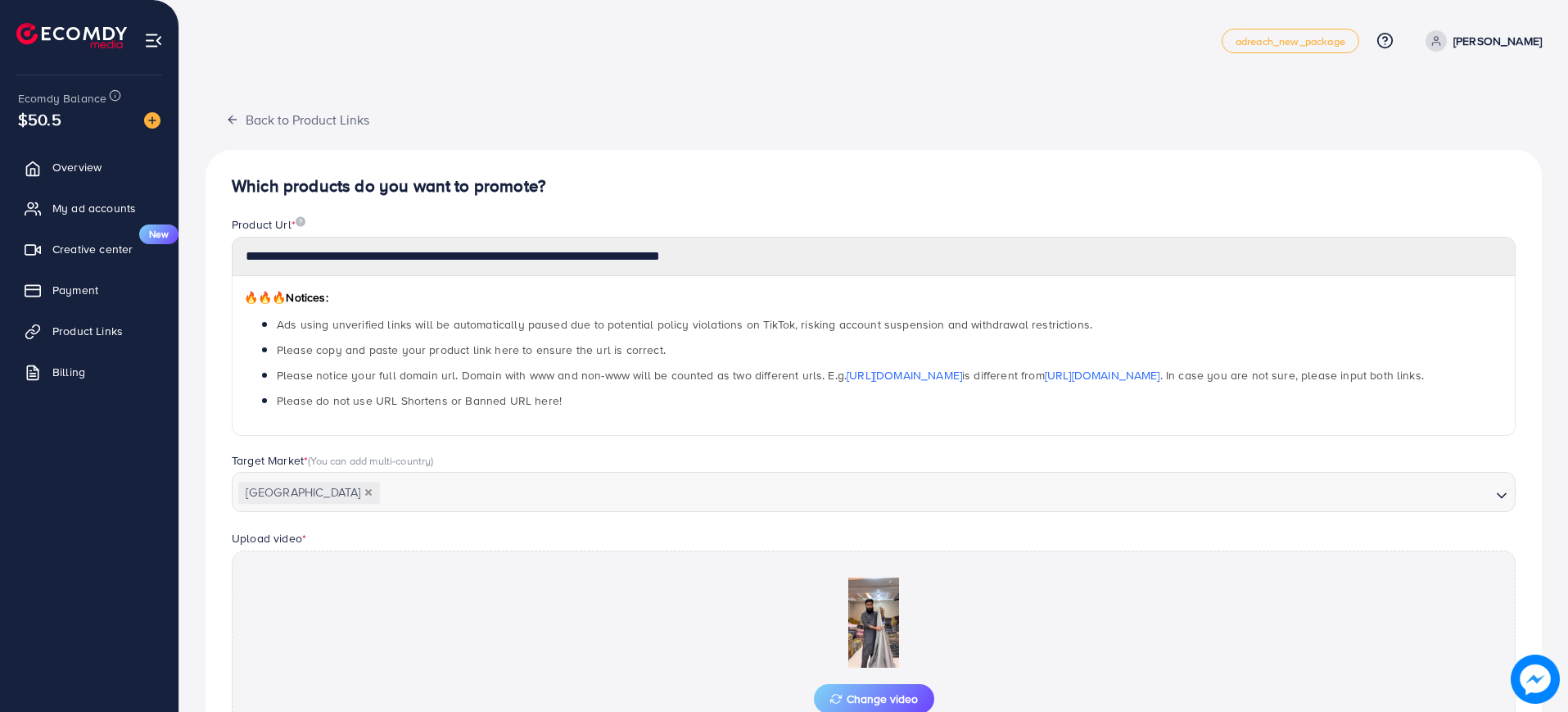 scroll, scrollTop: 358, scrollLeft: 0, axis: vertical 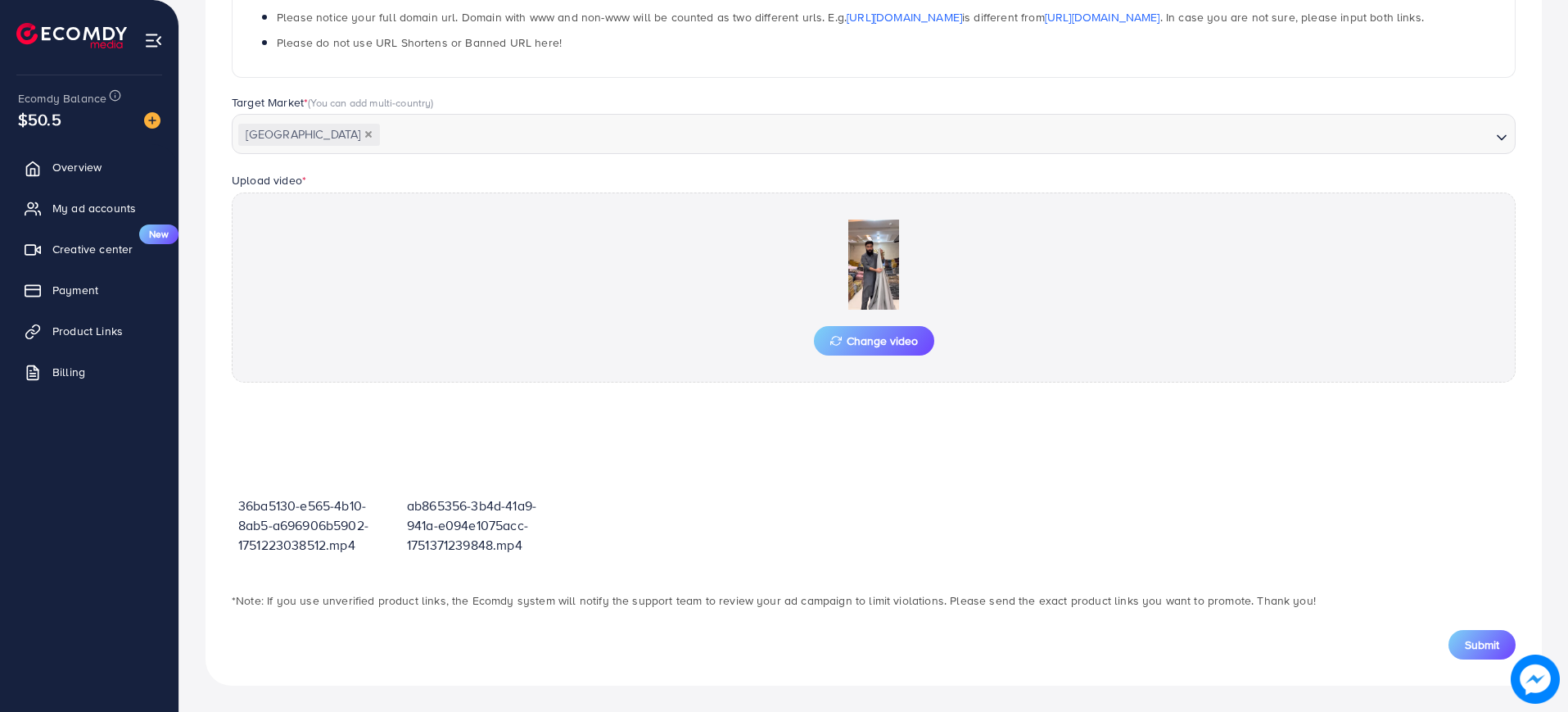 click on "36ba5130-e565-4b10-8ab5-a696906b5902-1751223038512.mp4   ab865356-3b4d-41a9-941a-e094e1075acc-1751371239848.mp4" at bounding box center [874, 487] 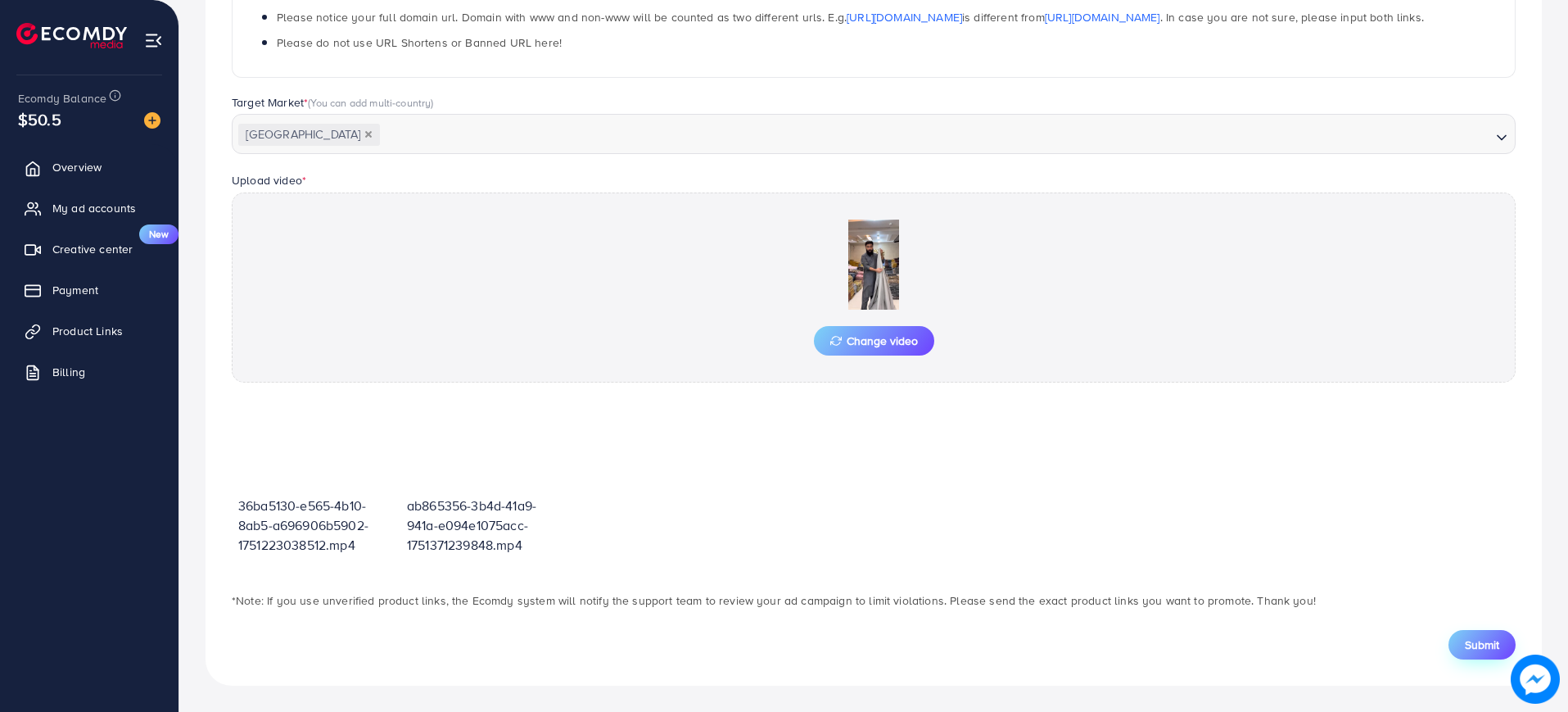 click on "Submit" at bounding box center [1482, 645] 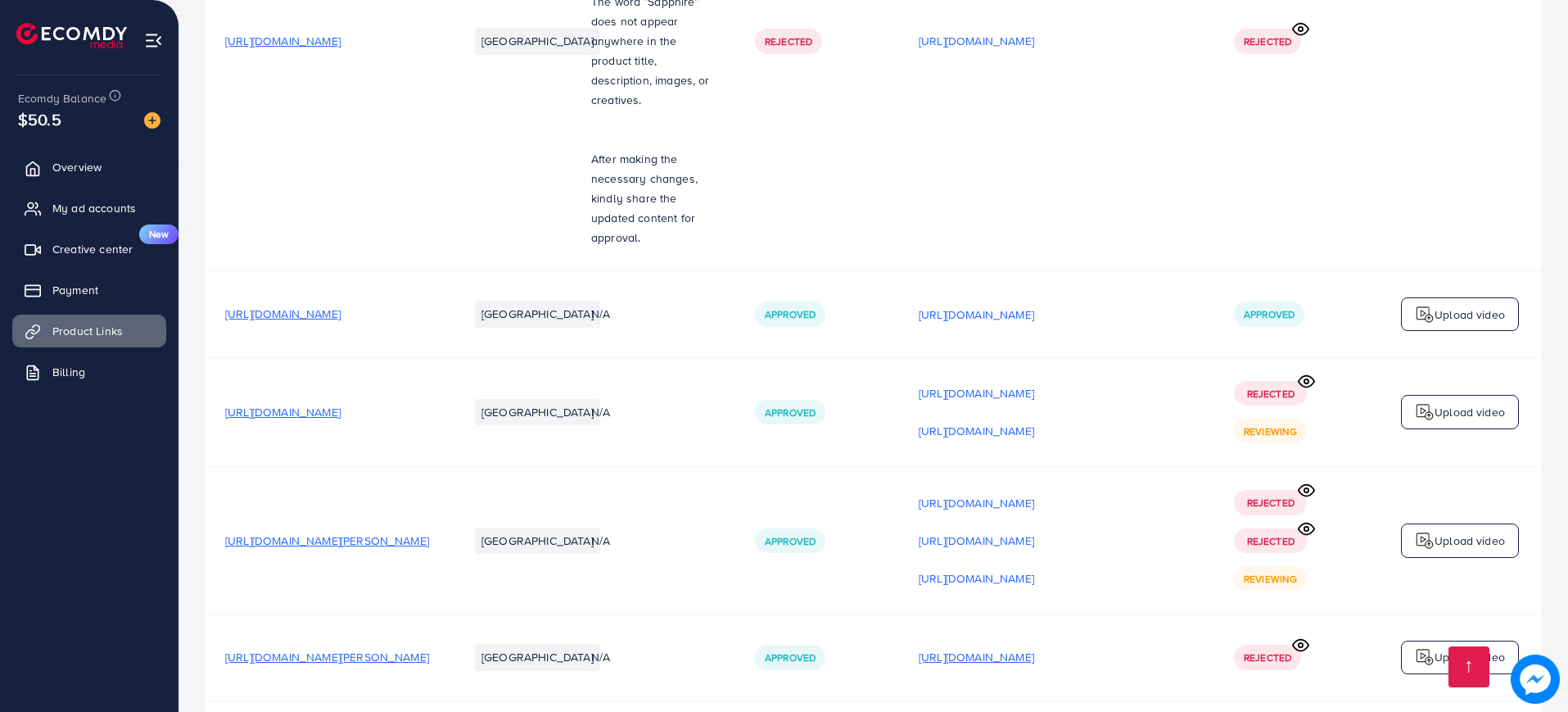 scroll, scrollTop: 1568, scrollLeft: 0, axis: vertical 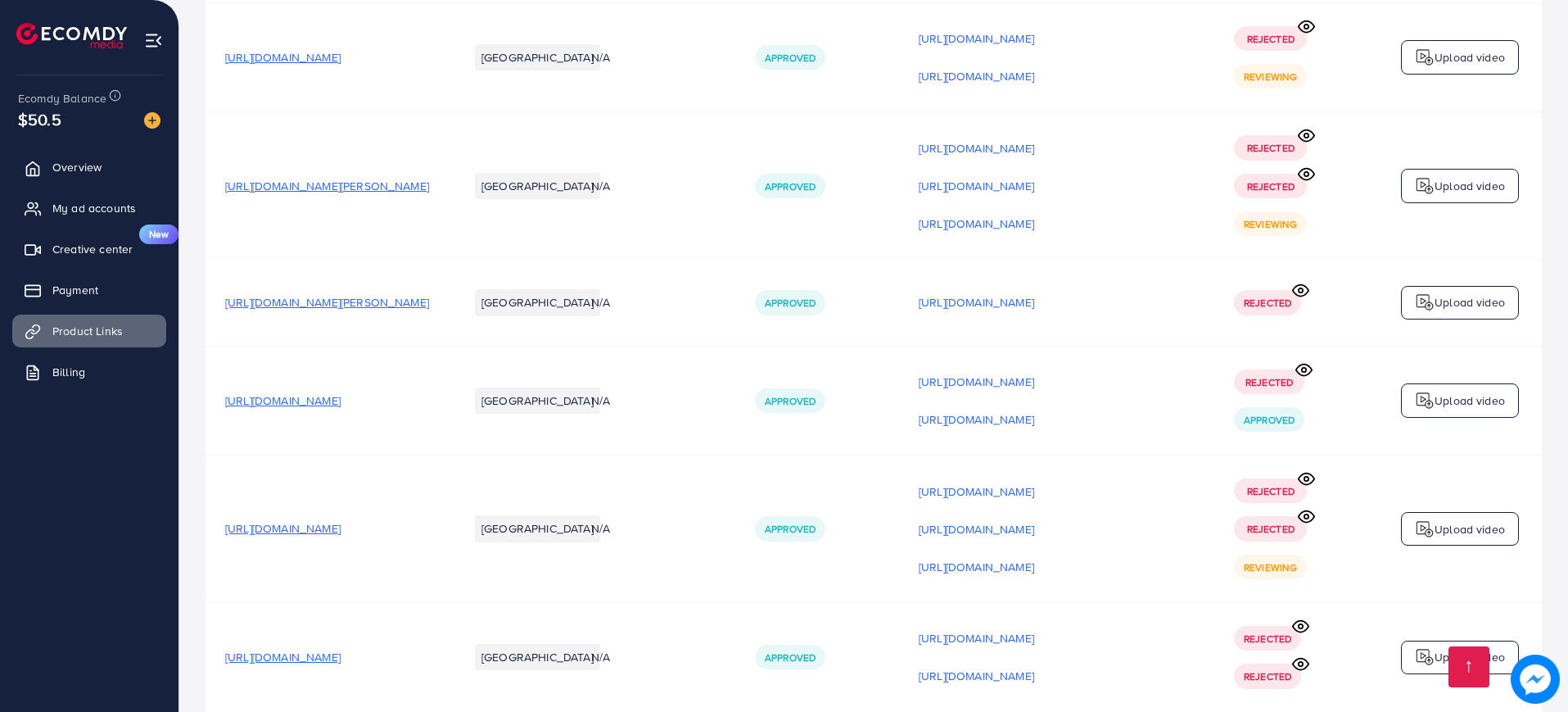 click on "[URL][DOMAIN_NAME]" at bounding box center [282, 528] 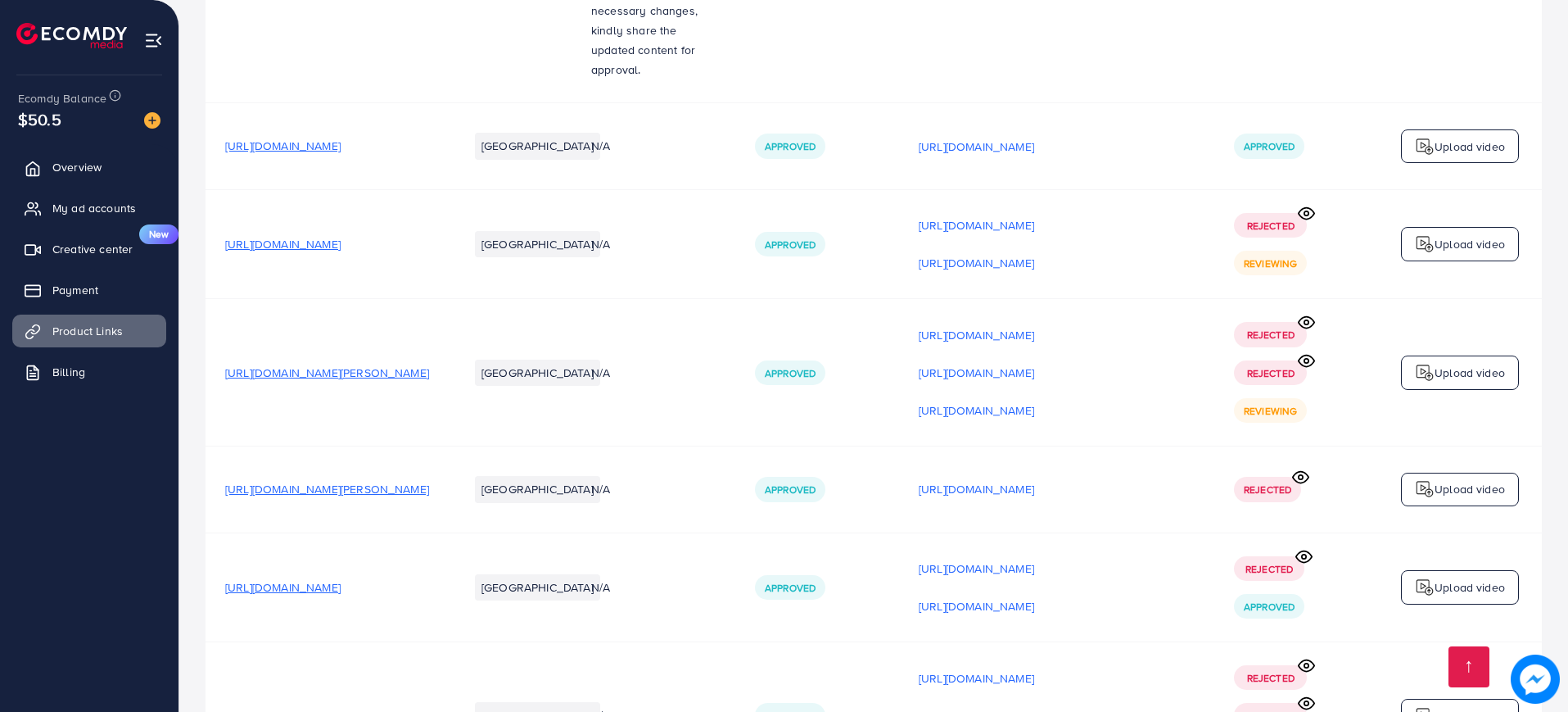 scroll, scrollTop: 1364, scrollLeft: 0, axis: vertical 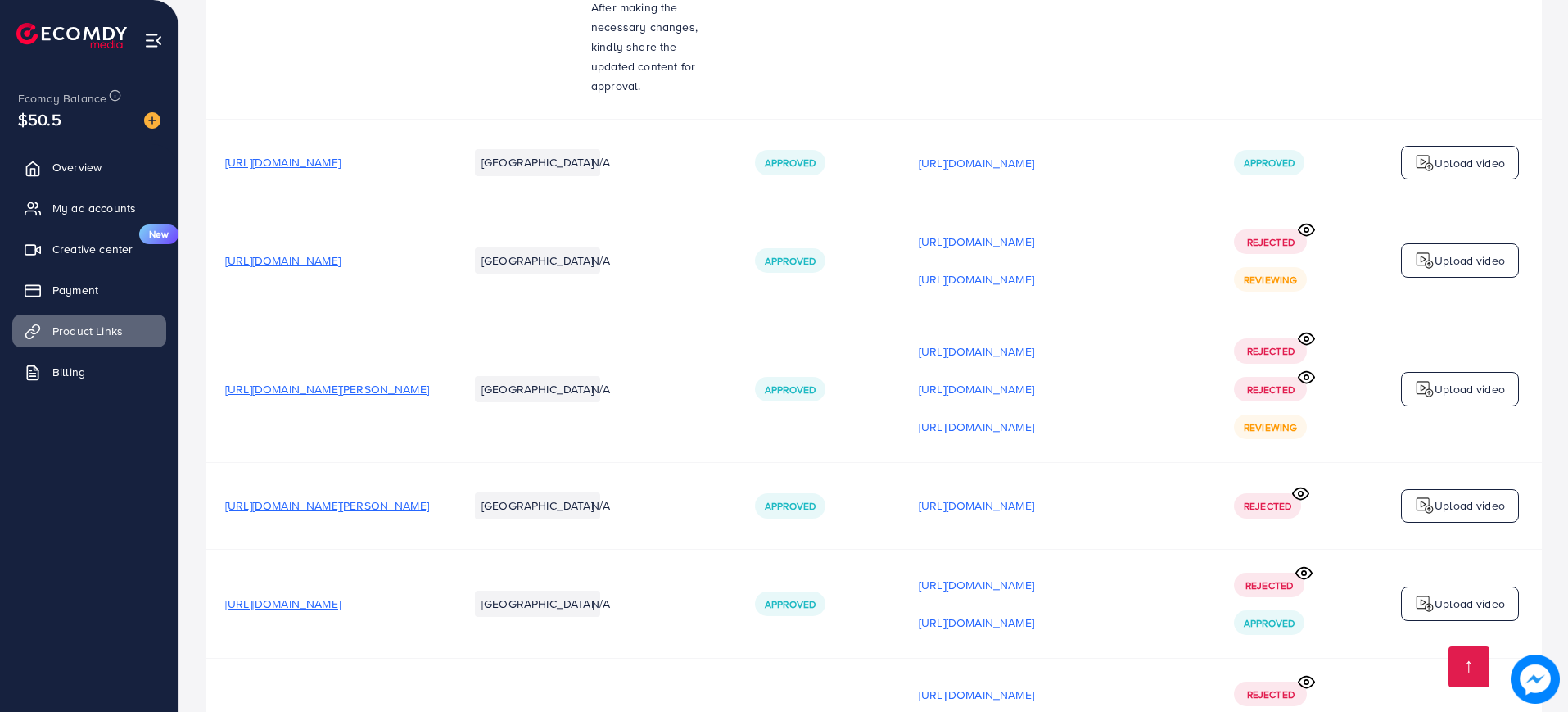 click on "[URL][DOMAIN_NAME][PERSON_NAME]" at bounding box center [327, 506] 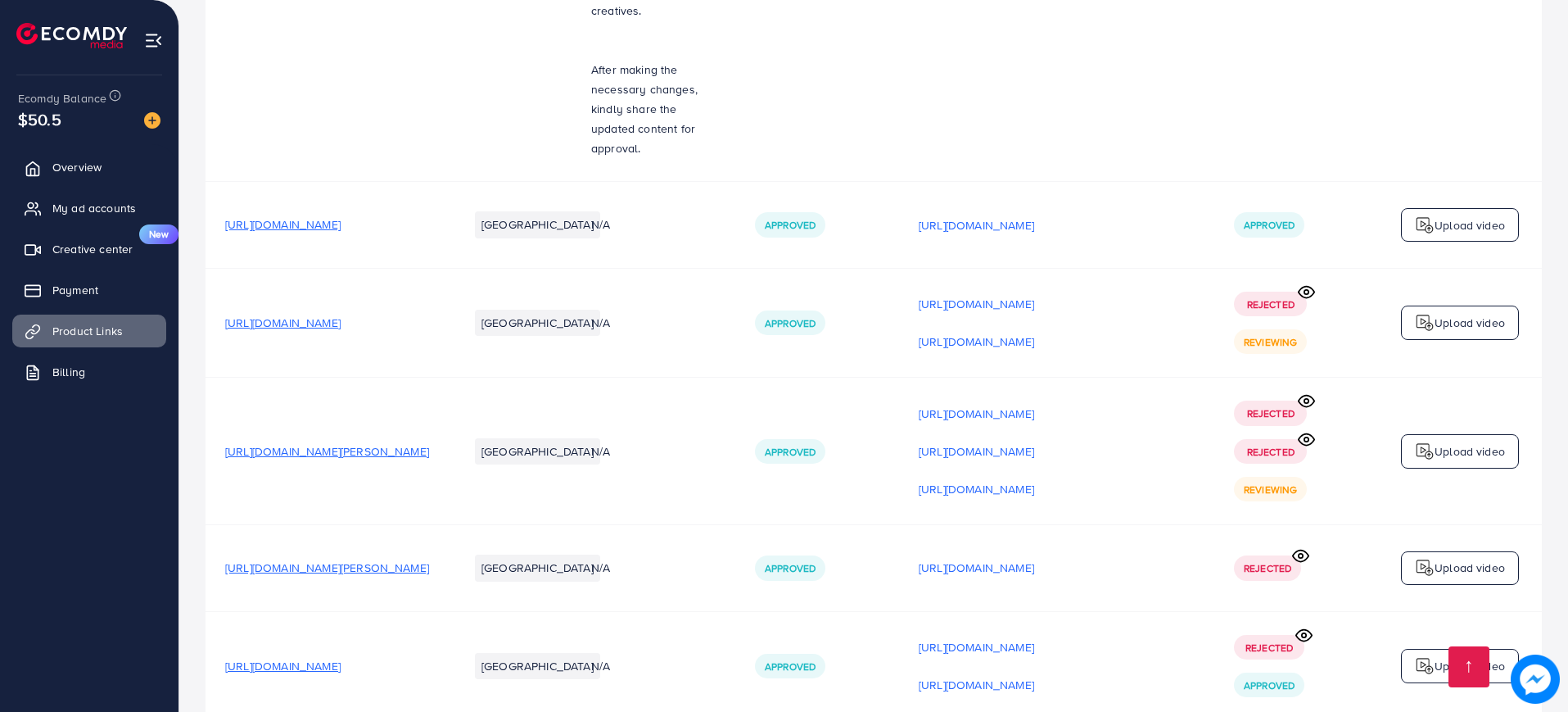 scroll, scrollTop: 1568, scrollLeft: 0, axis: vertical 